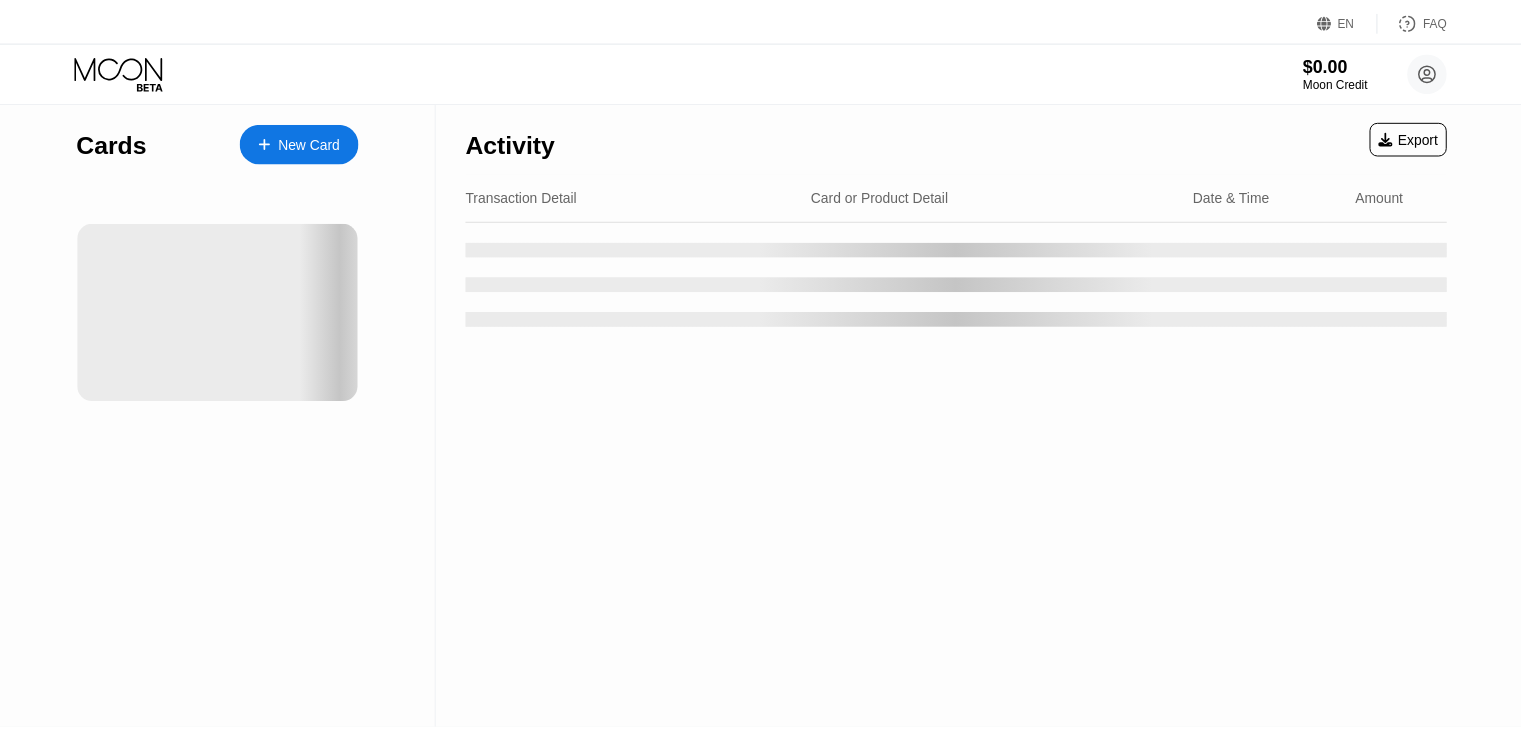scroll, scrollTop: 0, scrollLeft: 0, axis: both 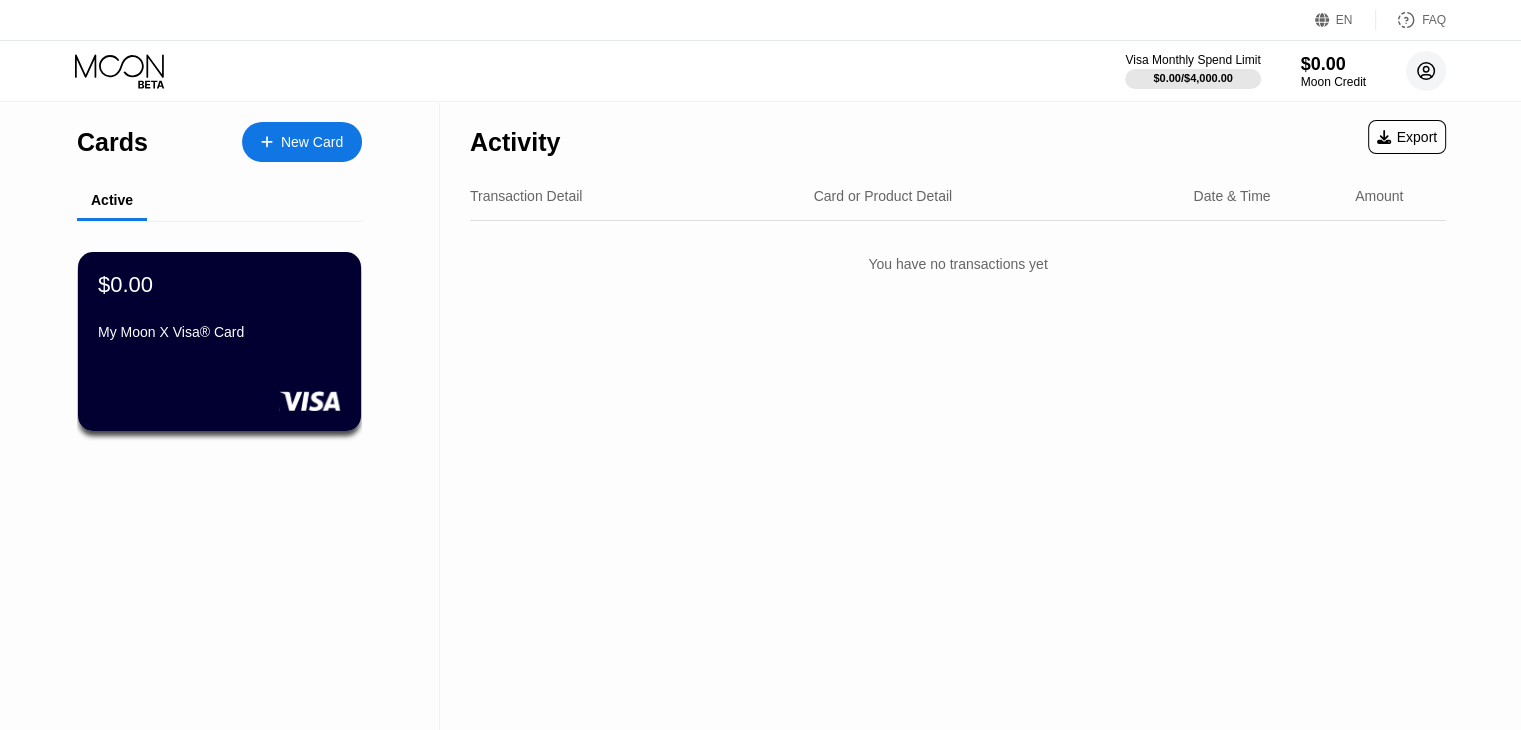 click 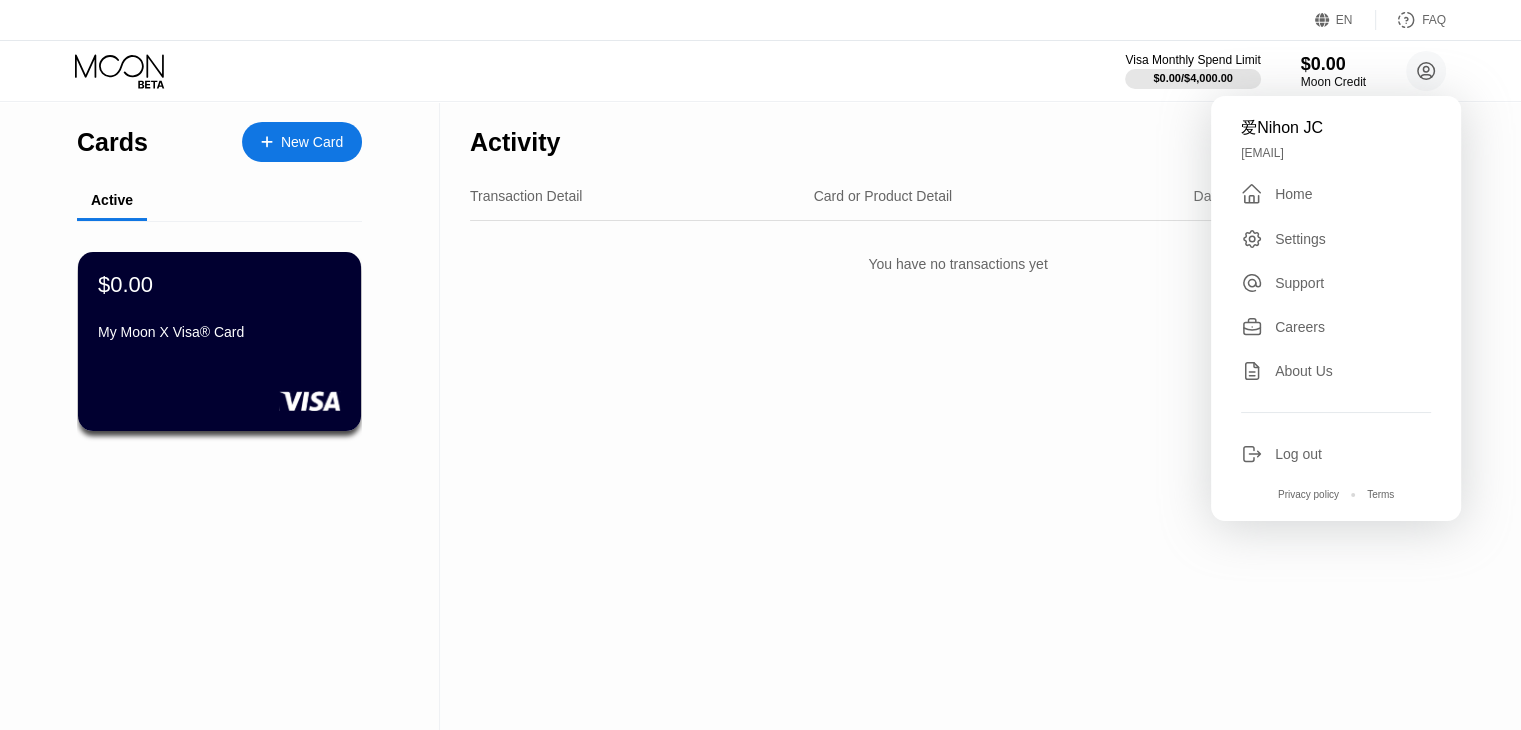 click on "Transaction Detail Card or Product Detail Date & Time Amount" at bounding box center (958, 196) 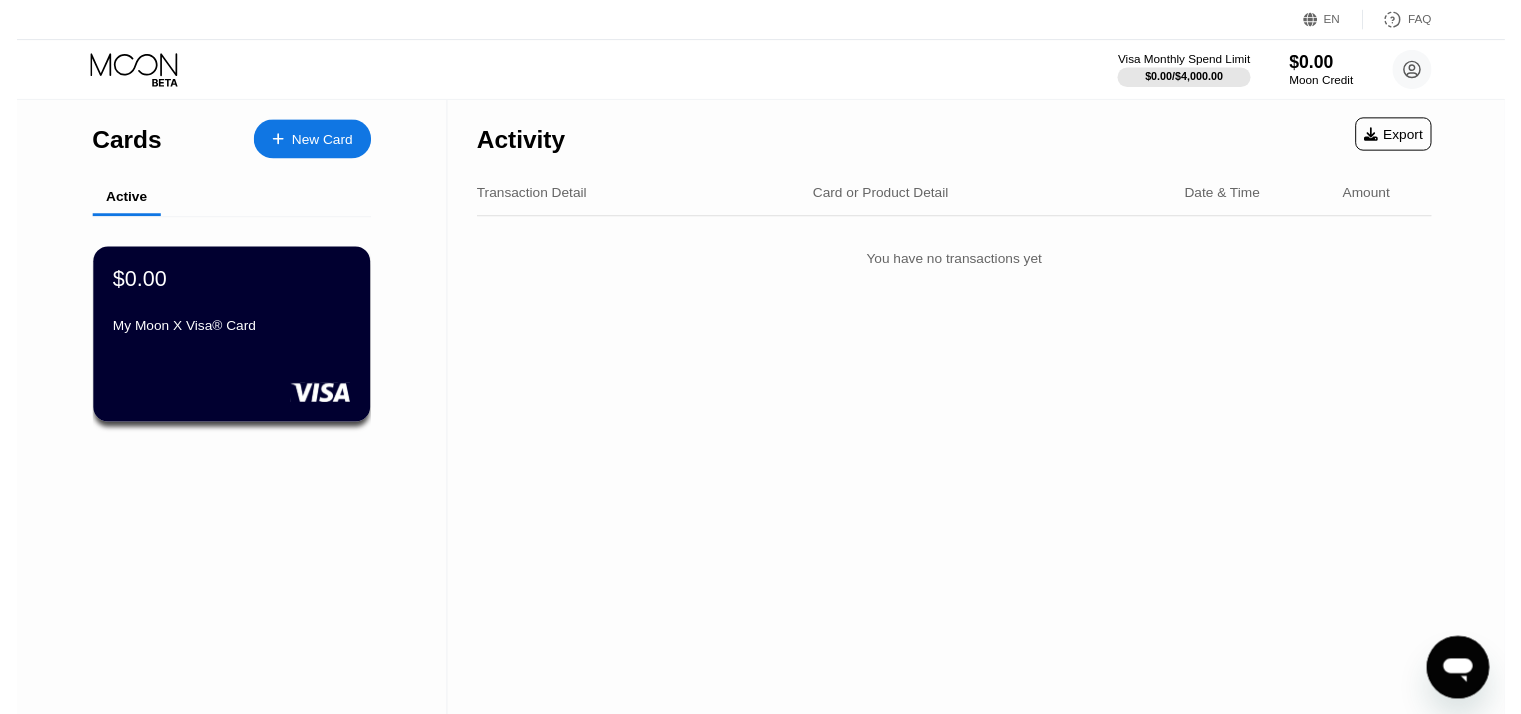 scroll, scrollTop: 0, scrollLeft: 0, axis: both 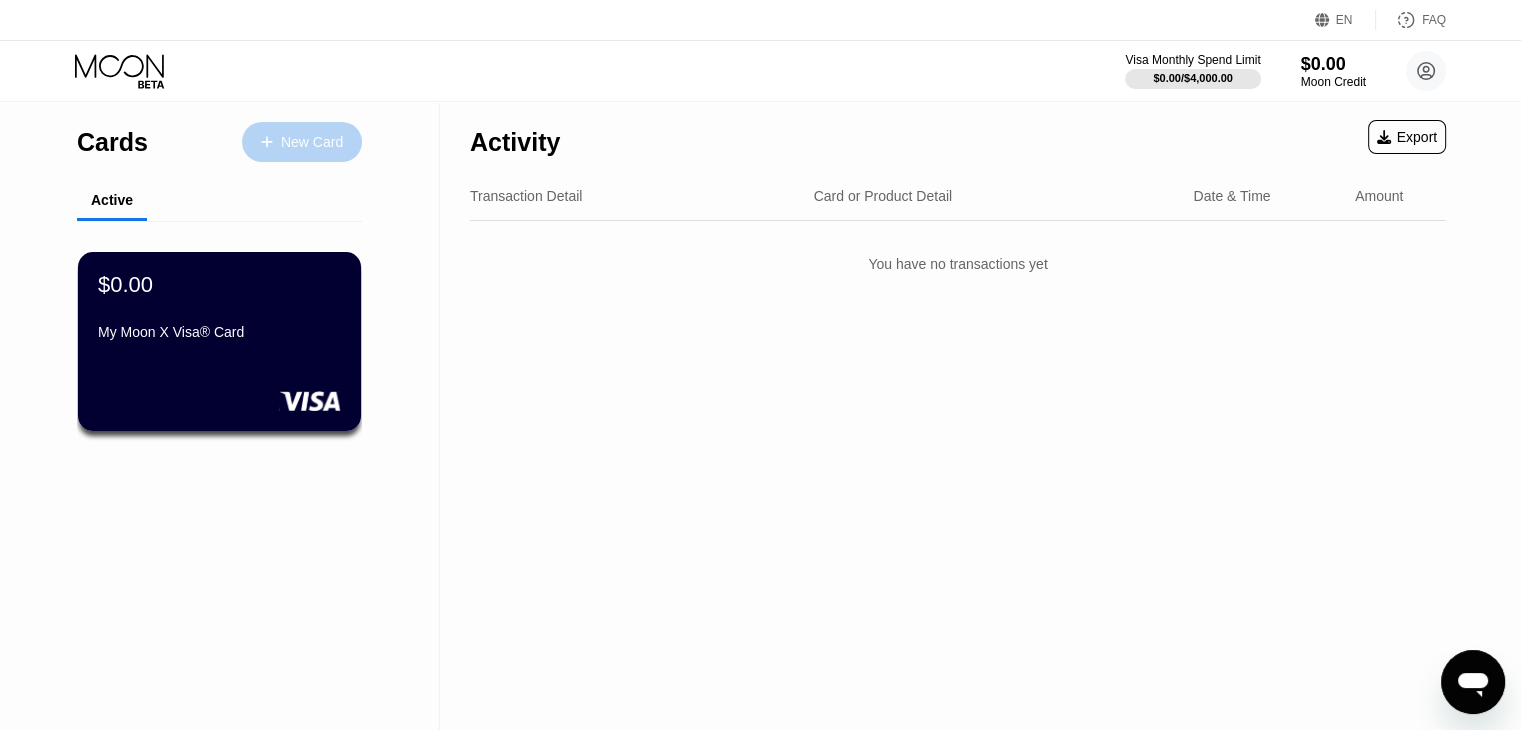 click on "New Card" at bounding box center (302, 142) 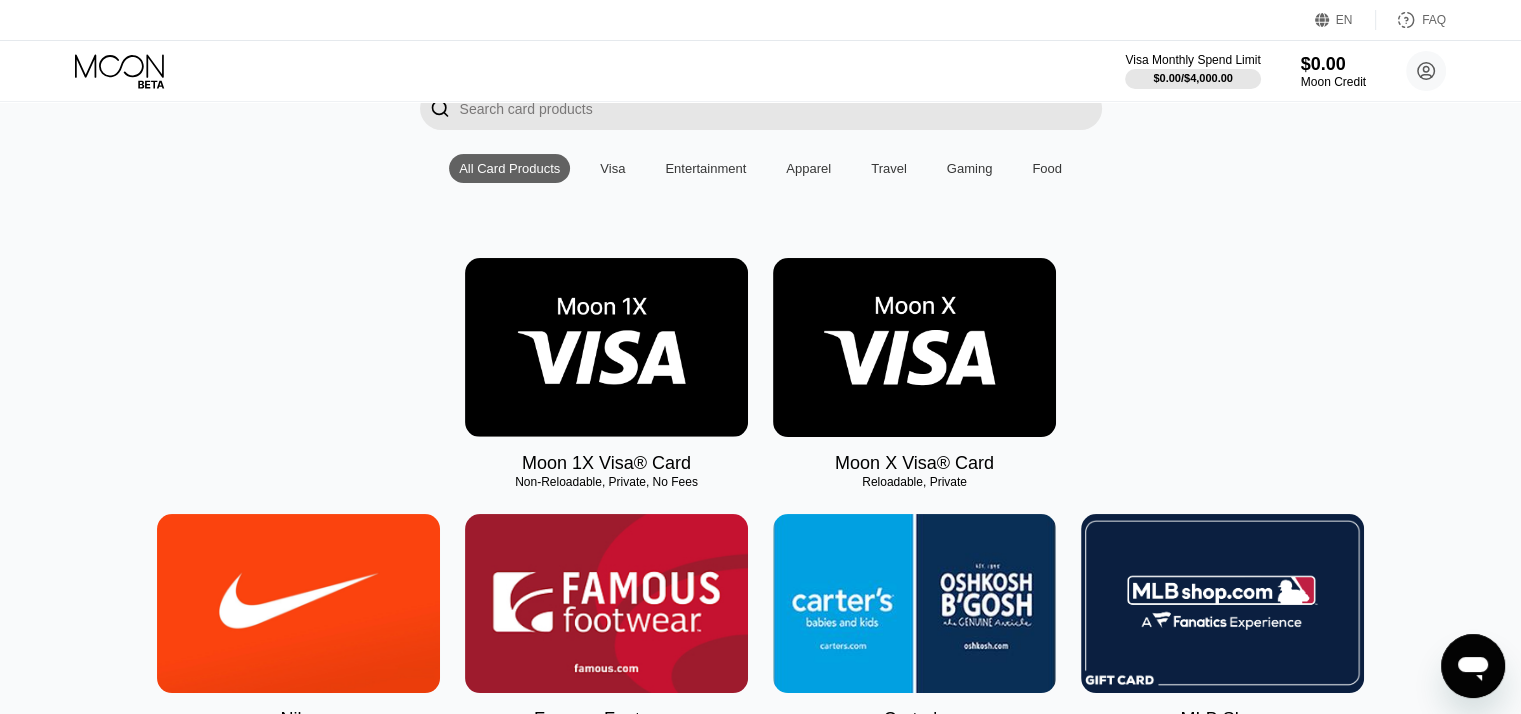 scroll, scrollTop: 100, scrollLeft: 0, axis: vertical 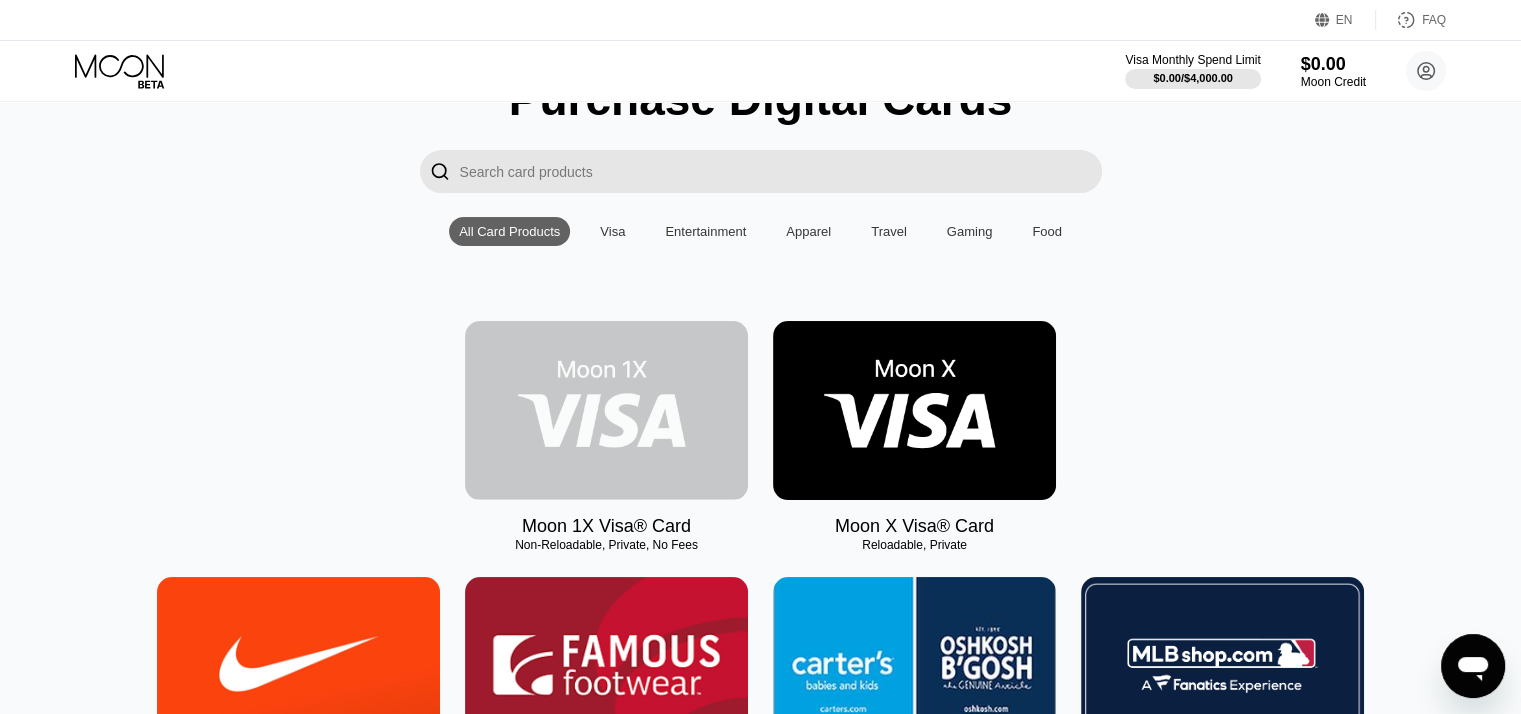 click at bounding box center [606, 410] 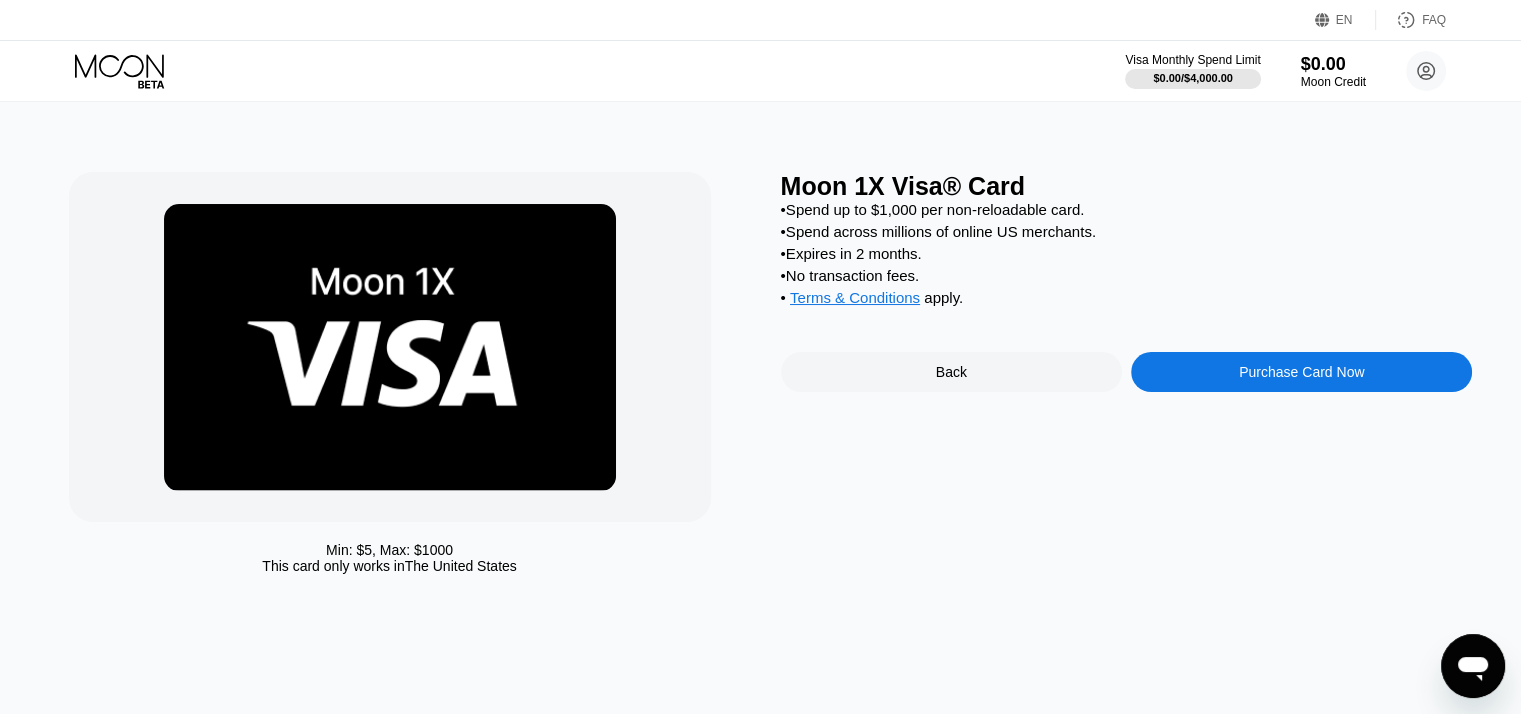 scroll, scrollTop: 0, scrollLeft: 0, axis: both 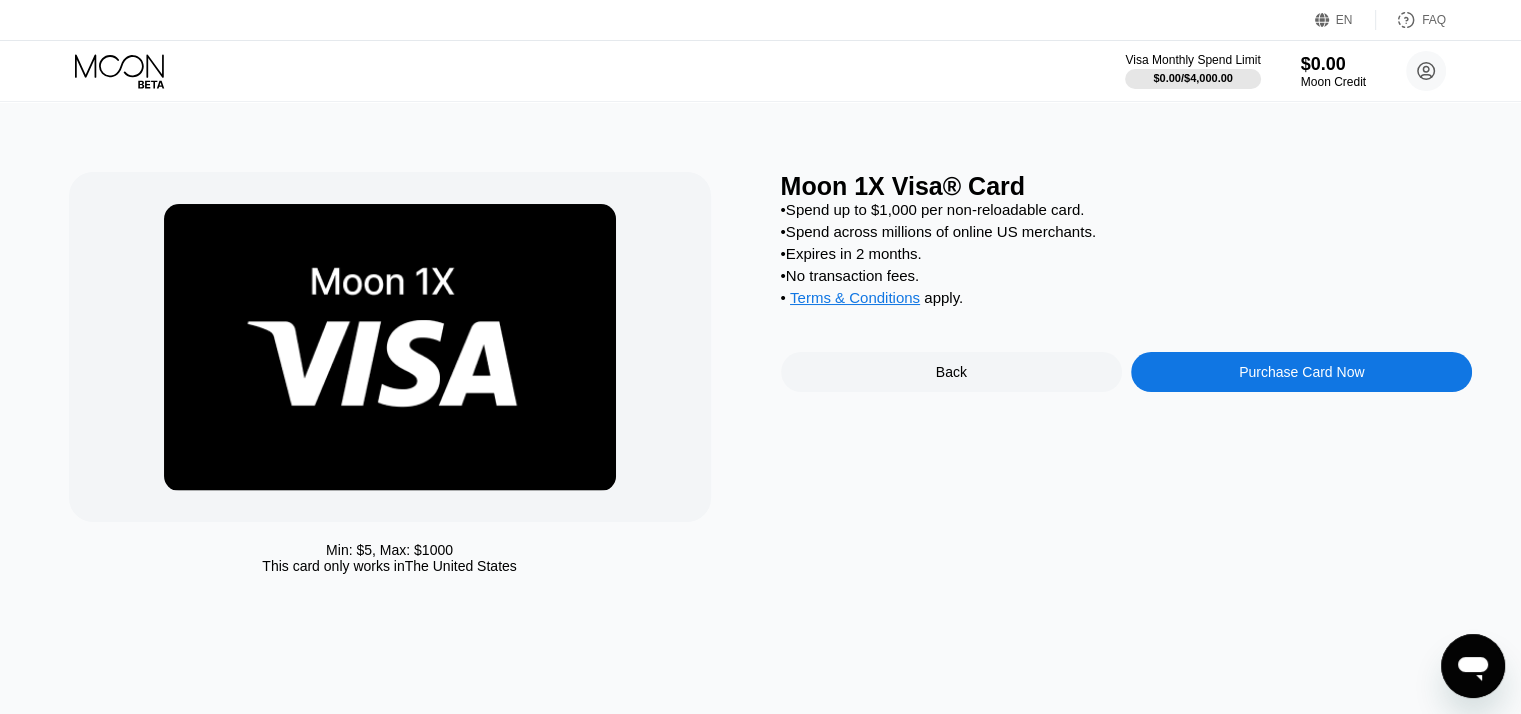 click on "Purchase Card Now" at bounding box center [1301, 372] 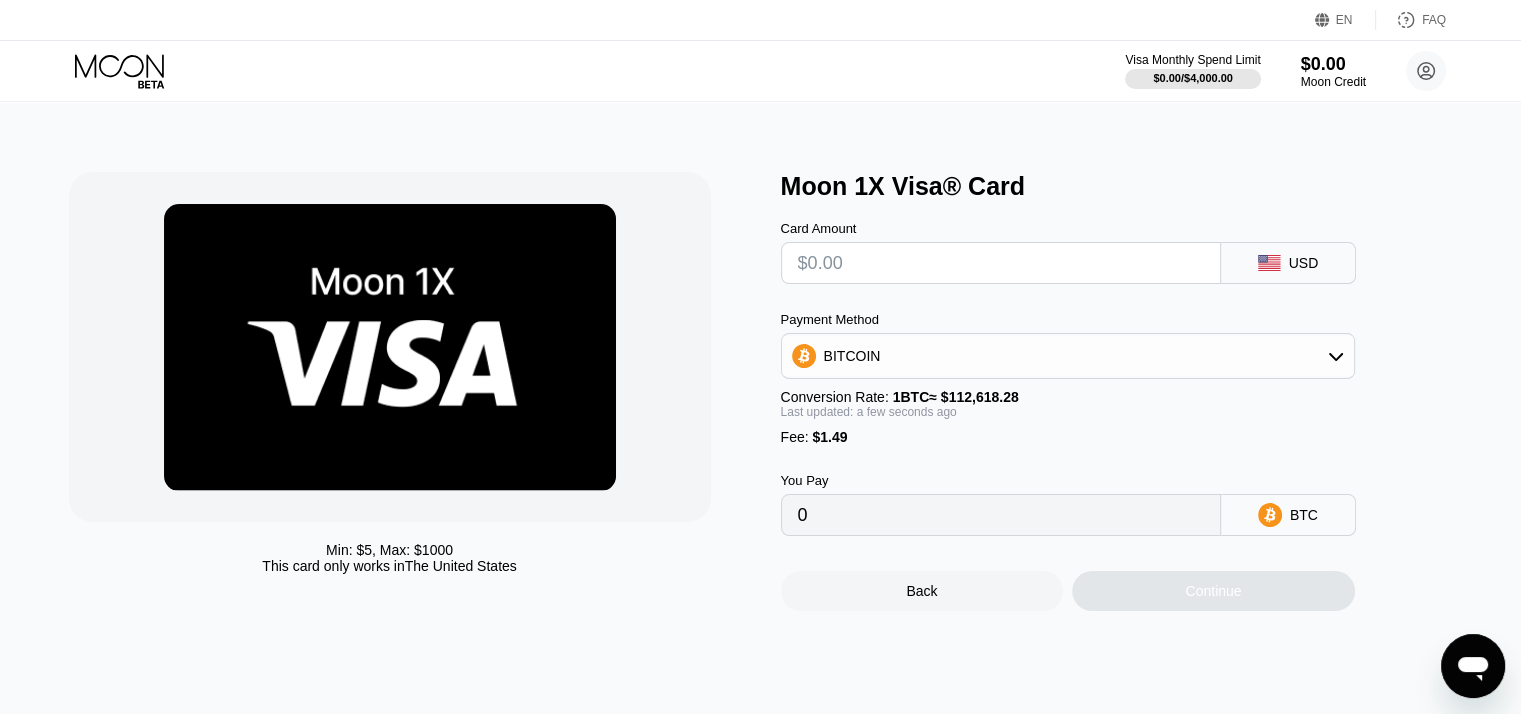 click on "BITCOIN" at bounding box center (1068, 356) 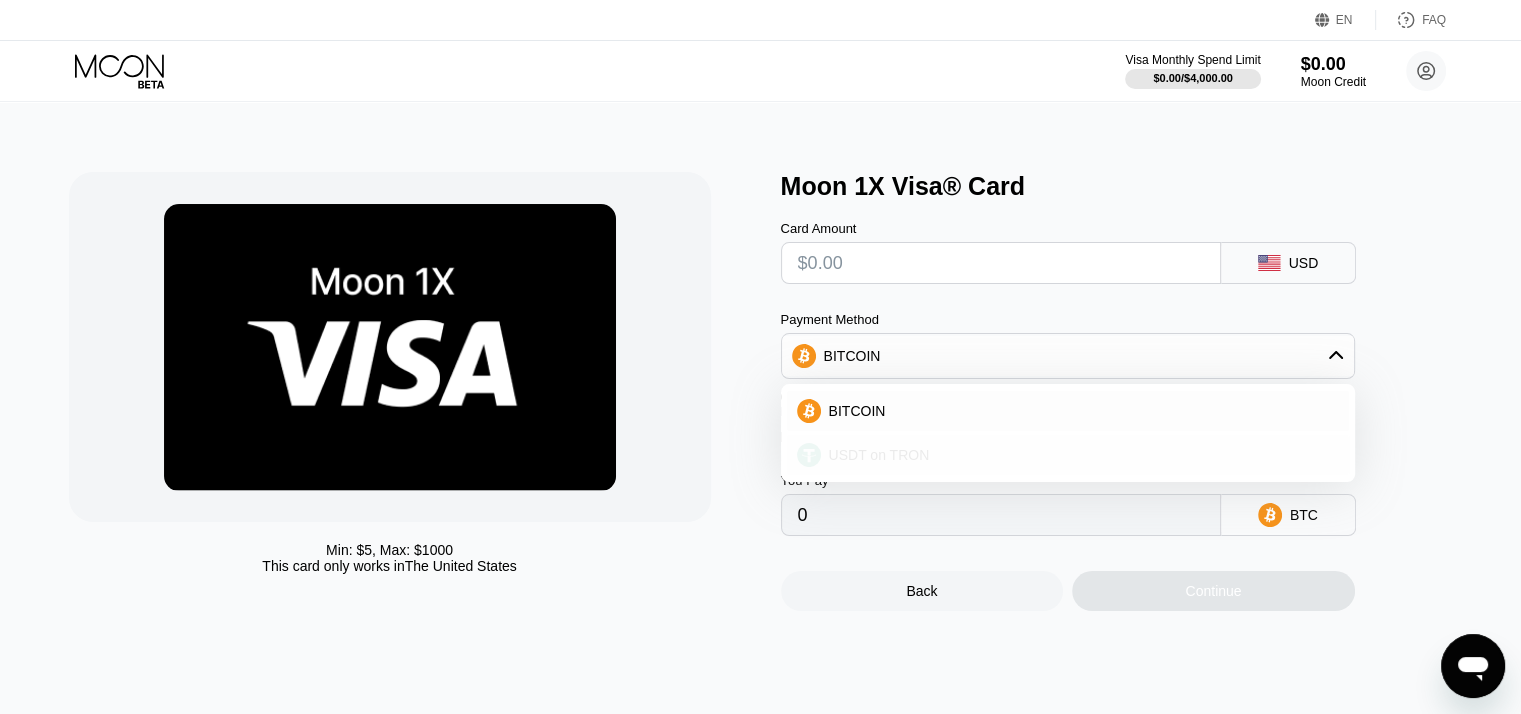click on "USDT on TRON" at bounding box center [879, 455] 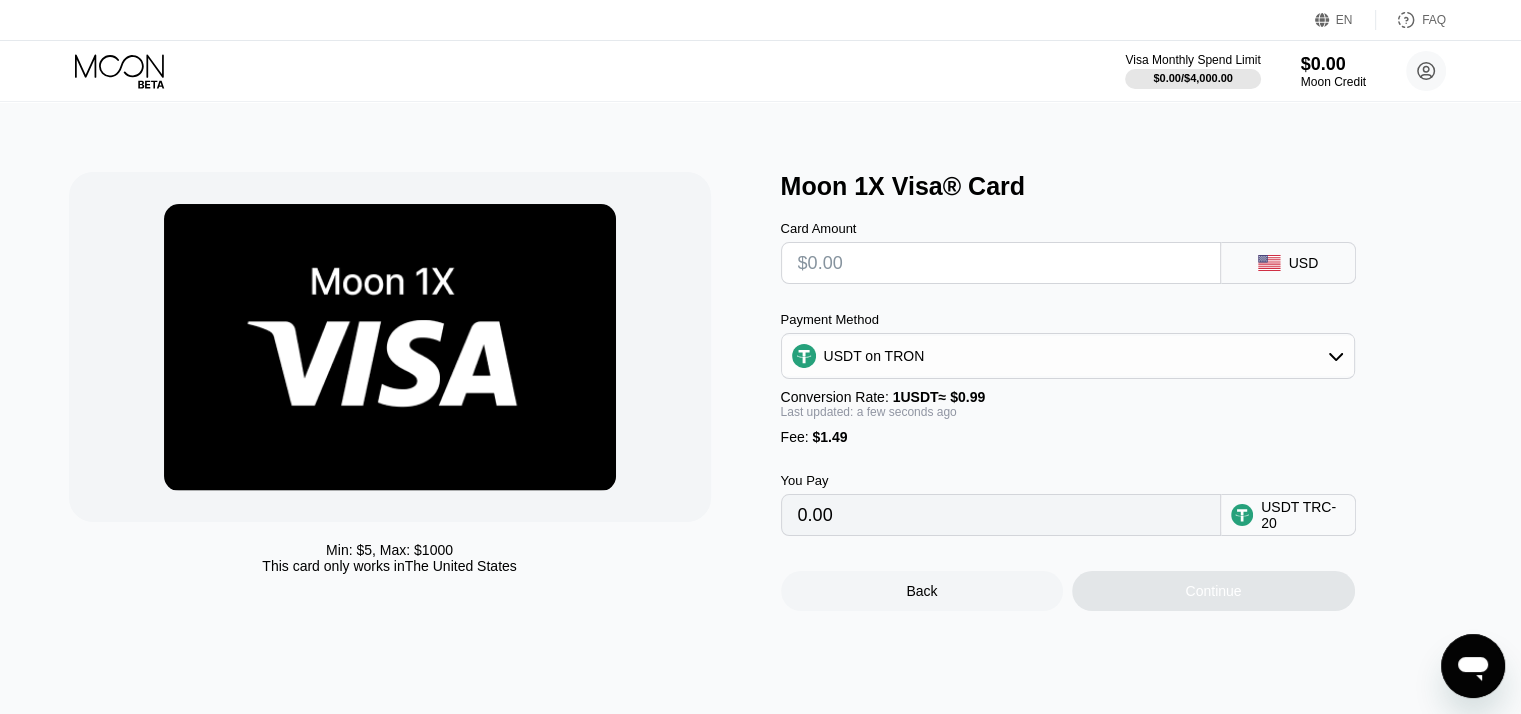 click at bounding box center (1001, 263) 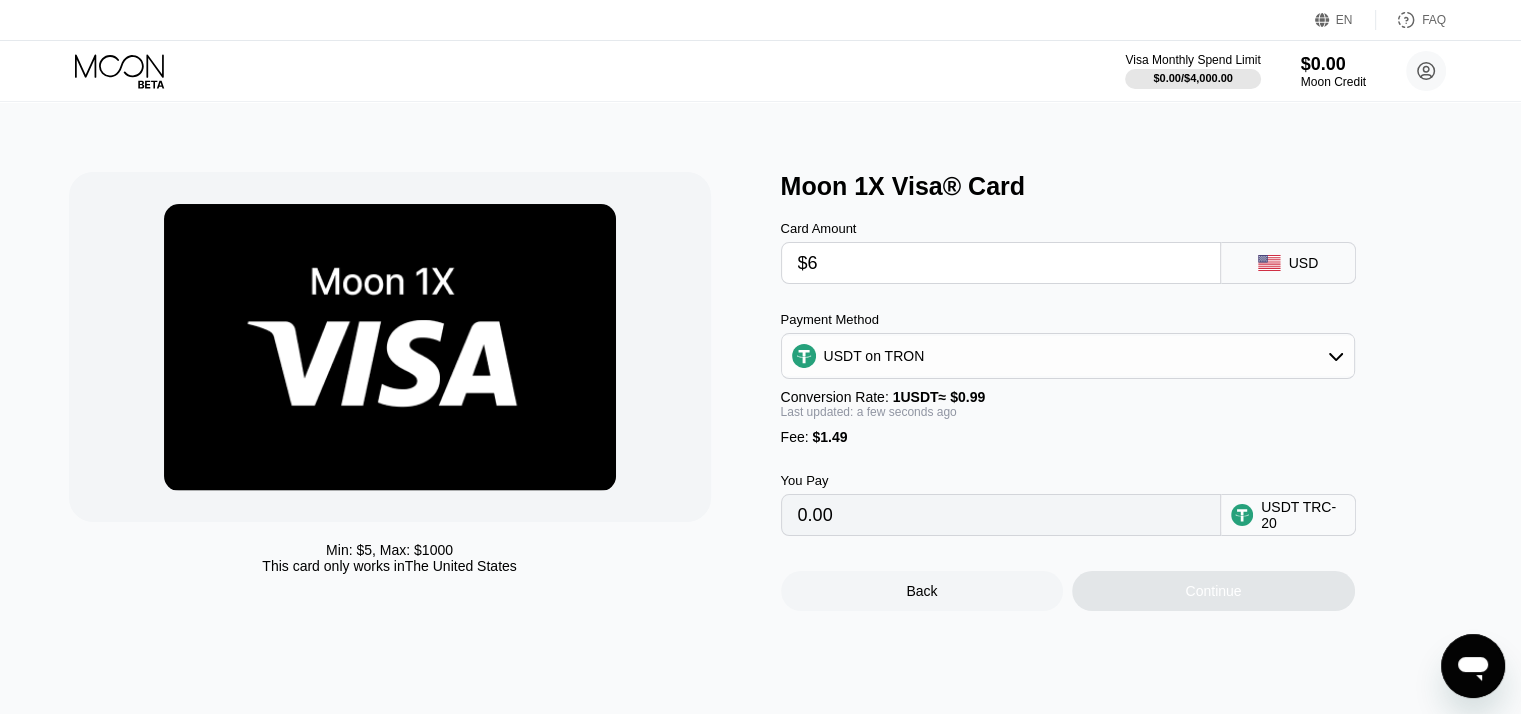 type on "7.57" 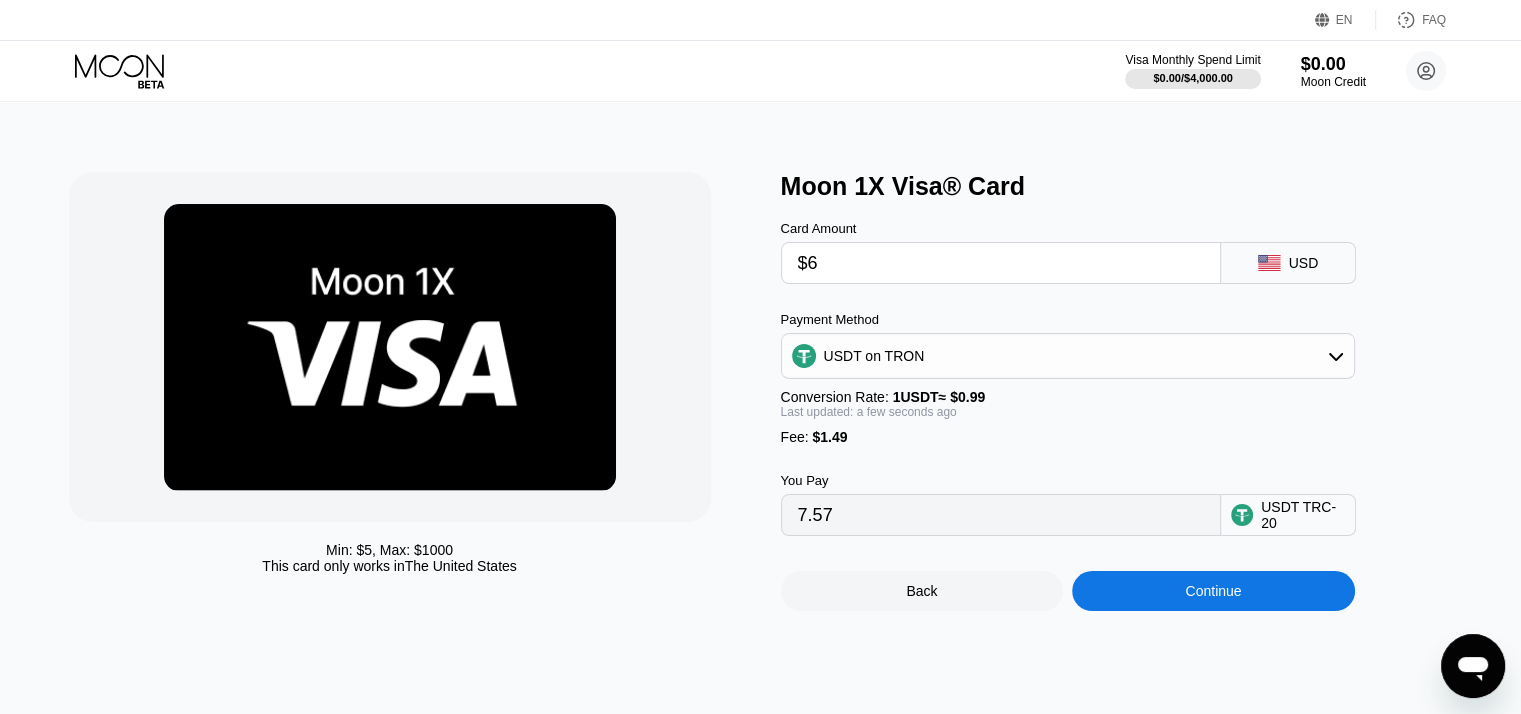 type on "$60" 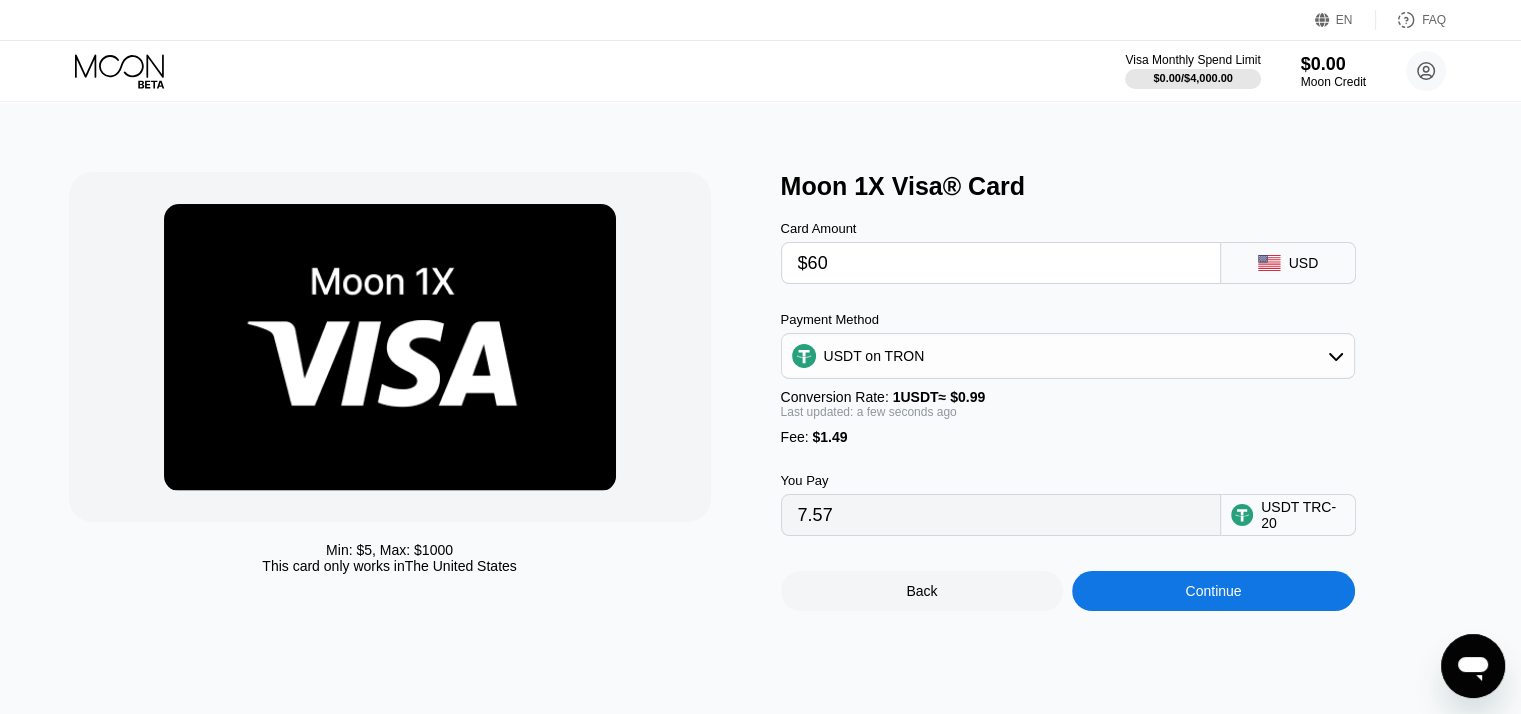 type on "62.11" 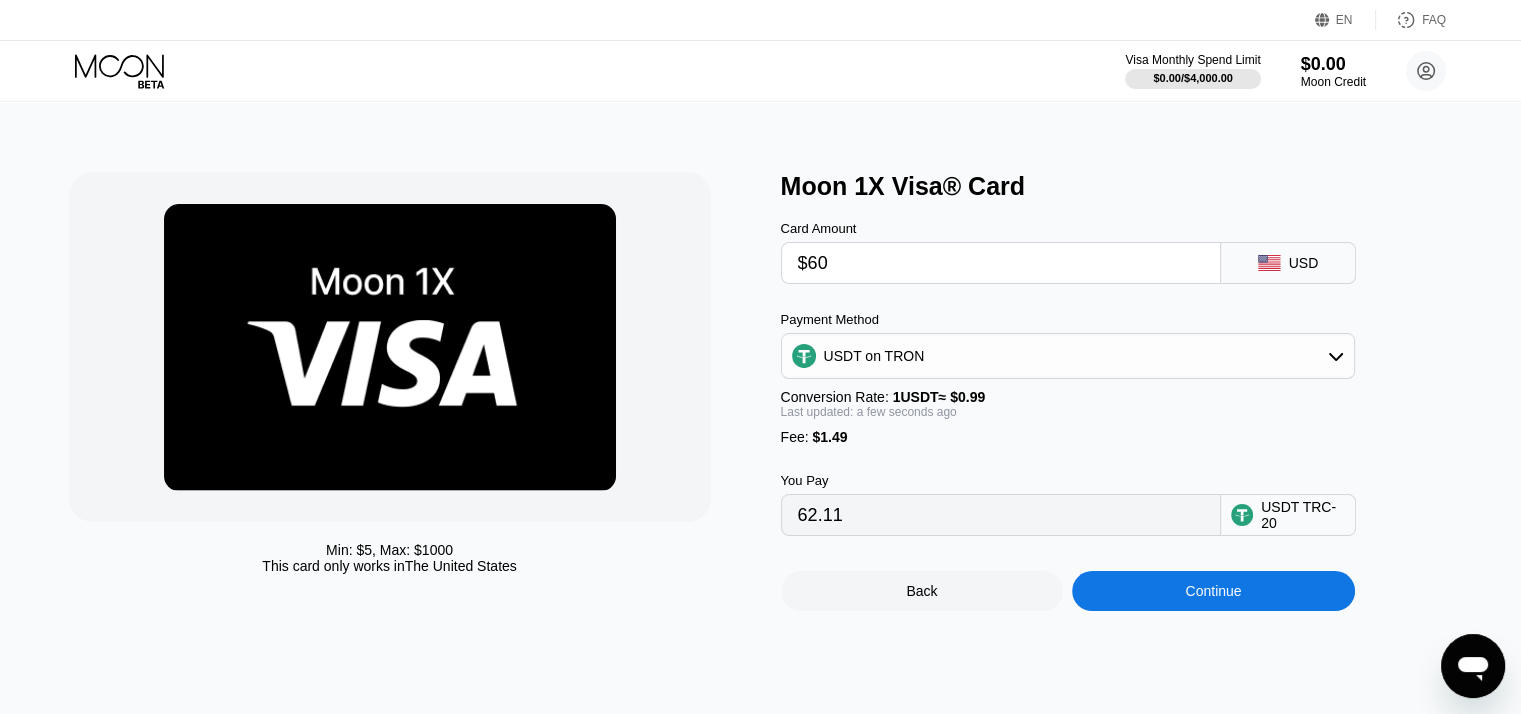 type on "$60" 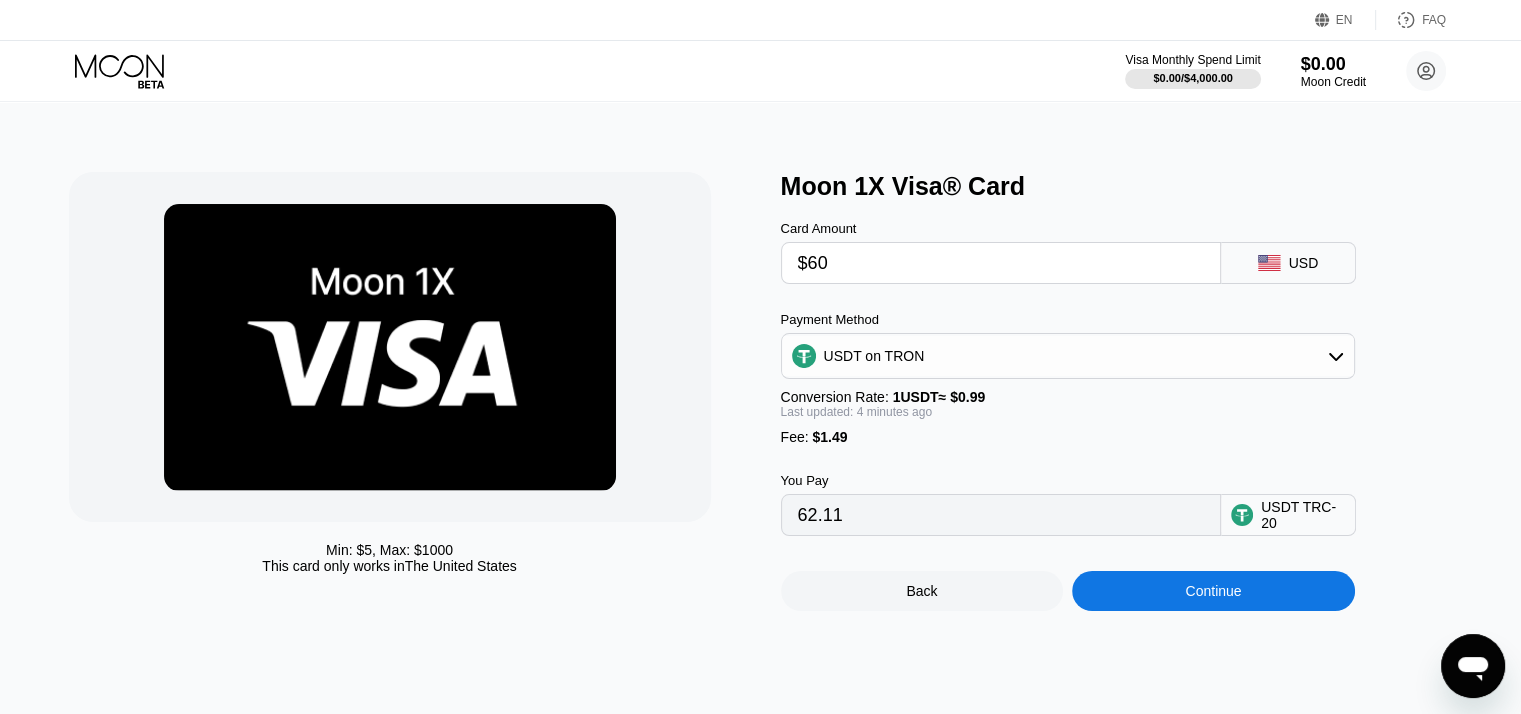 click on "Continue" at bounding box center [1213, 591] 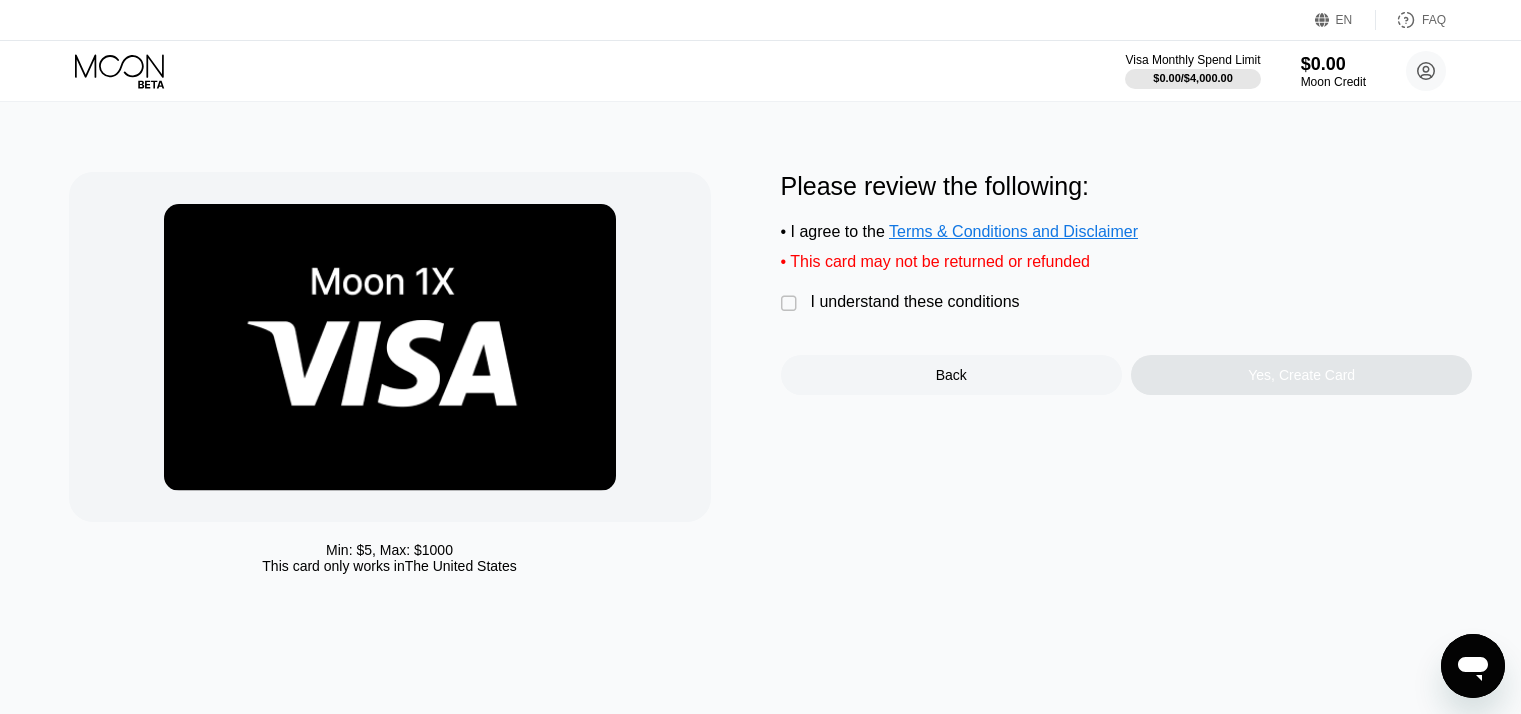 scroll, scrollTop: 0, scrollLeft: 0, axis: both 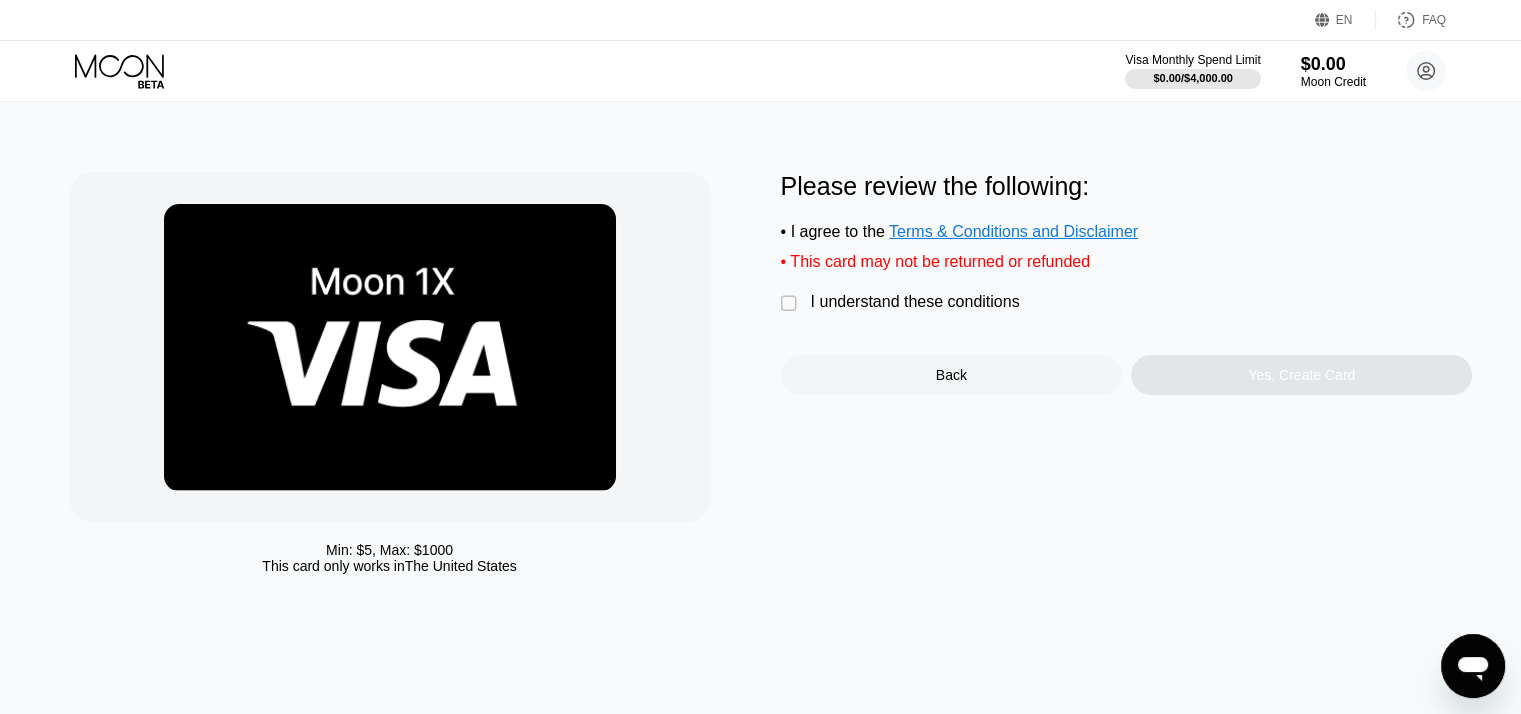 click on "I understand these conditions" at bounding box center (915, 302) 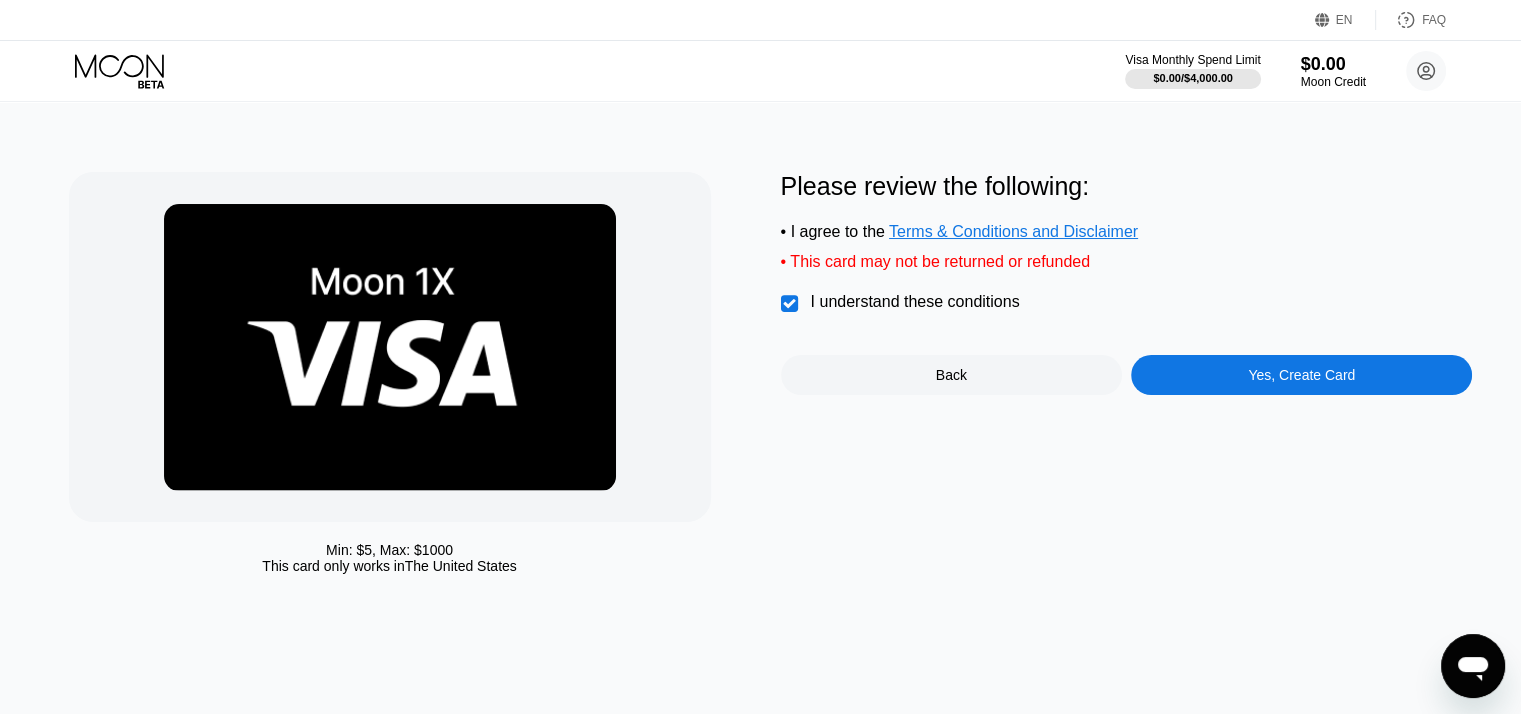 click on "Yes, Create Card" at bounding box center [1301, 375] 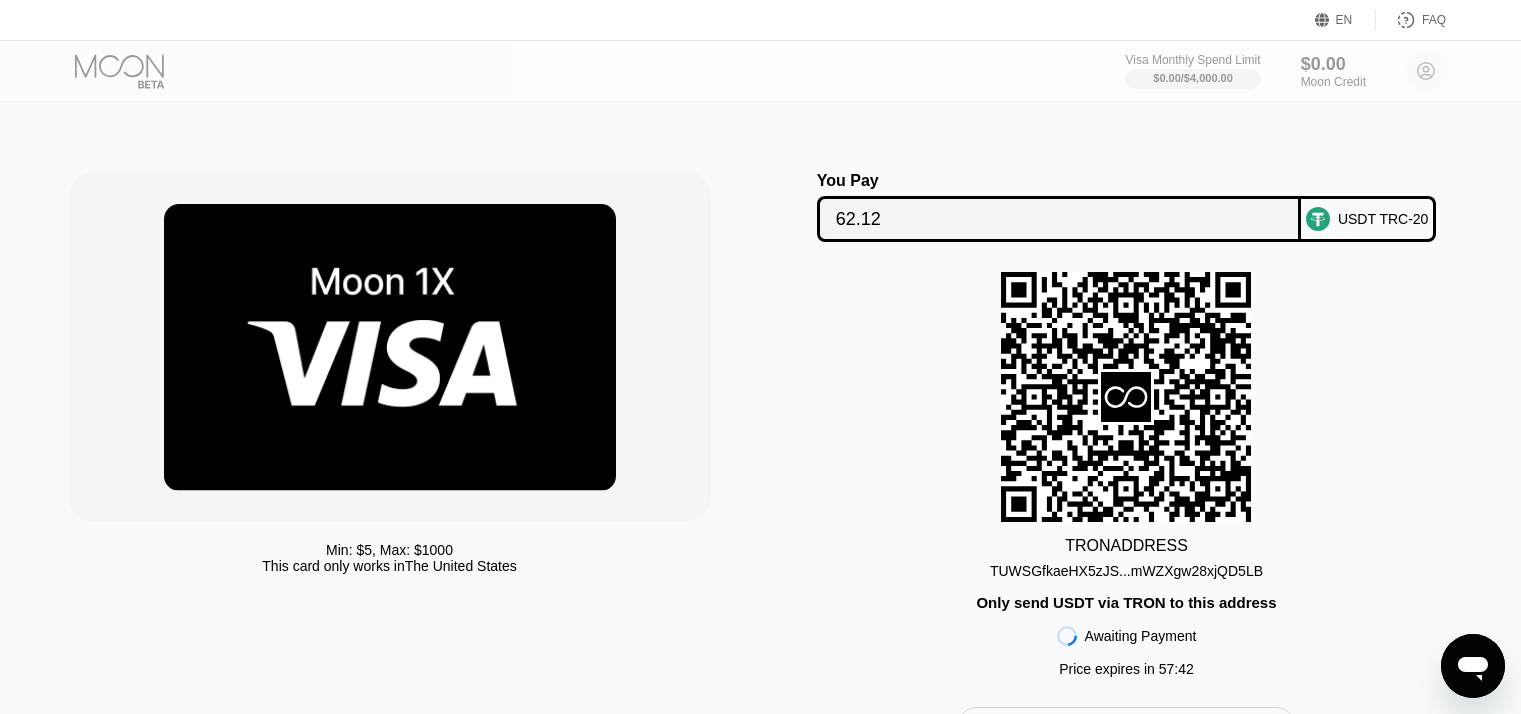 scroll, scrollTop: 0, scrollLeft: 0, axis: both 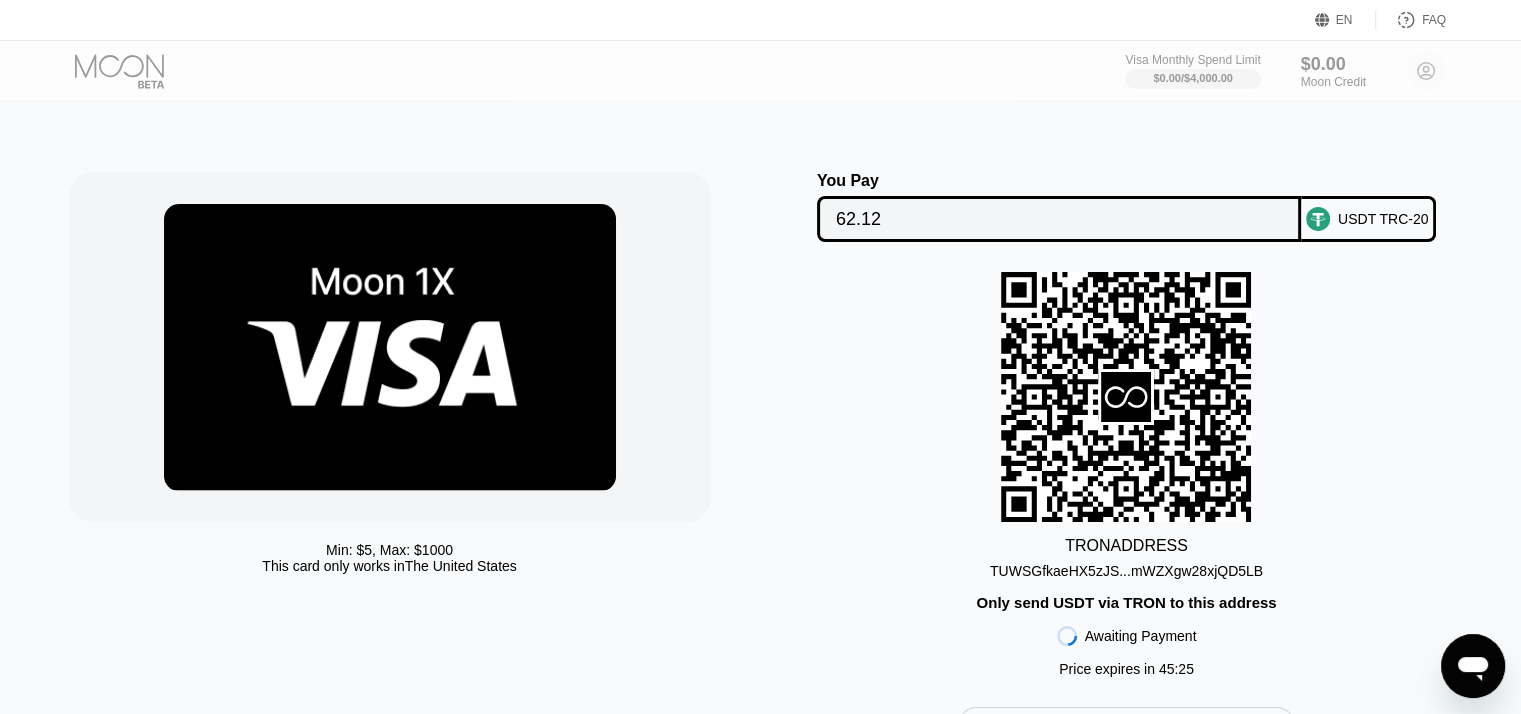 click at bounding box center (136, 71) 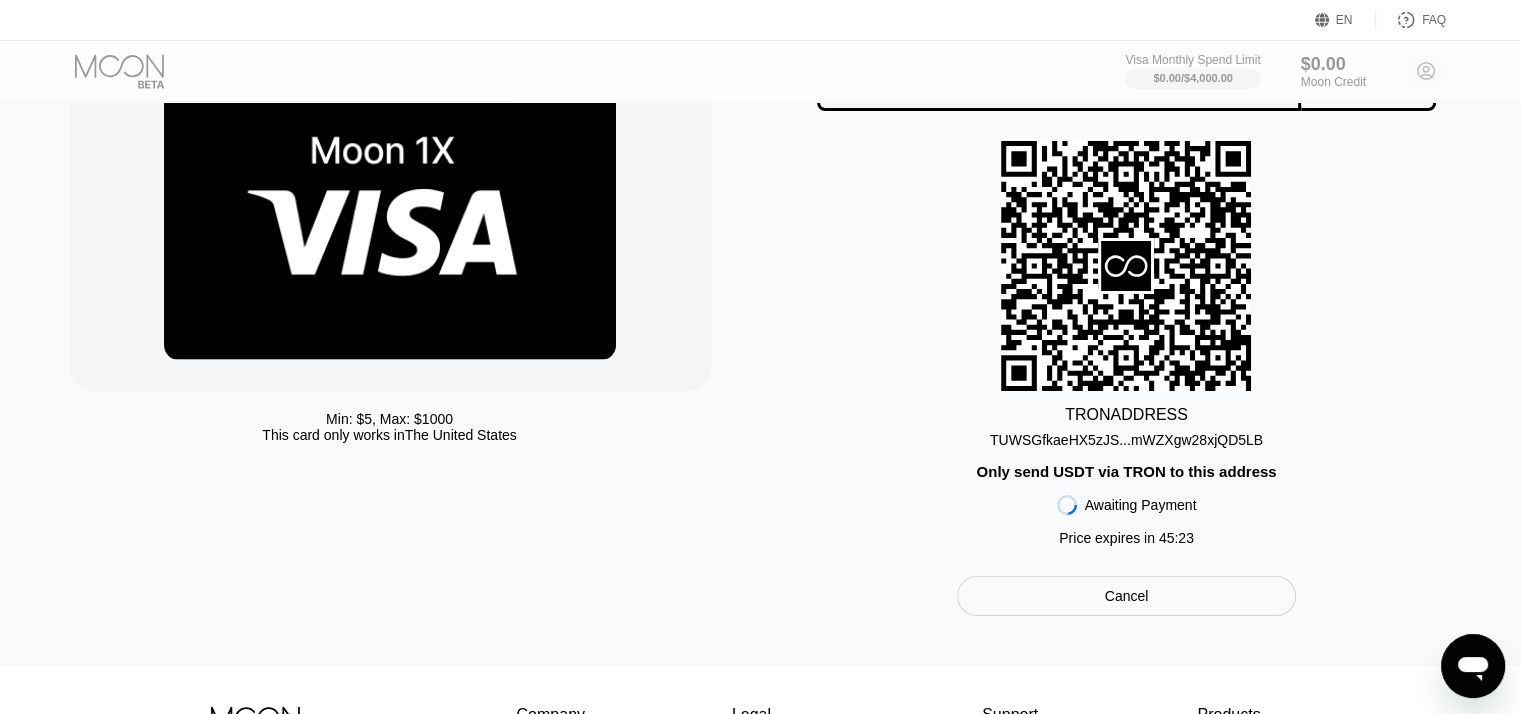scroll, scrollTop: 300, scrollLeft: 0, axis: vertical 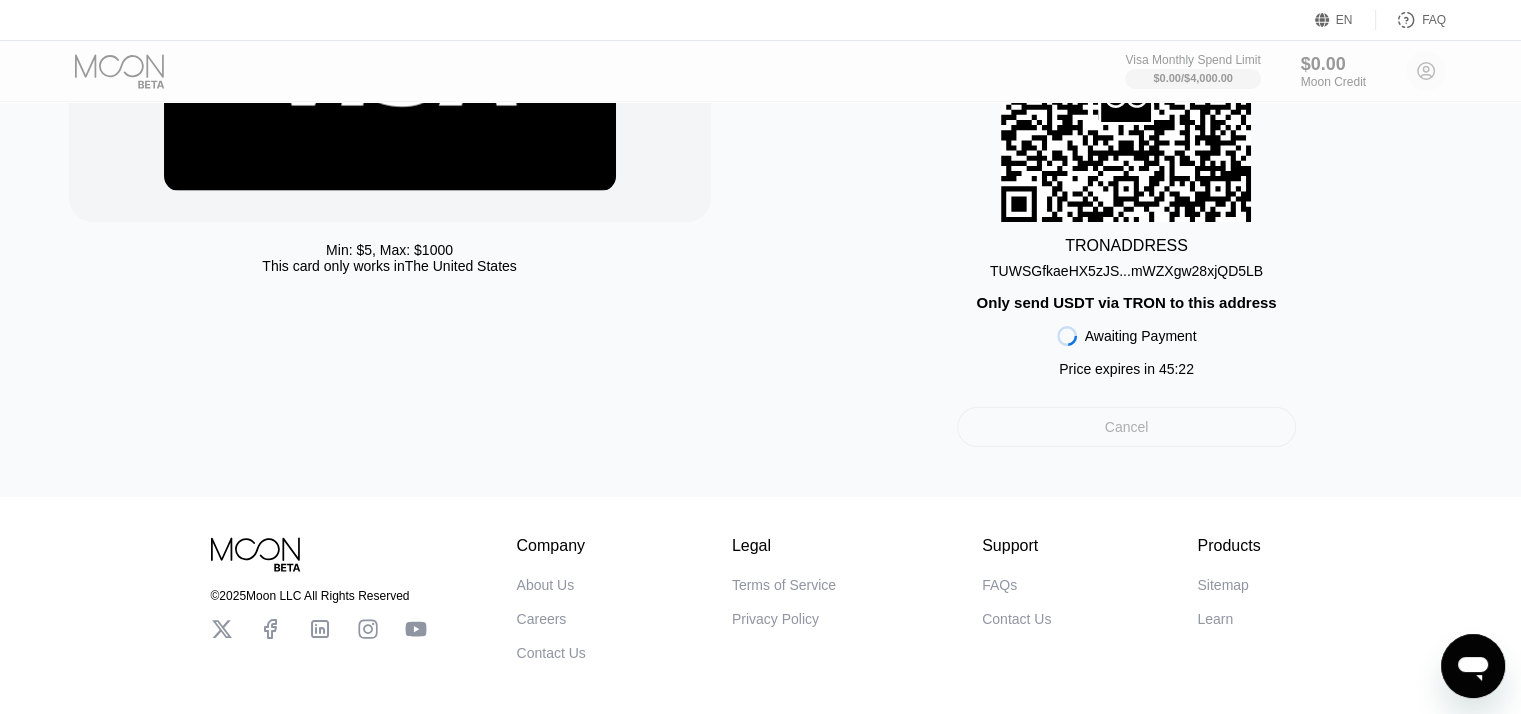 click on "Cancel" at bounding box center [1126, 427] 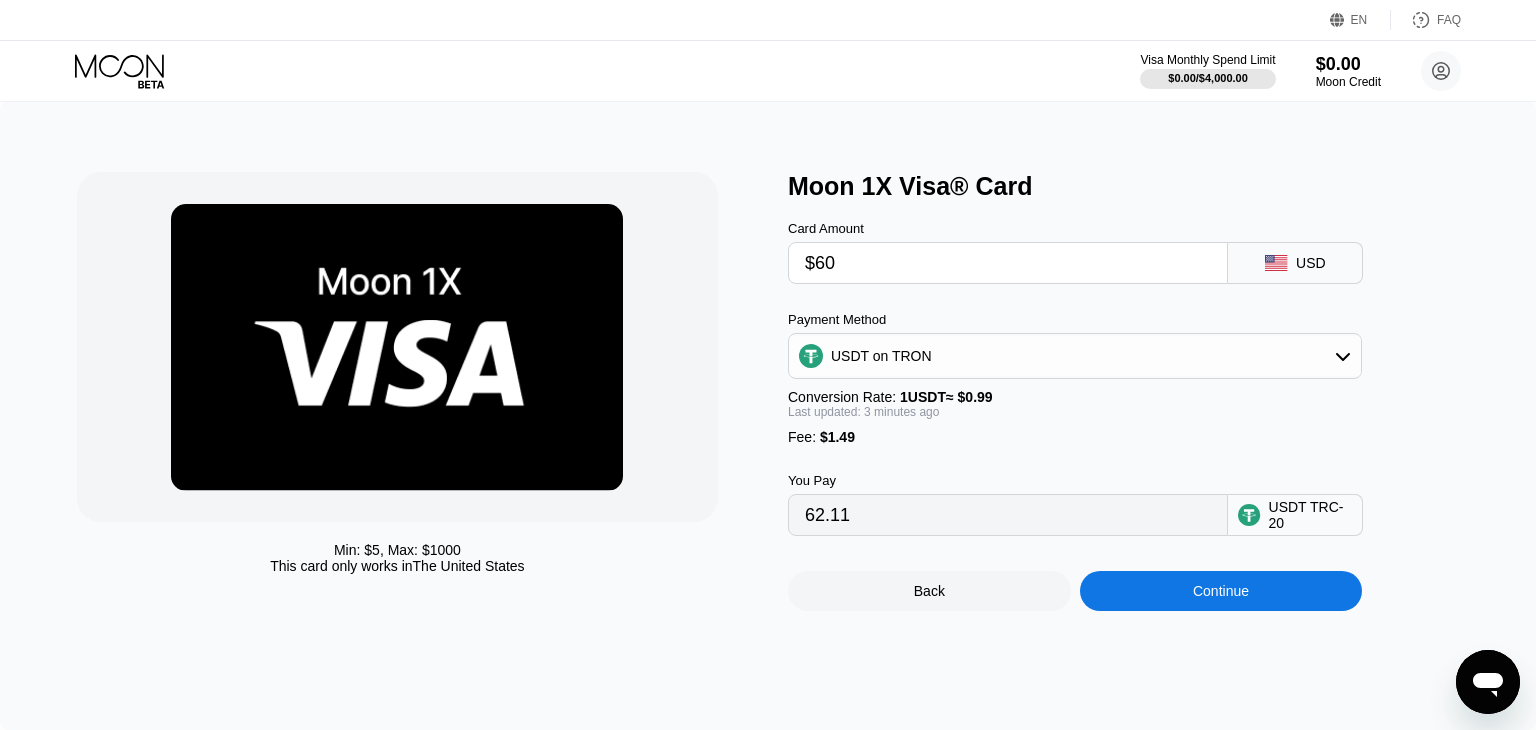 click on "Payment Method USDT on TRON Conversion Rate:   1  USDT  ≈   $0.99 Last updated:   3 minutes ago Fee :   $1.49" at bounding box center (1075, 378) 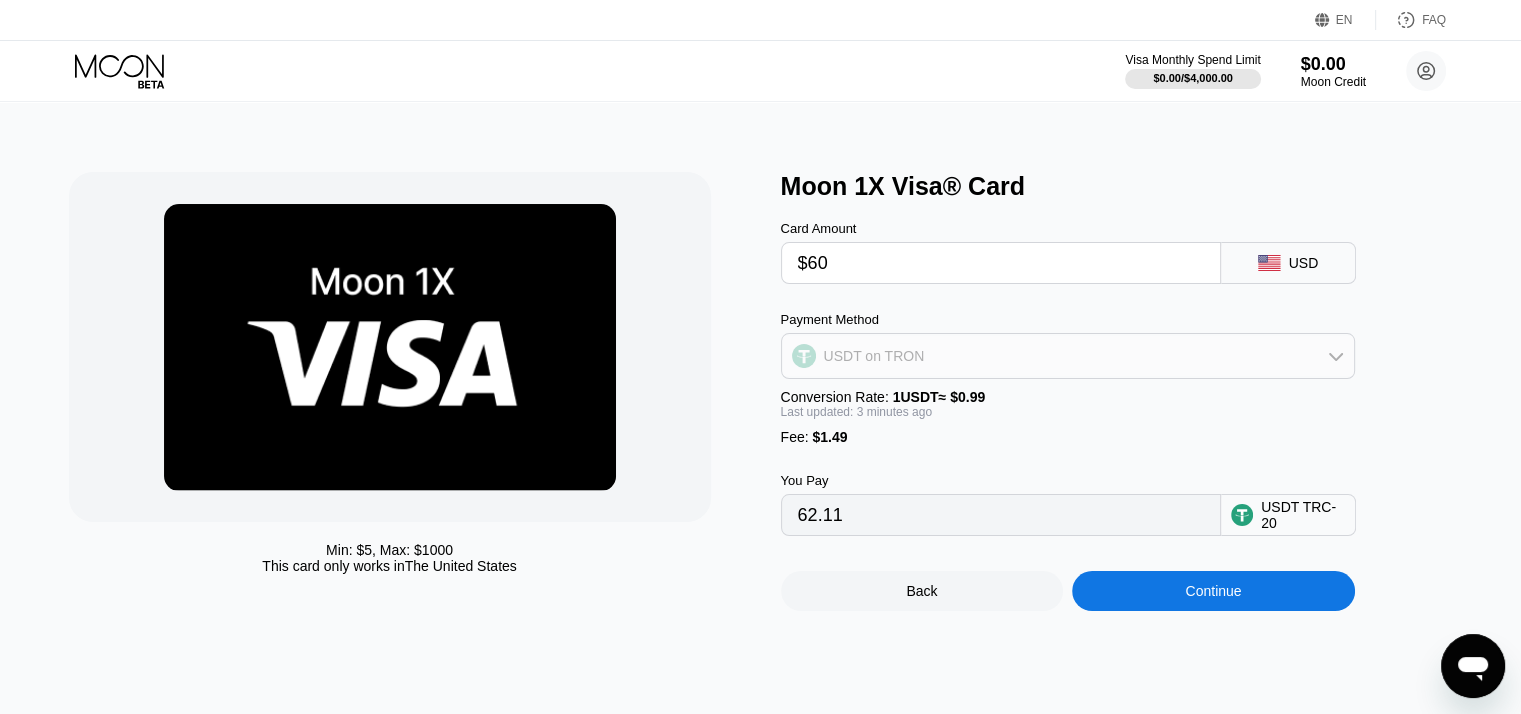 click on "USDT on TRON" at bounding box center (1068, 356) 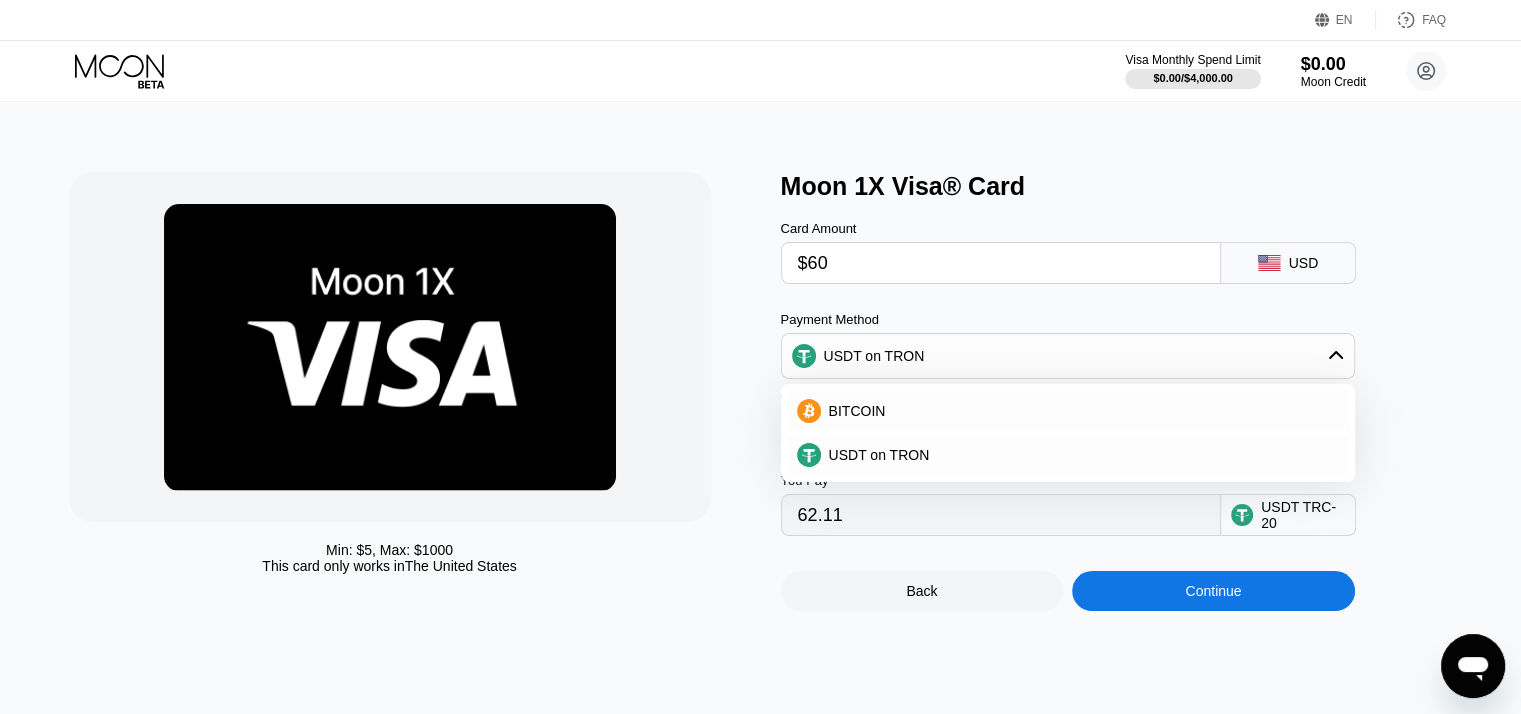 click on "USDT on TRON" at bounding box center [1068, 356] 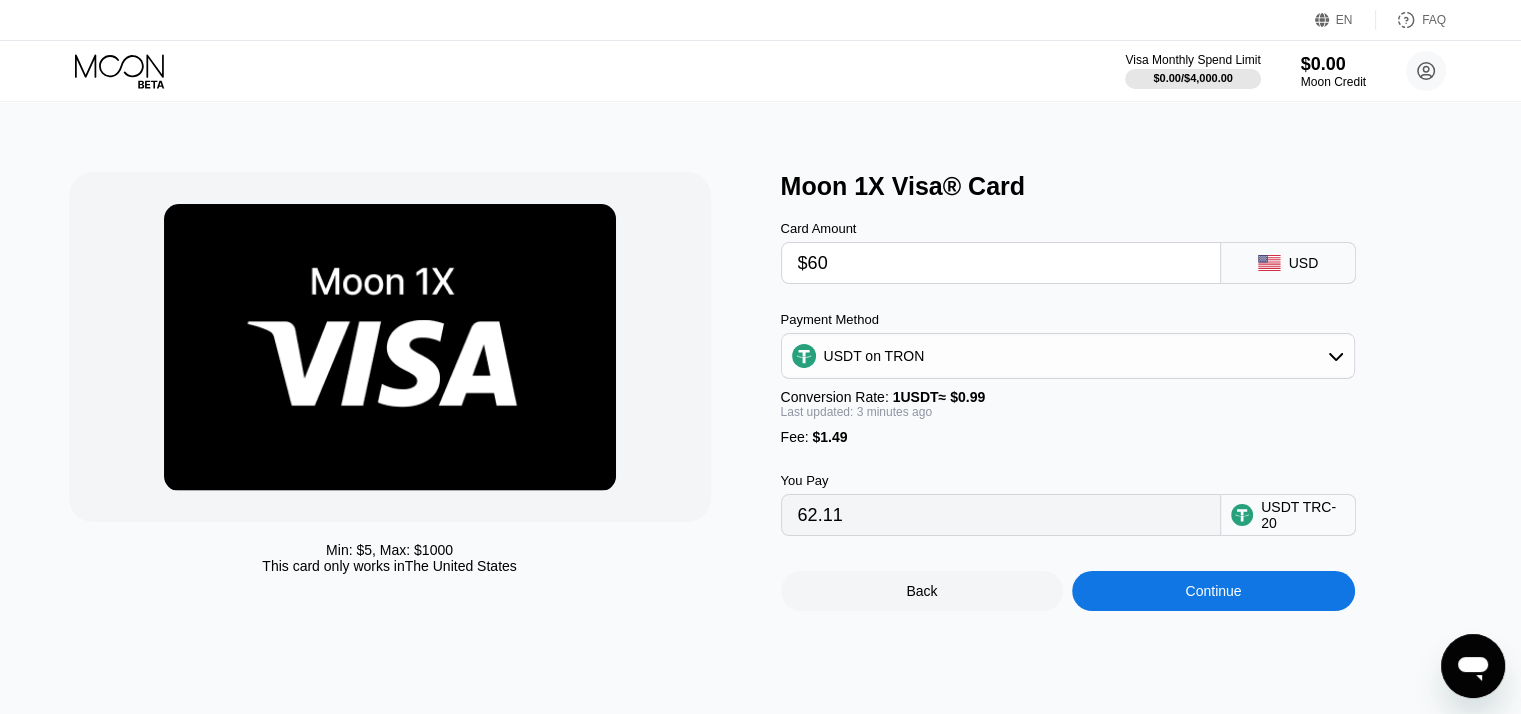 click on "USDT on TRON" at bounding box center [1068, 356] 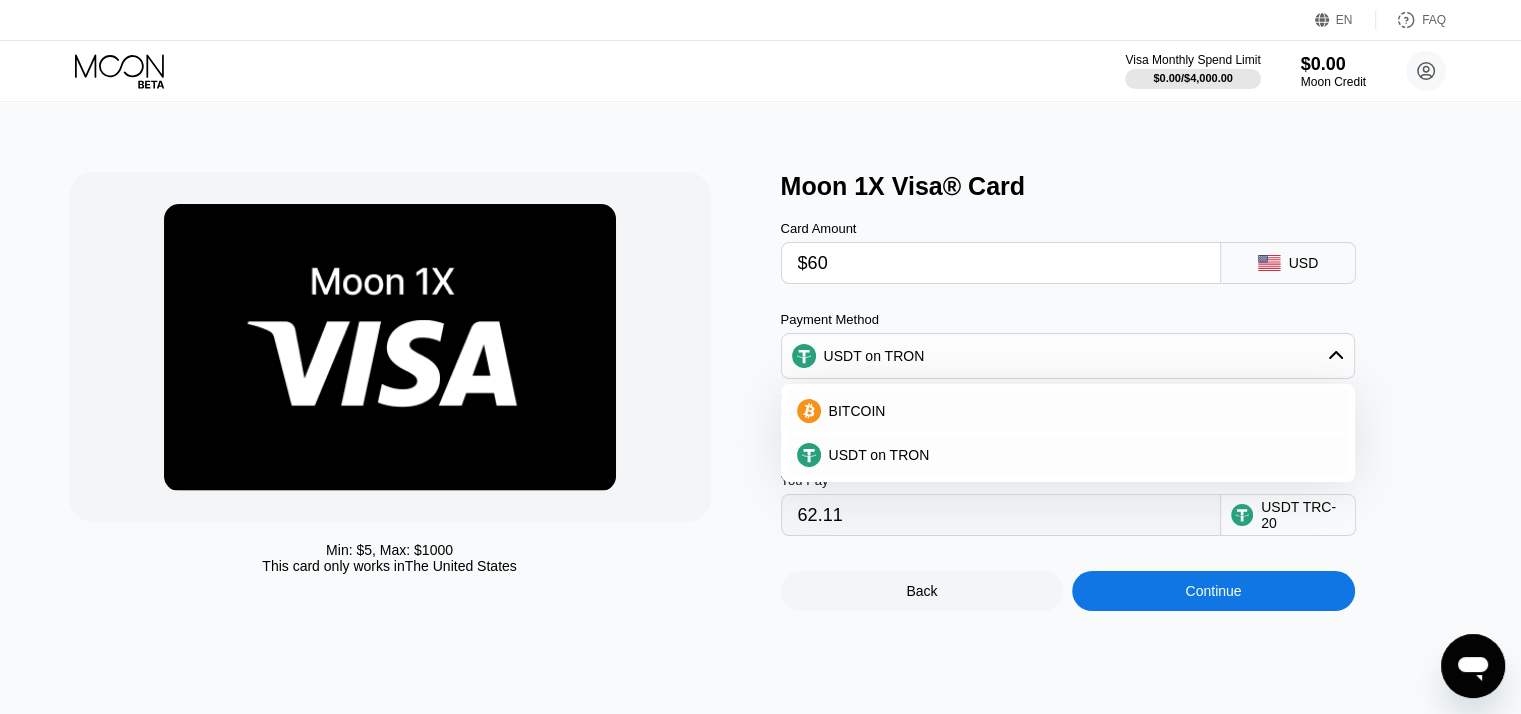 click on "USDT on TRON" at bounding box center (1068, 356) 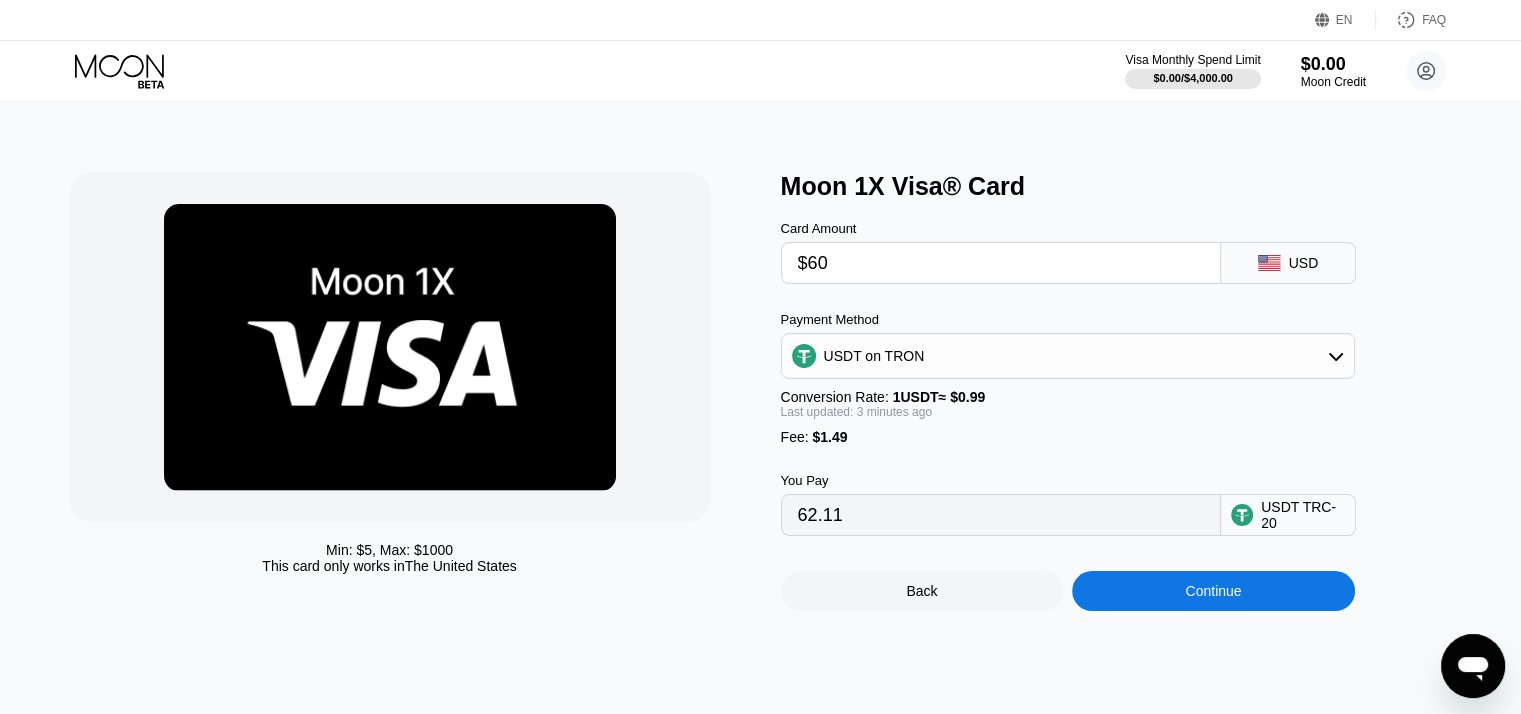 click at bounding box center [1473, 666] 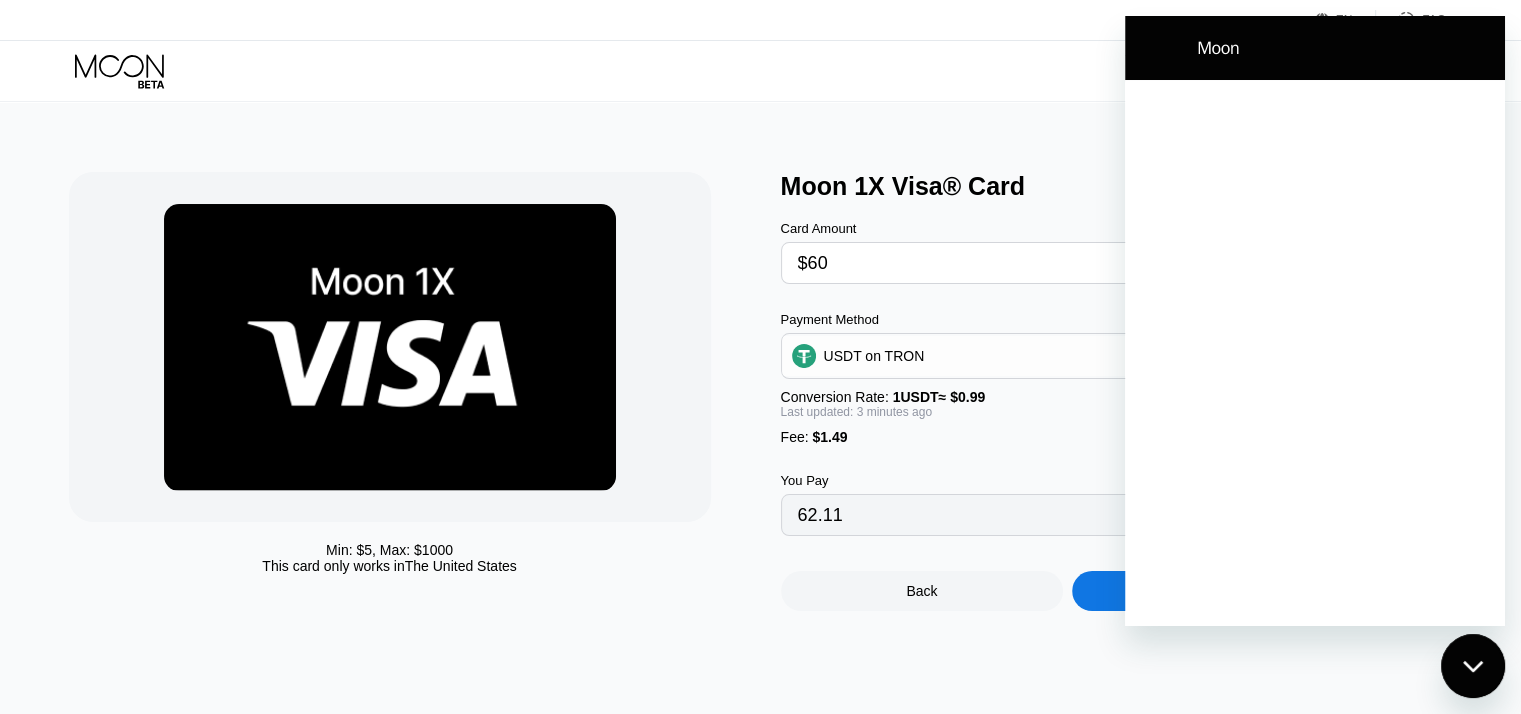 scroll, scrollTop: 0, scrollLeft: 0, axis: both 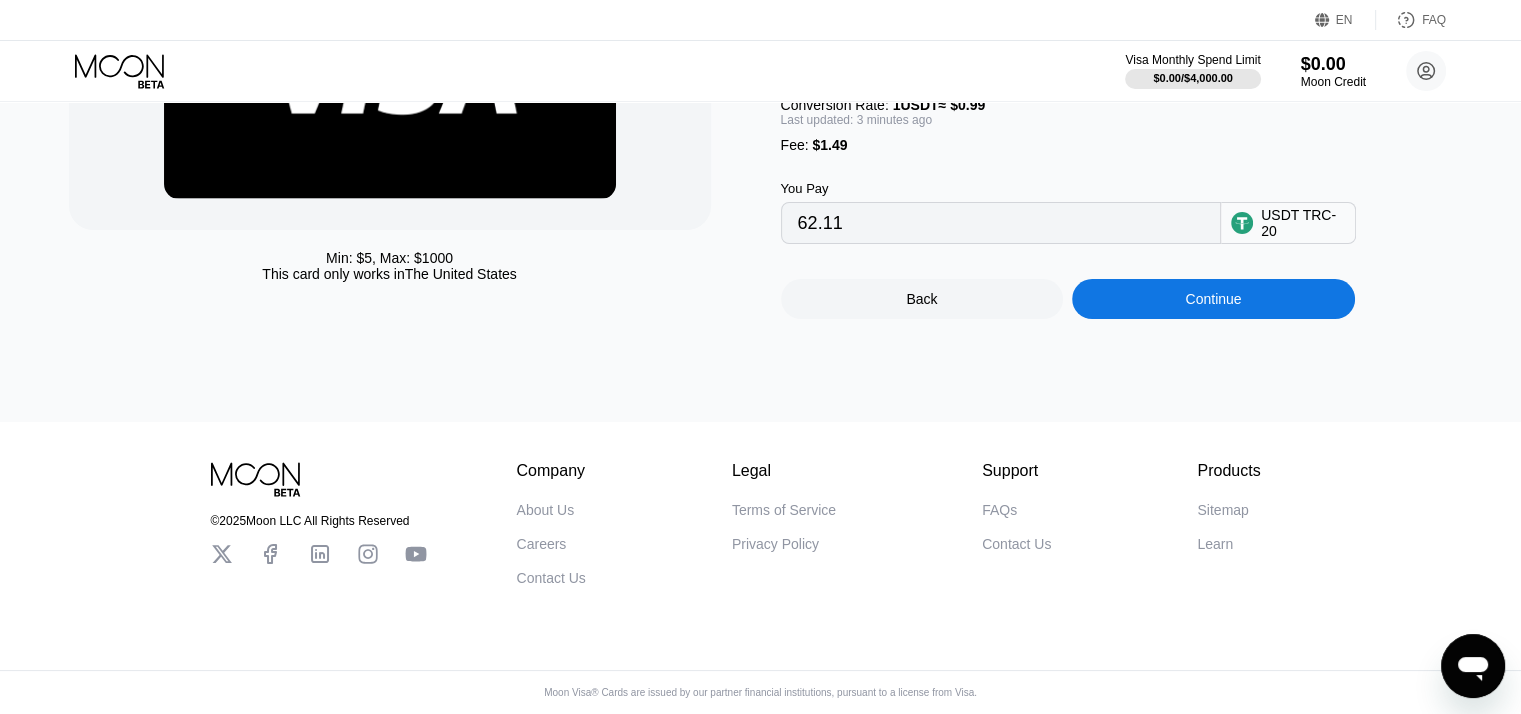 click on "About Us" at bounding box center [546, 510] 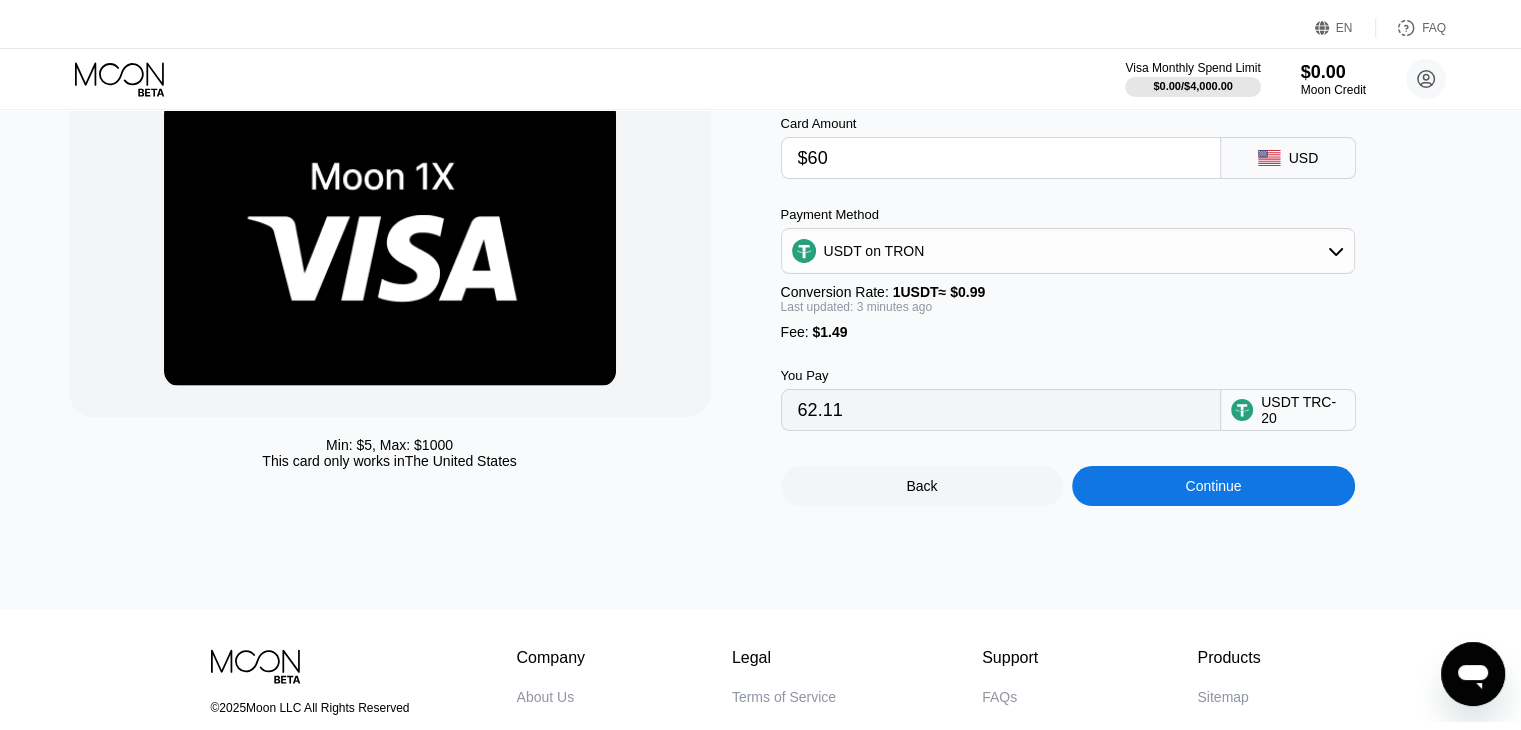 scroll, scrollTop: 0, scrollLeft: 0, axis: both 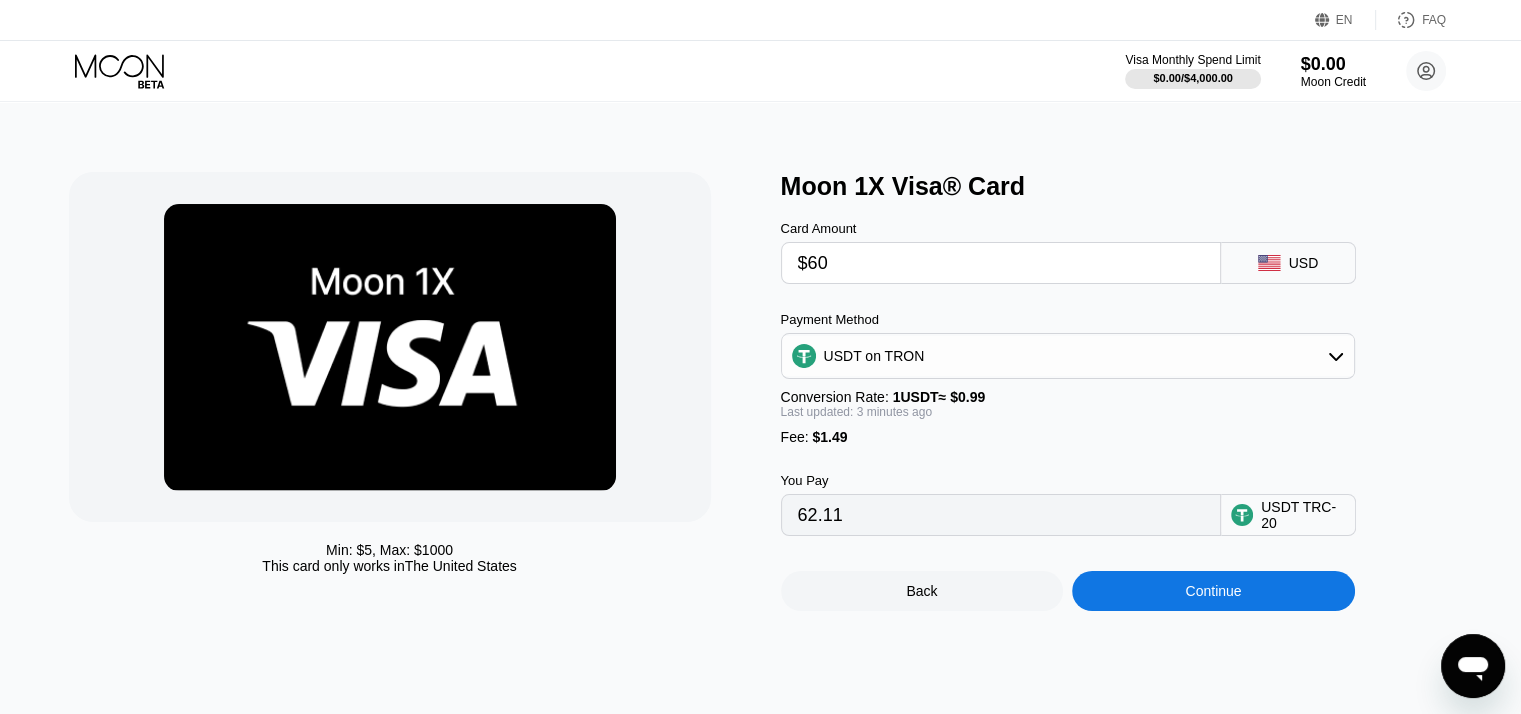 type on "x" 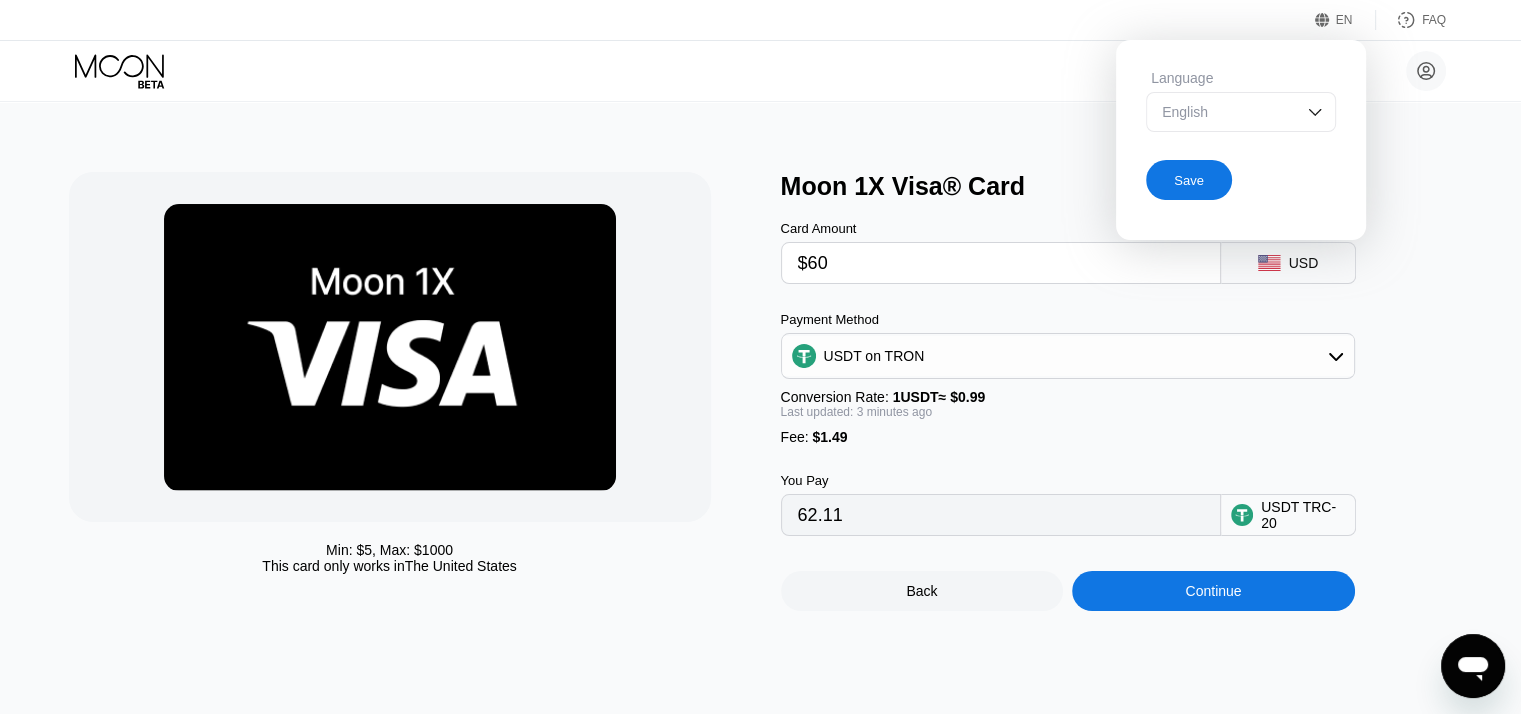 click on "English" at bounding box center [1226, 112] 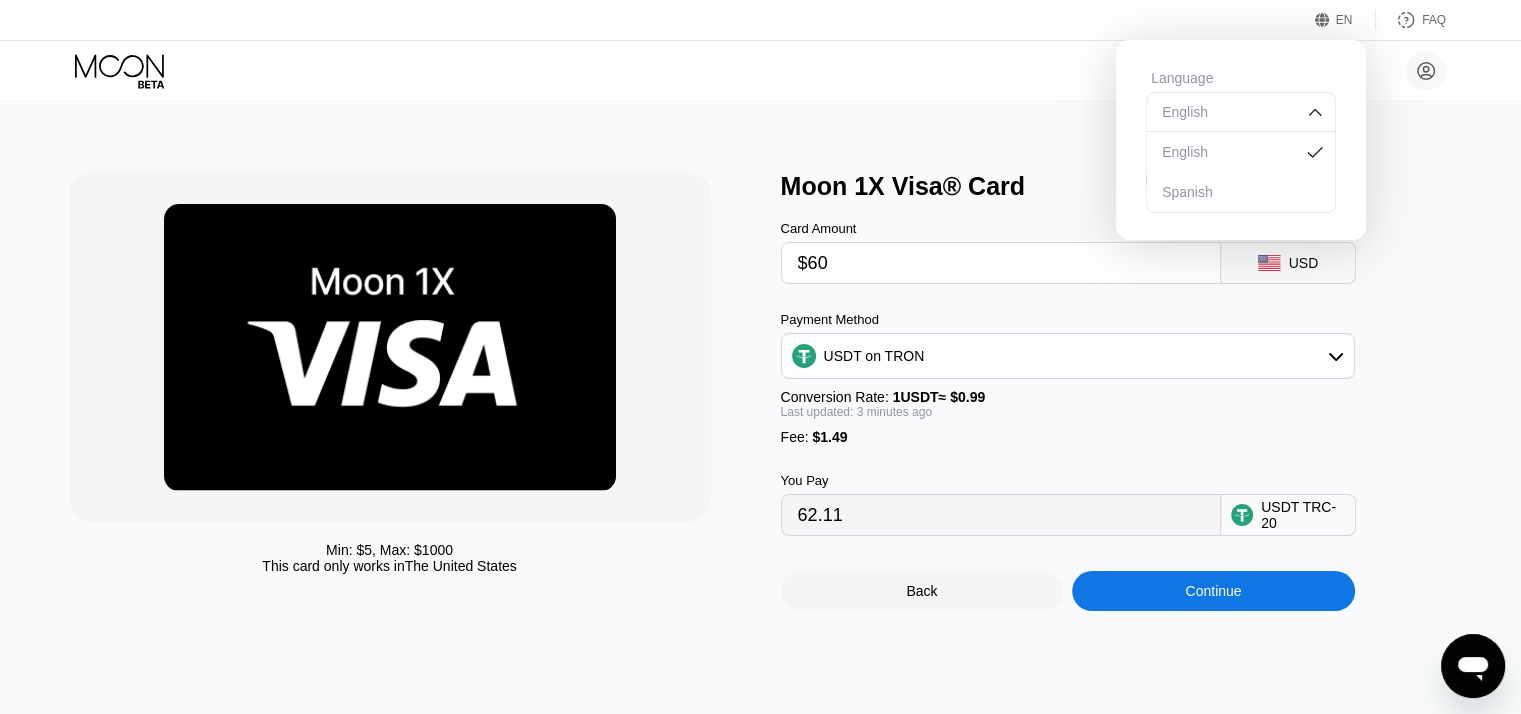 click on "Min: $ 5 , Max: $ 1000 This card only works in  The United States Moon 1X Visa® Card Card Amount $60 USD Payment Method USDT on TRON Conversion Rate:   1  USDT  ≈   $0.99 Last updated:   3 minutes ago Fee :   $1.49 You Pay 62.11 USDT TRC-20 Back Continue" at bounding box center [761, 408] 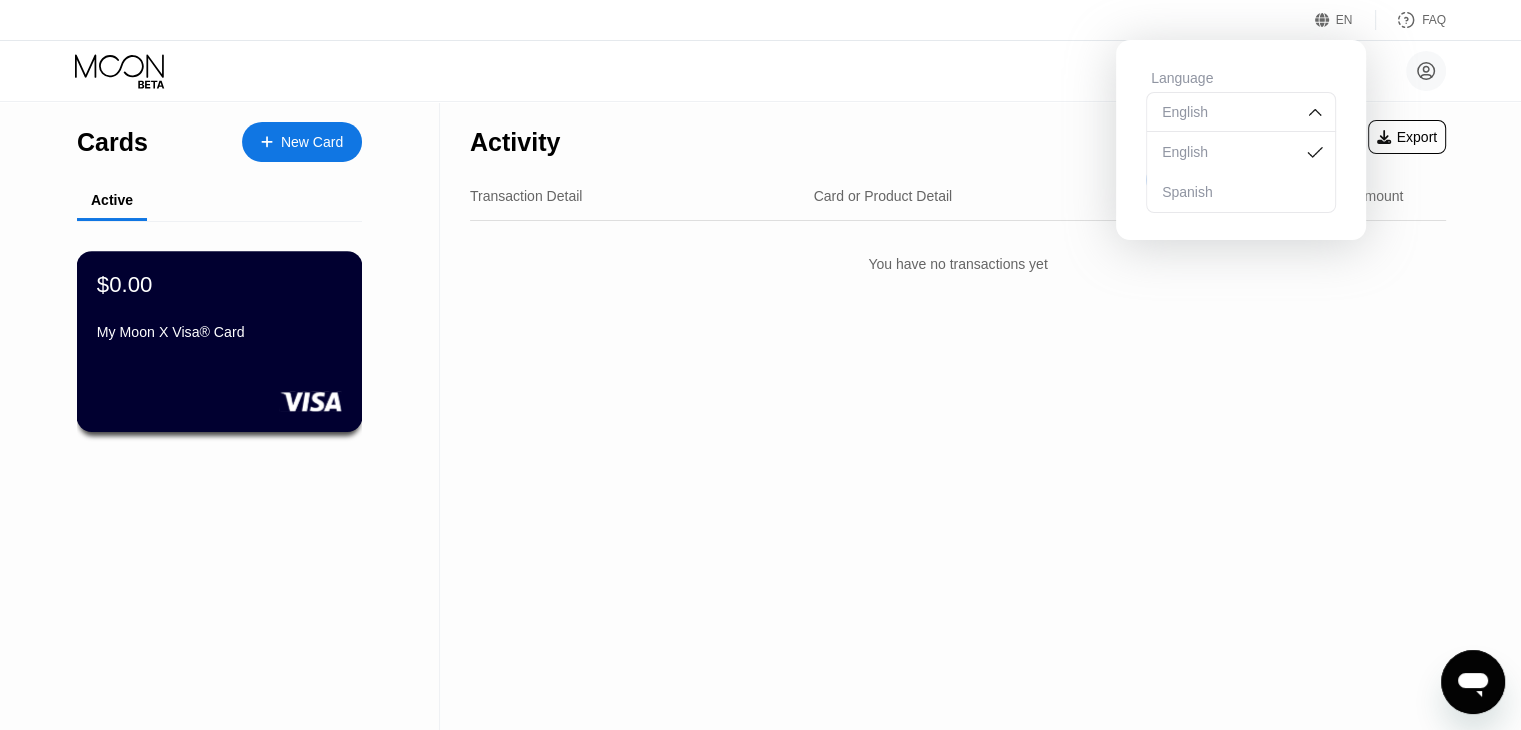 click on "My Moon X Visa® Card" at bounding box center [219, 336] 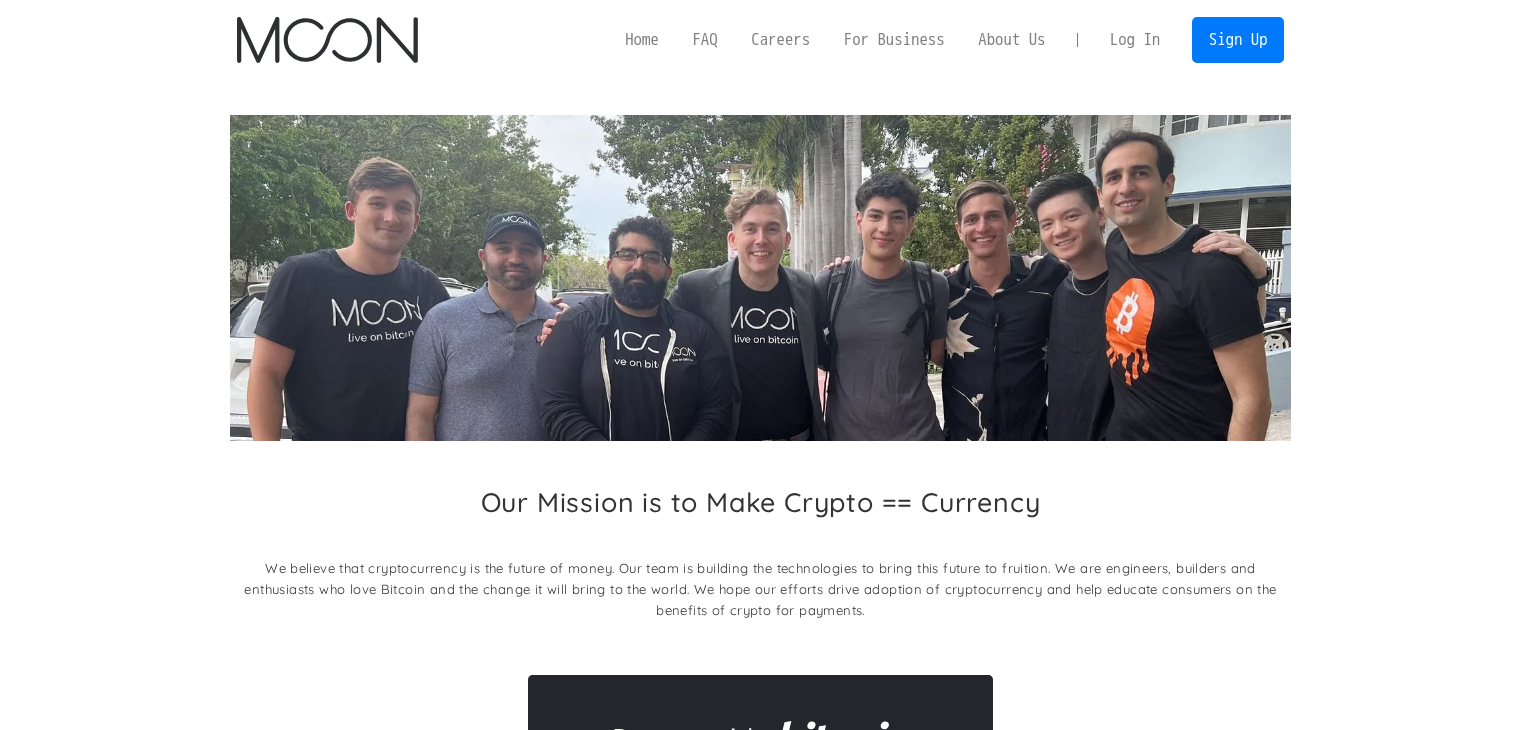 scroll, scrollTop: 0, scrollLeft: 0, axis: both 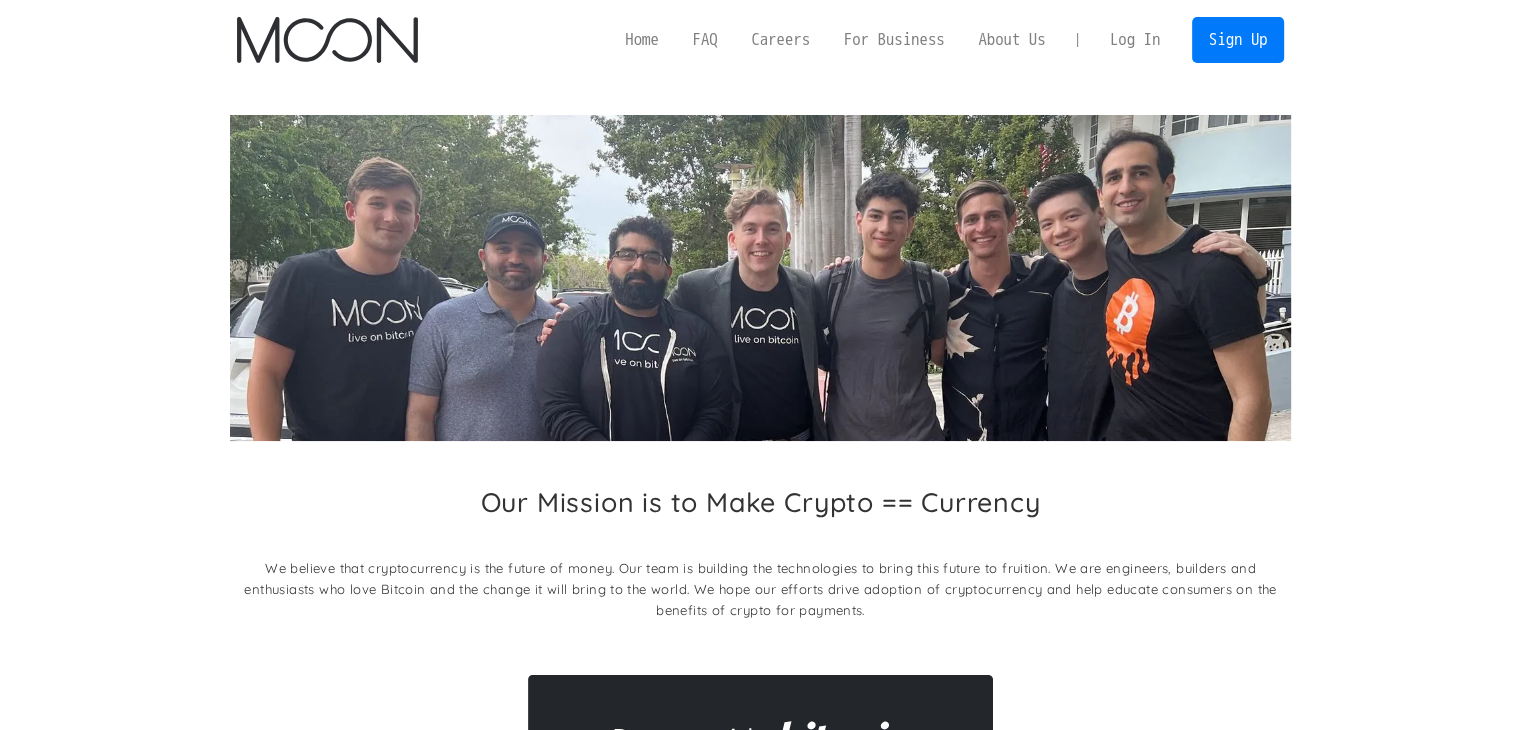 click on "Our Mission is to Make Crypto == Currency We believe that cryptocurrency is the future of money. Our team is building the technologies to bring this future to fruition. We are engineers, builders and enthusiasts who love Bitcoin and the change it will bring to the world. We hope our efforts drive adoption of cryptocurrency and help educate consumers on the benefits of crypto for payments." at bounding box center [760, 460] 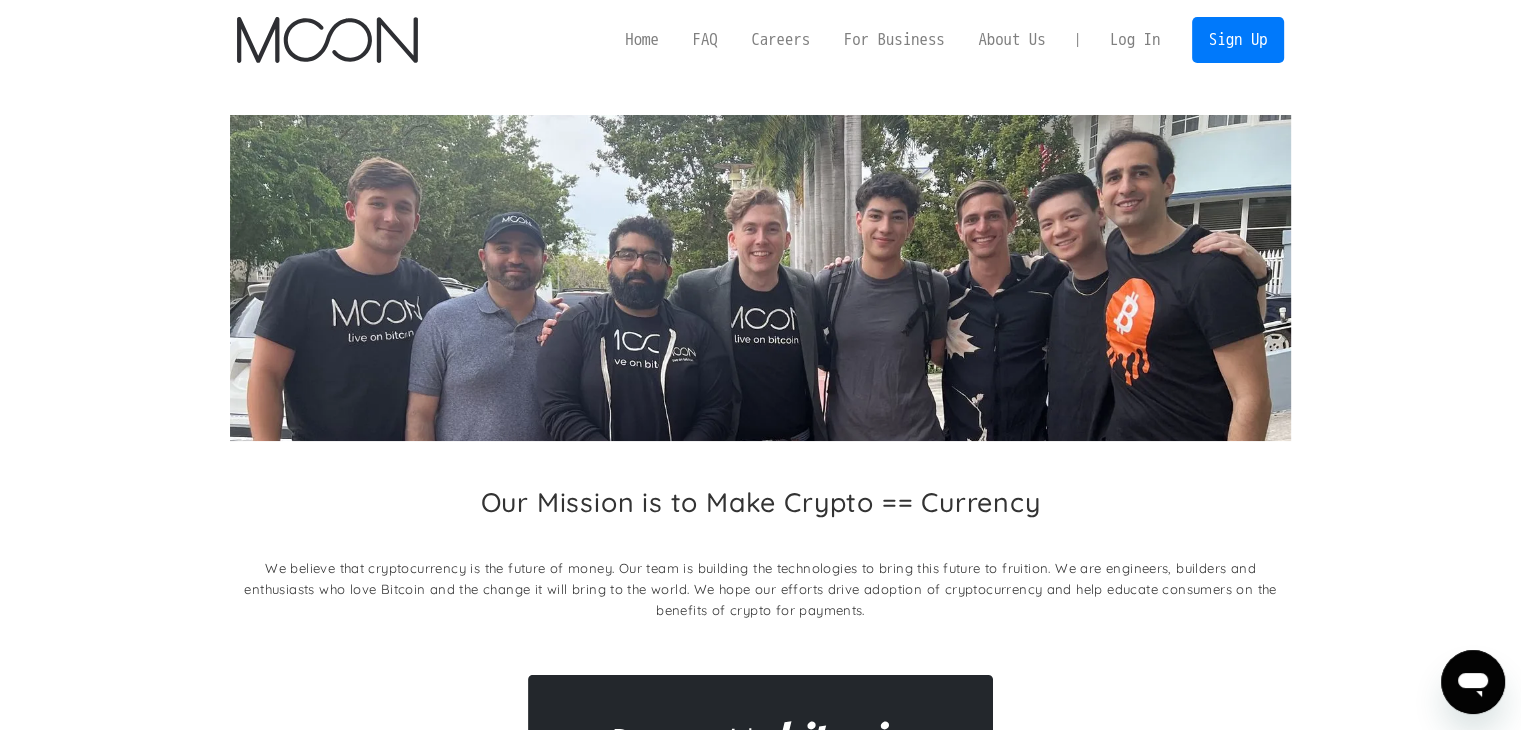 scroll, scrollTop: 0, scrollLeft: 0, axis: both 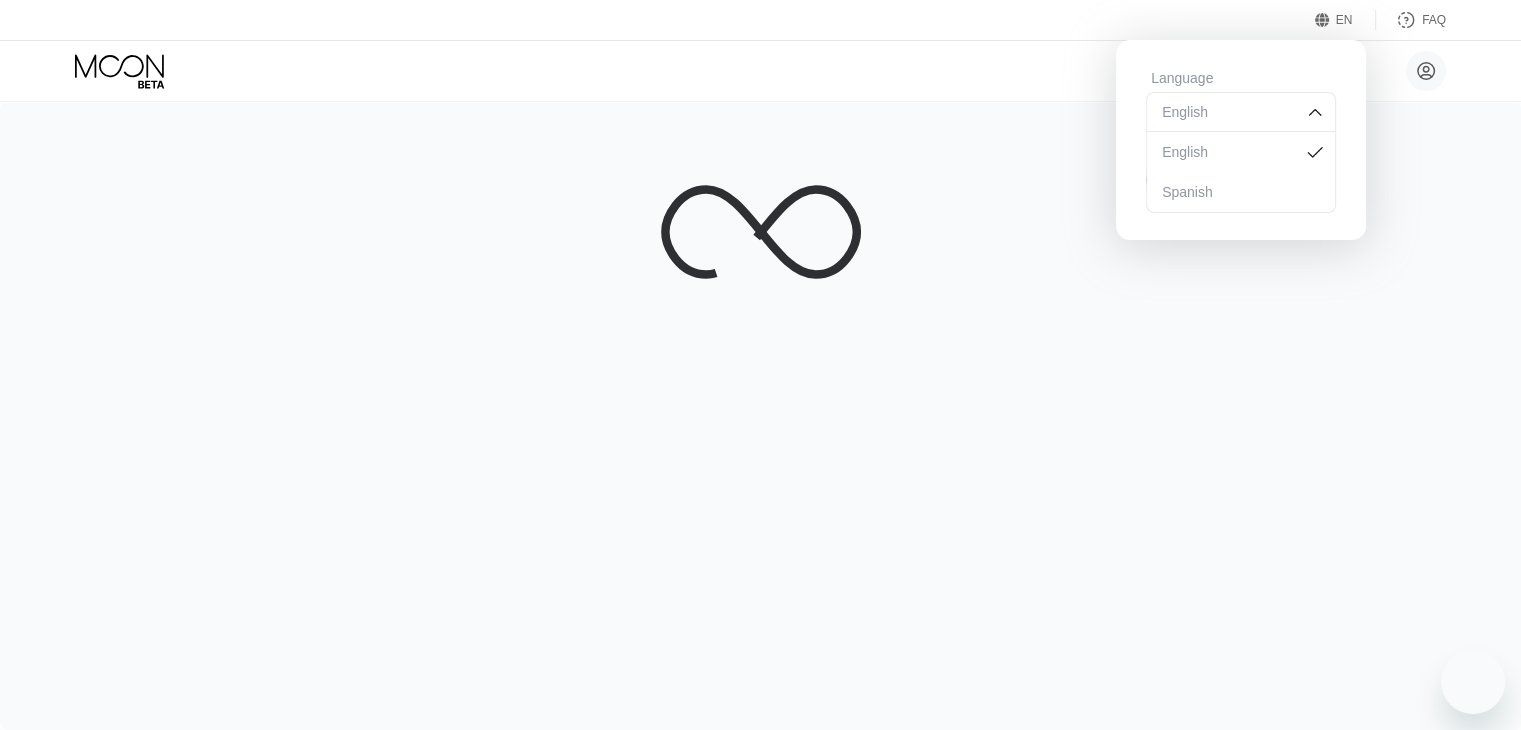 click at bounding box center (760, 416) 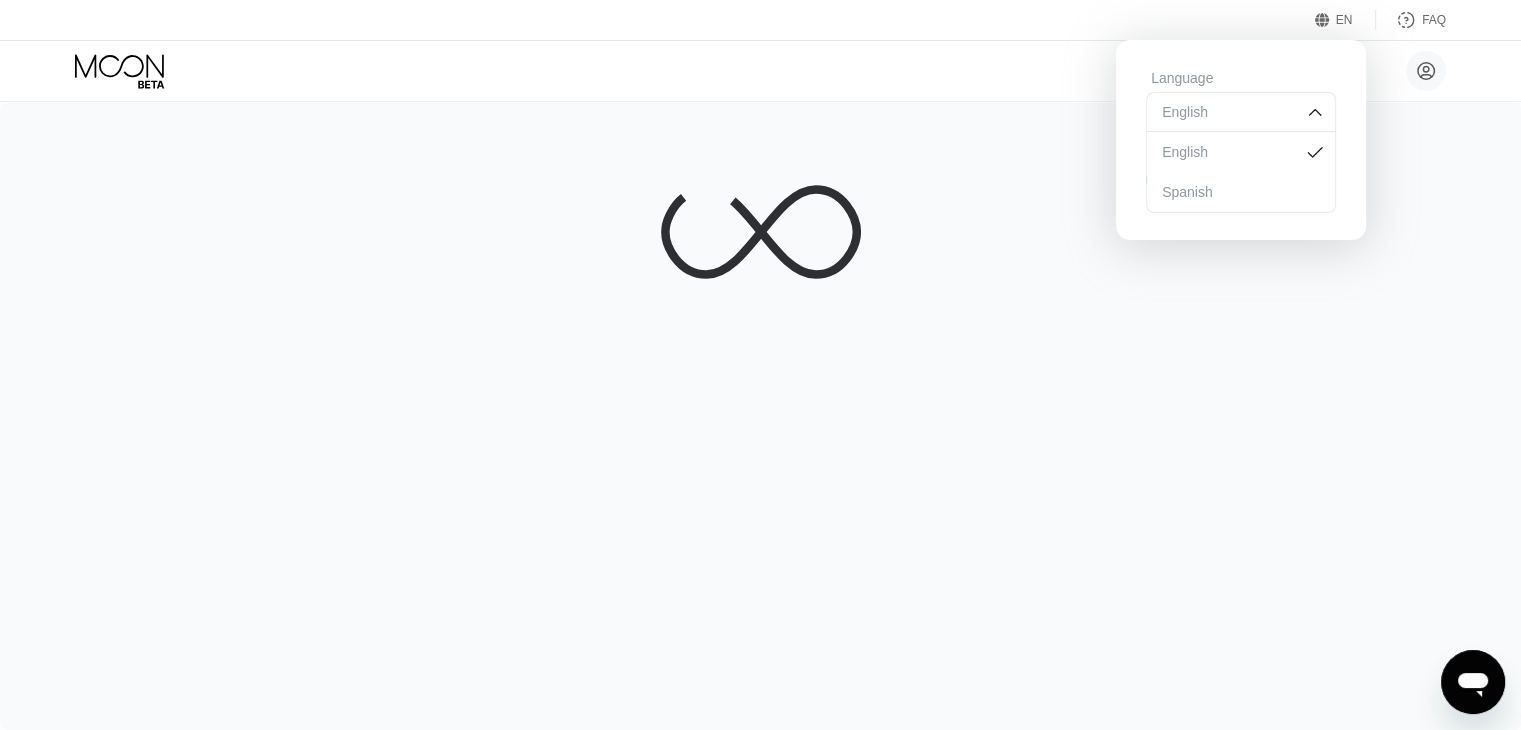 scroll, scrollTop: 0, scrollLeft: 0, axis: both 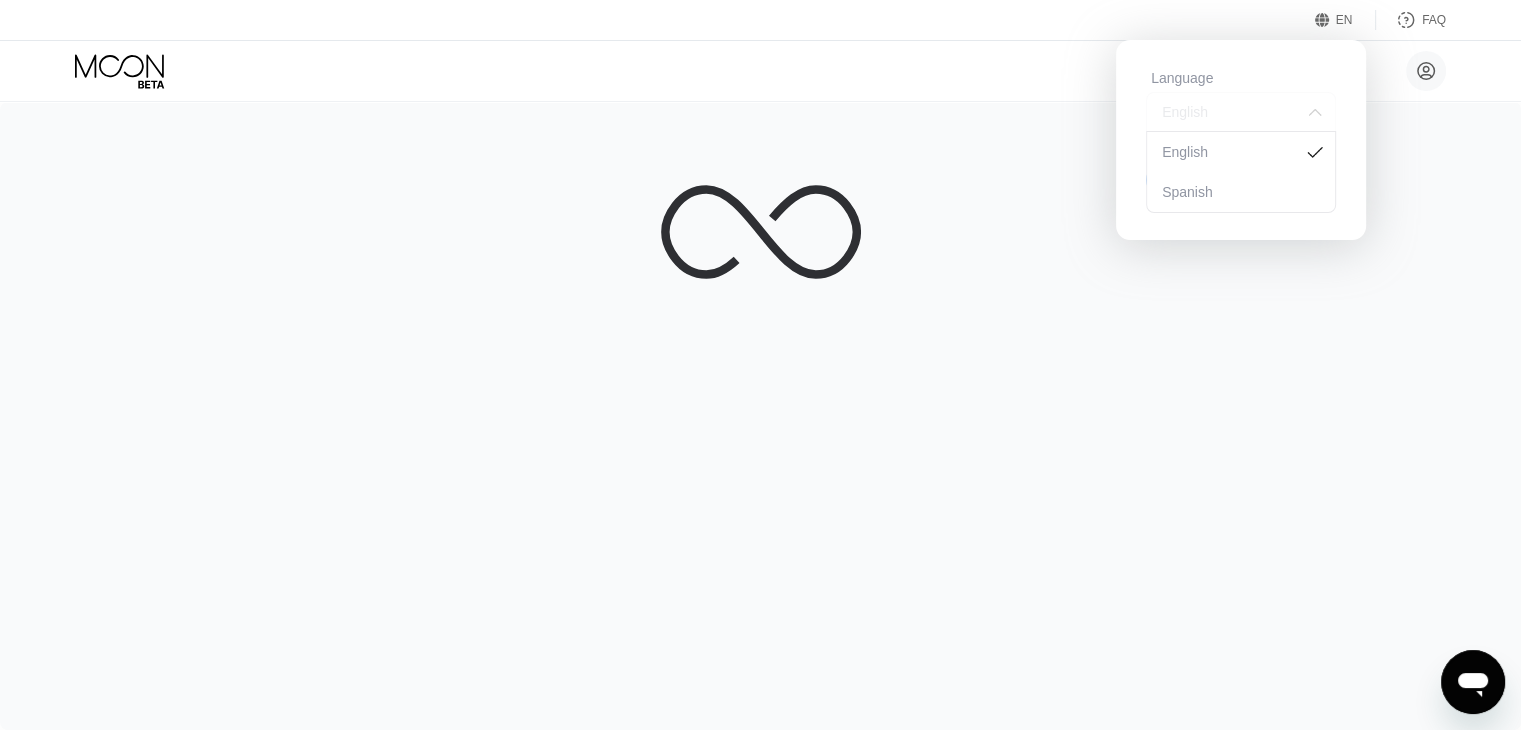 click at bounding box center [1315, 112] 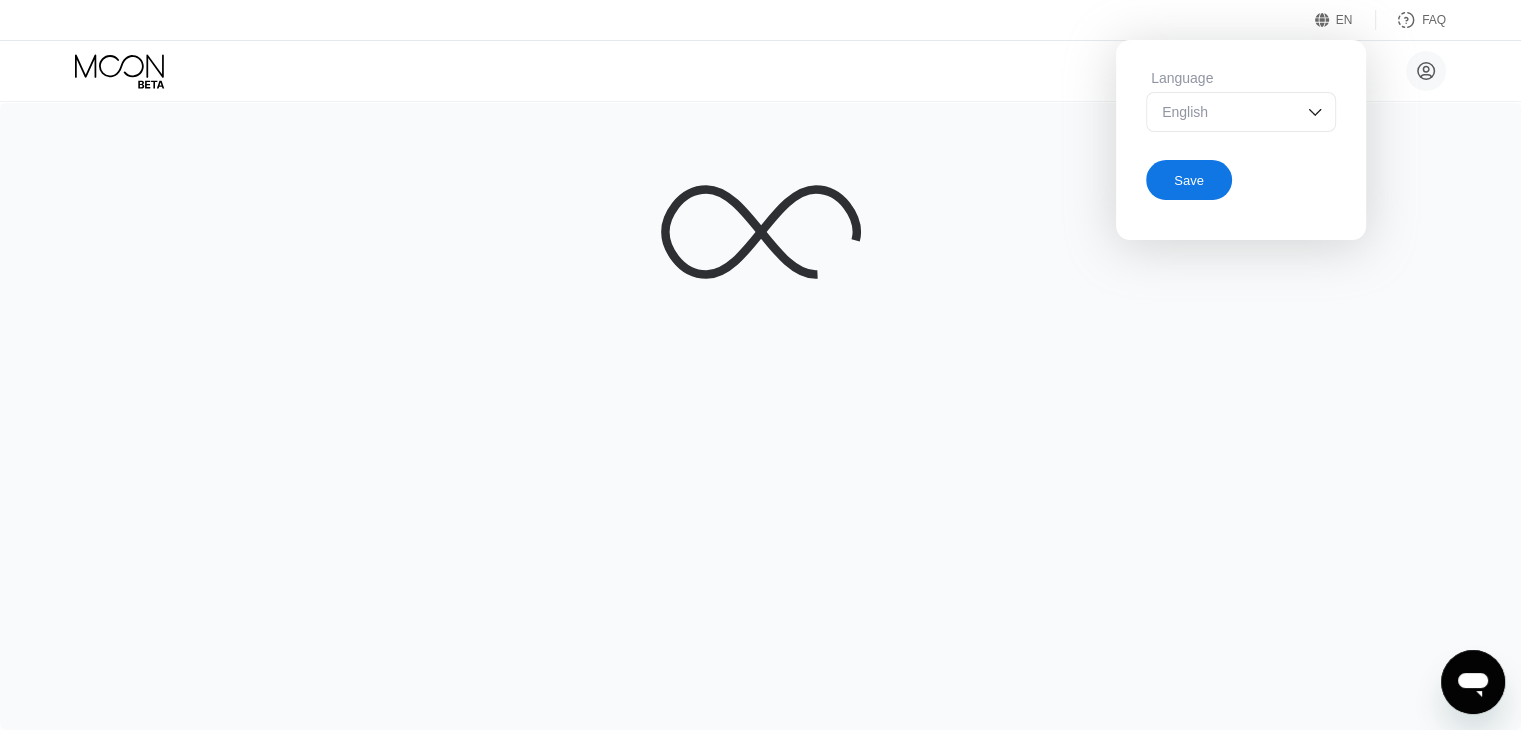 click at bounding box center [760, 416] 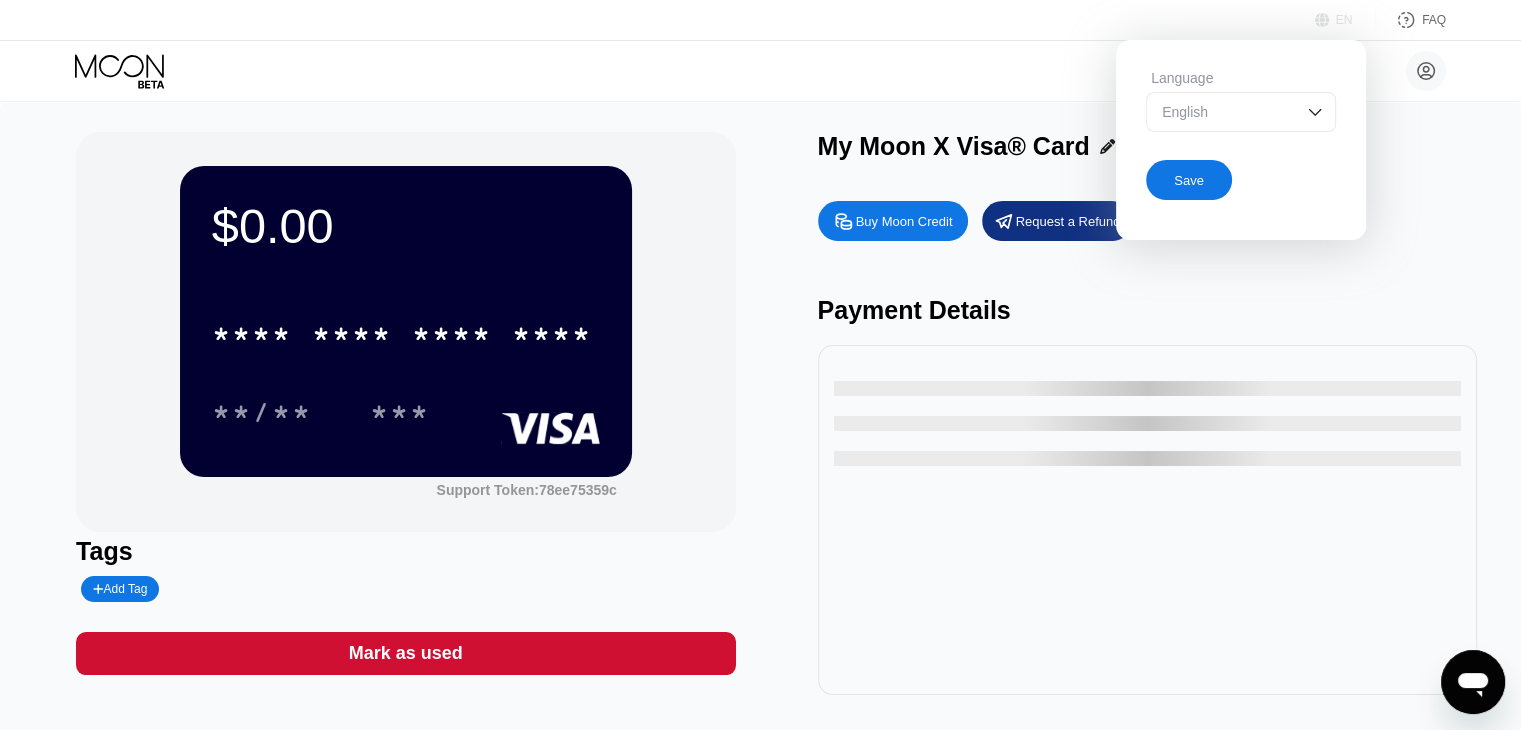 click on "EN" at bounding box center (1344, 20) 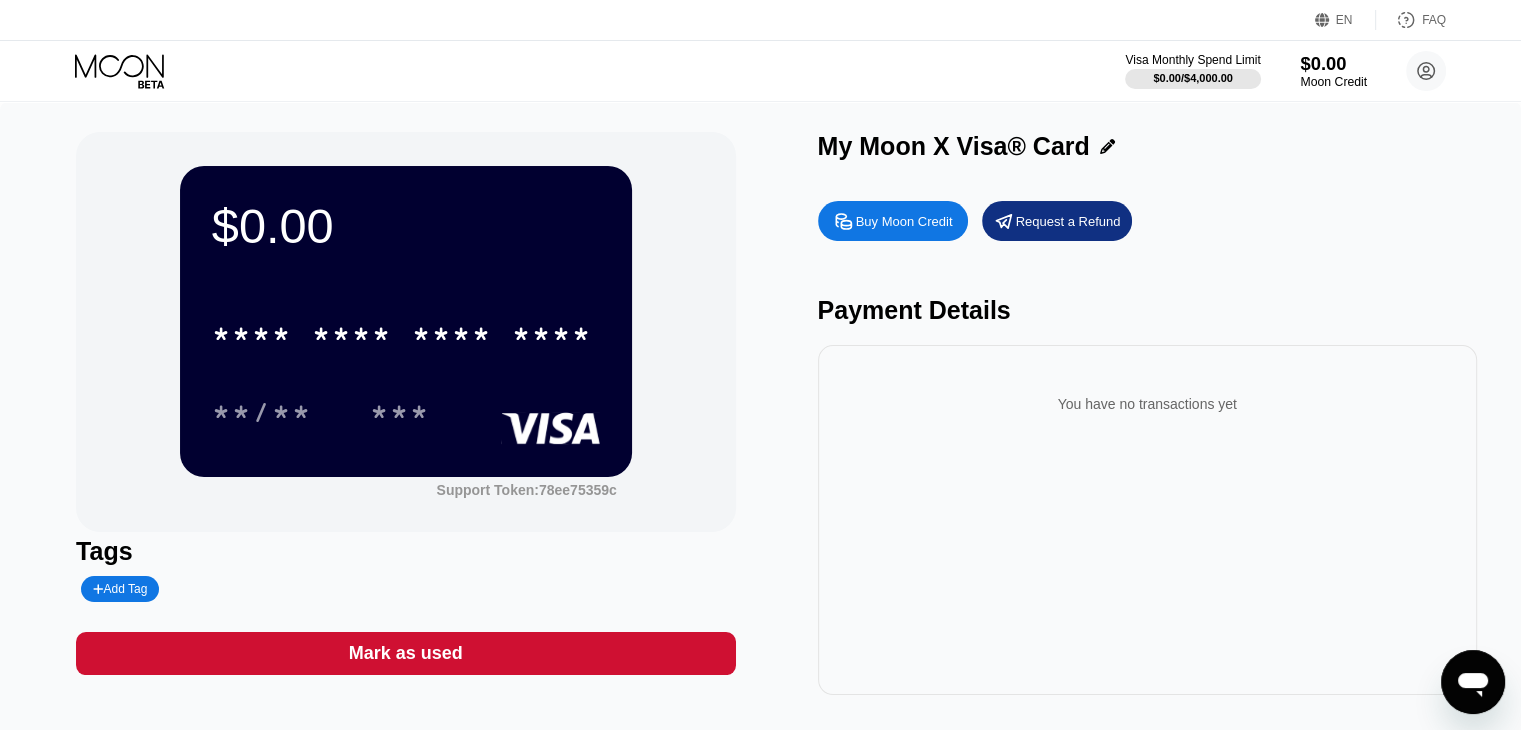 click on "Moon Credit" at bounding box center (1333, 82) 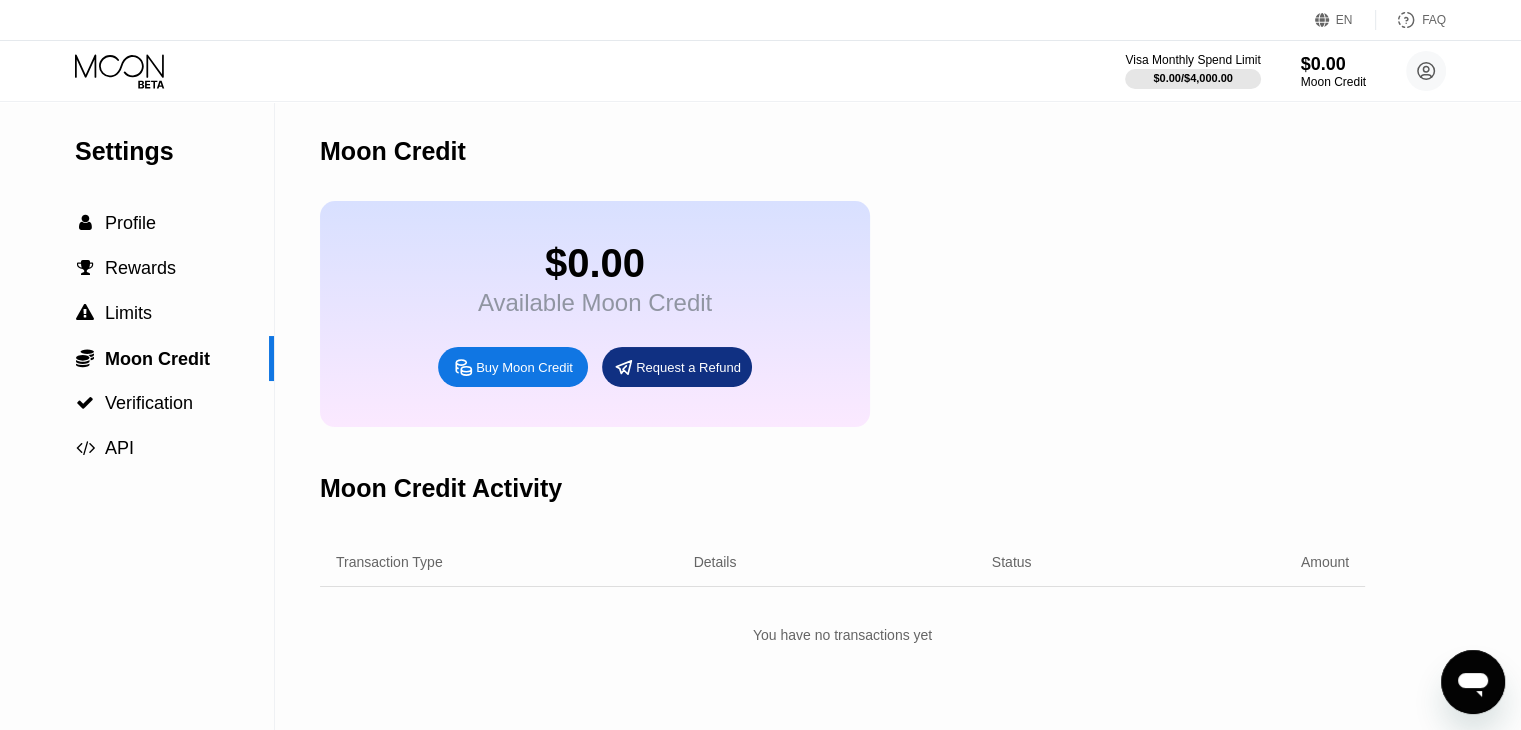 click on "Buy Moon Credit" at bounding box center (524, 367) 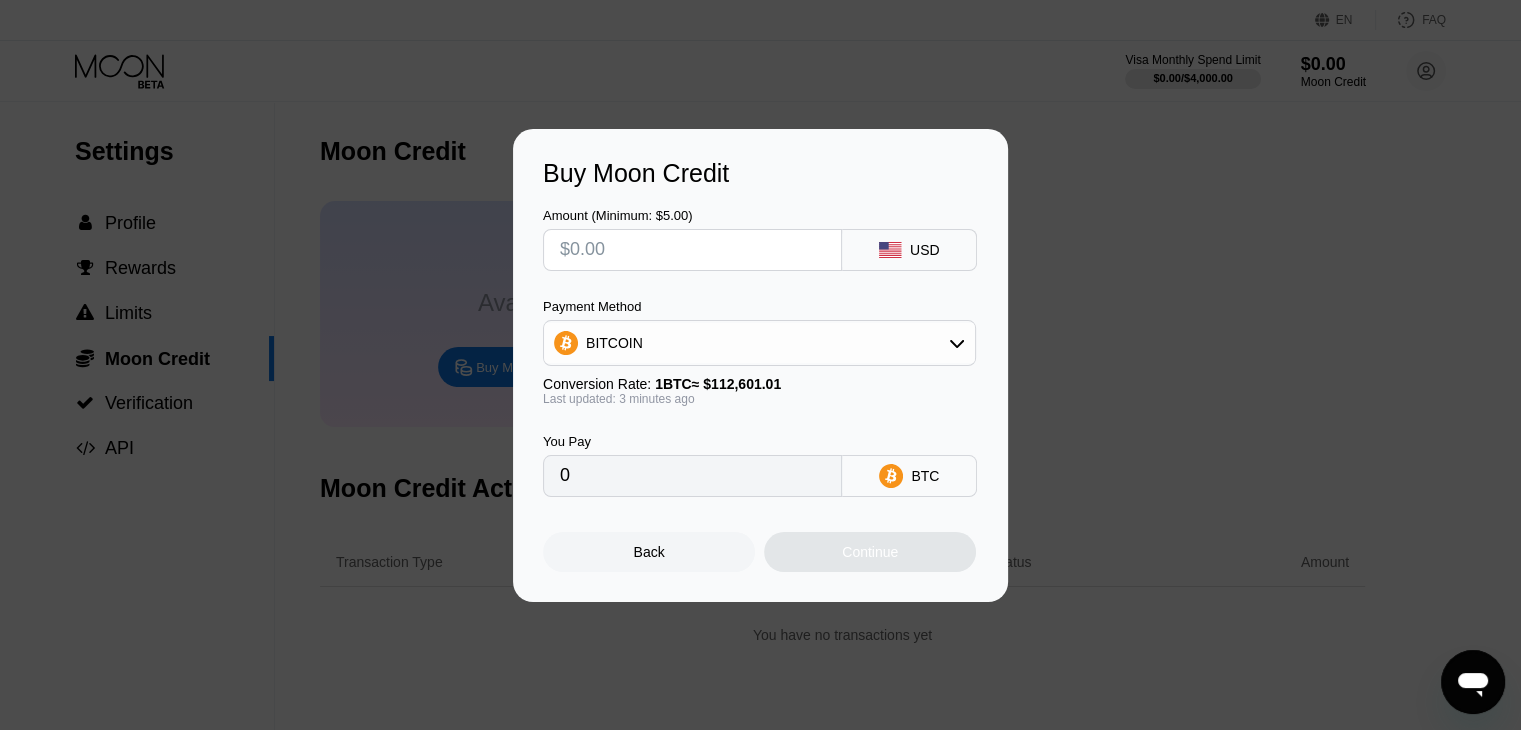 click on "Back" at bounding box center [649, 552] 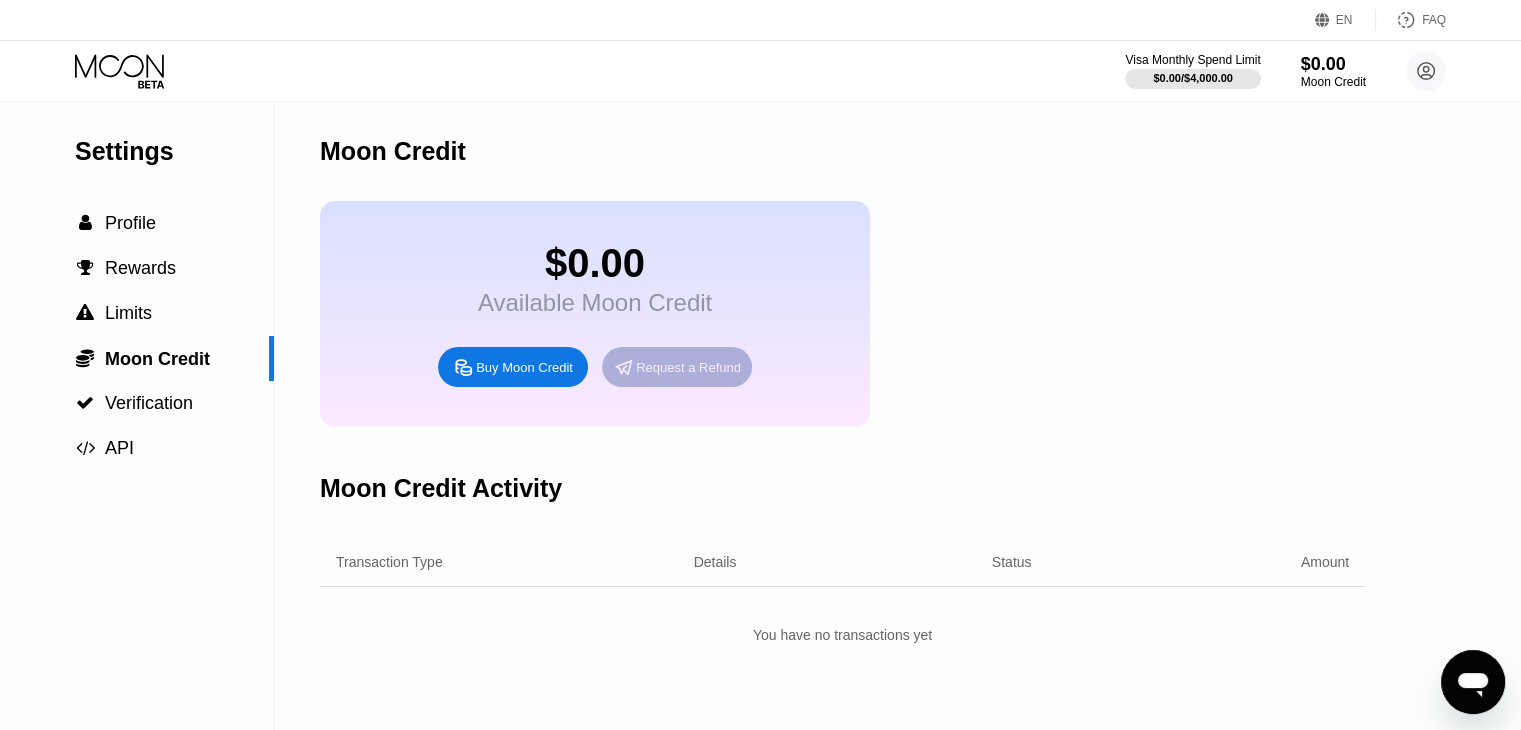 click on "Request a Refund" at bounding box center (688, 367) 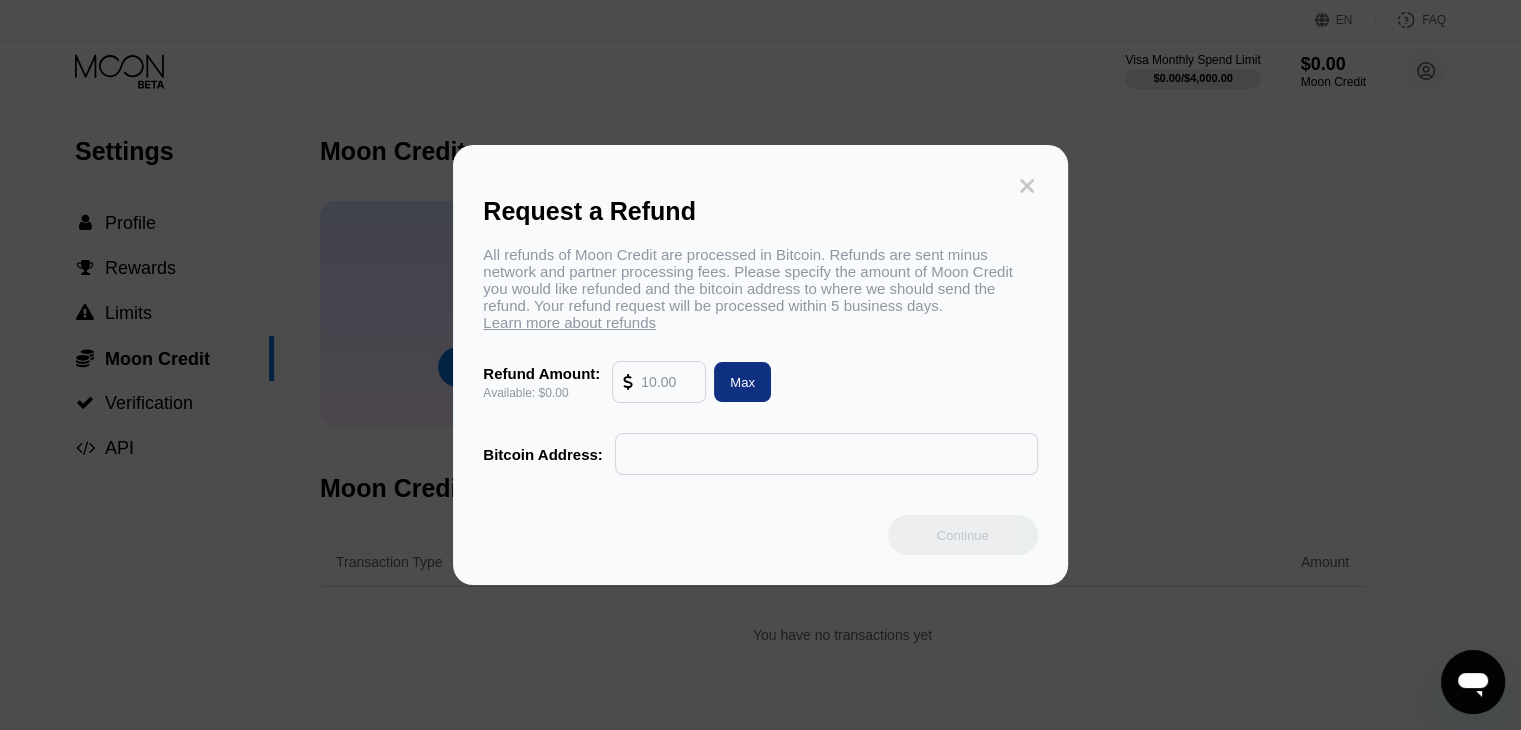 click 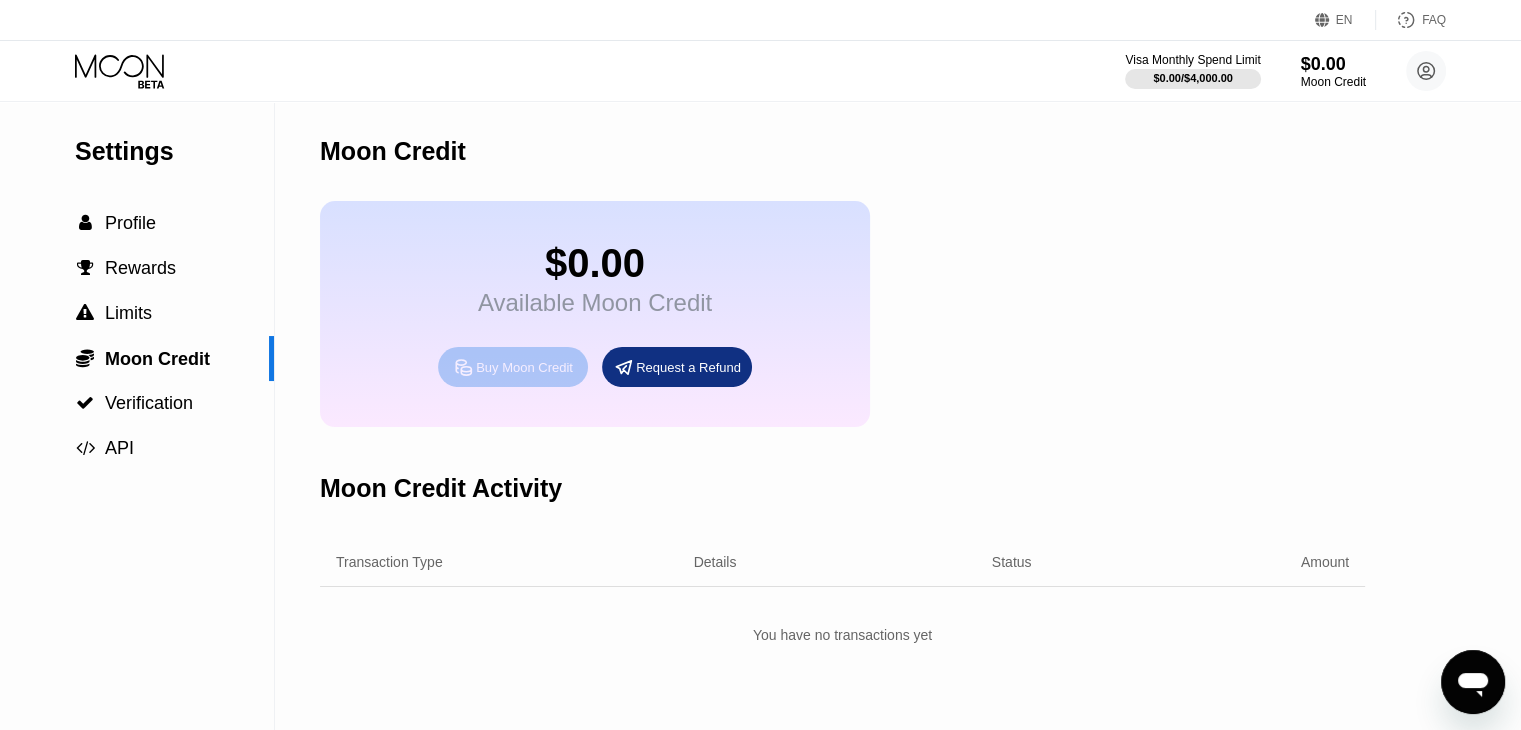 click on "Buy Moon Credit" at bounding box center [524, 367] 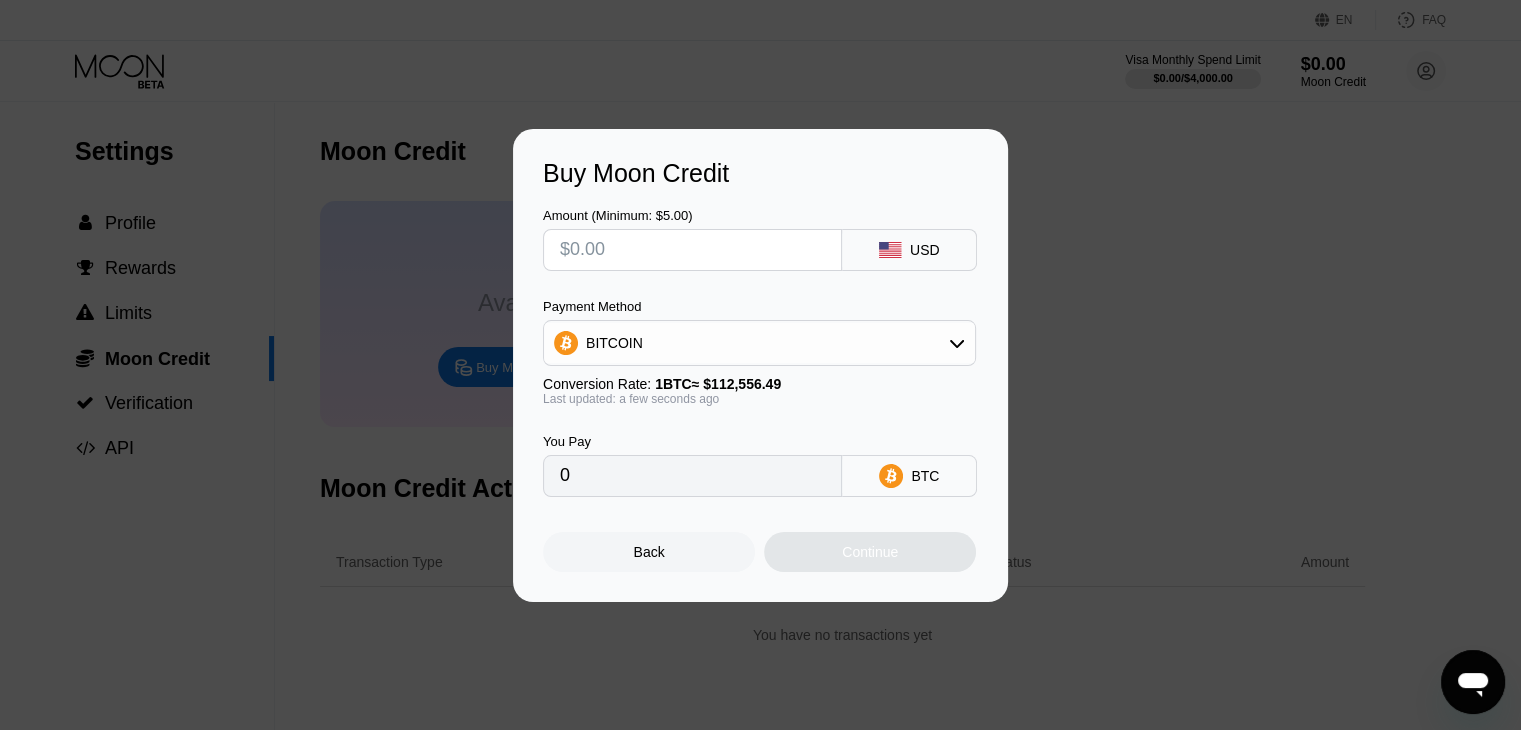 drag, startPoint x: 786, startPoint y: 252, endPoint x: 806, endPoint y: 252, distance: 20 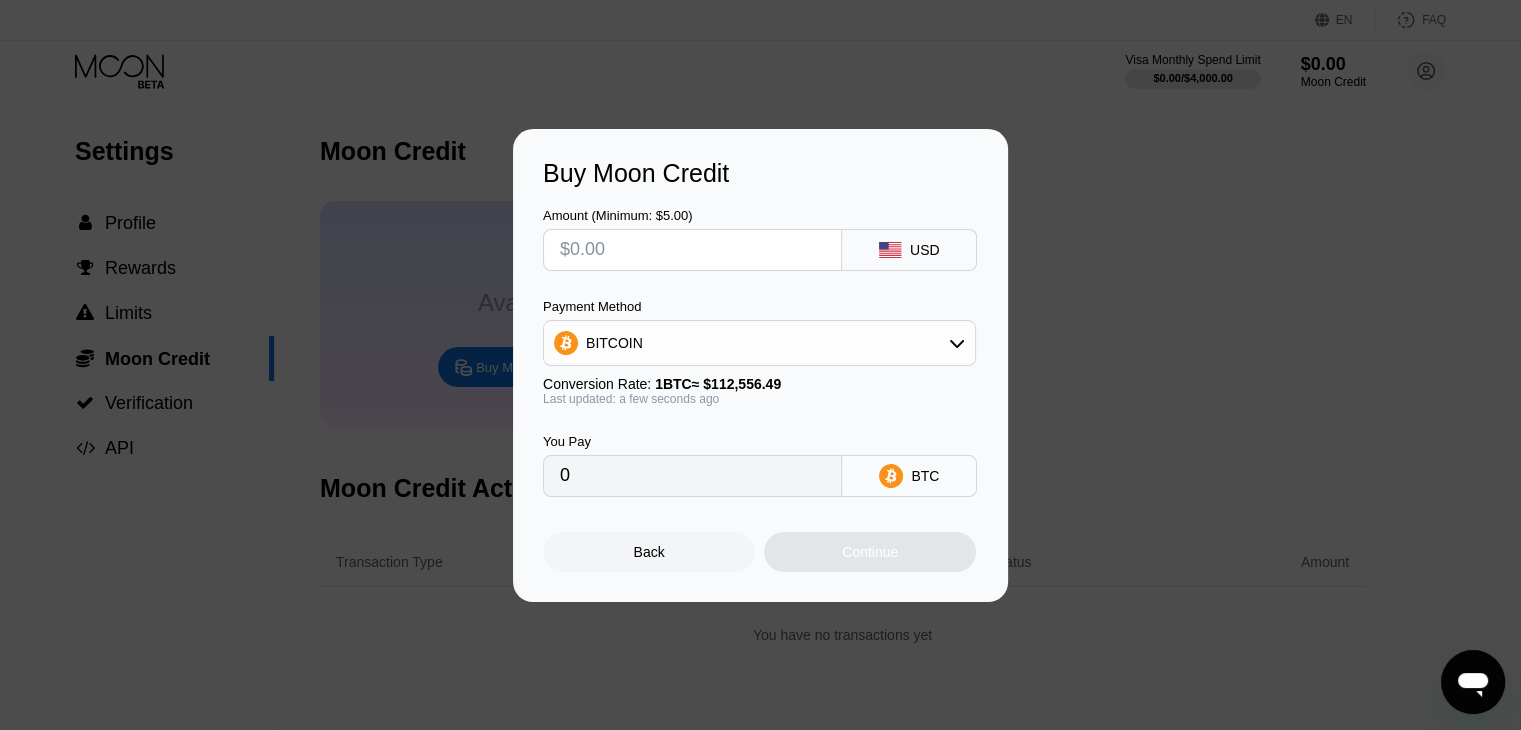 type on "$5" 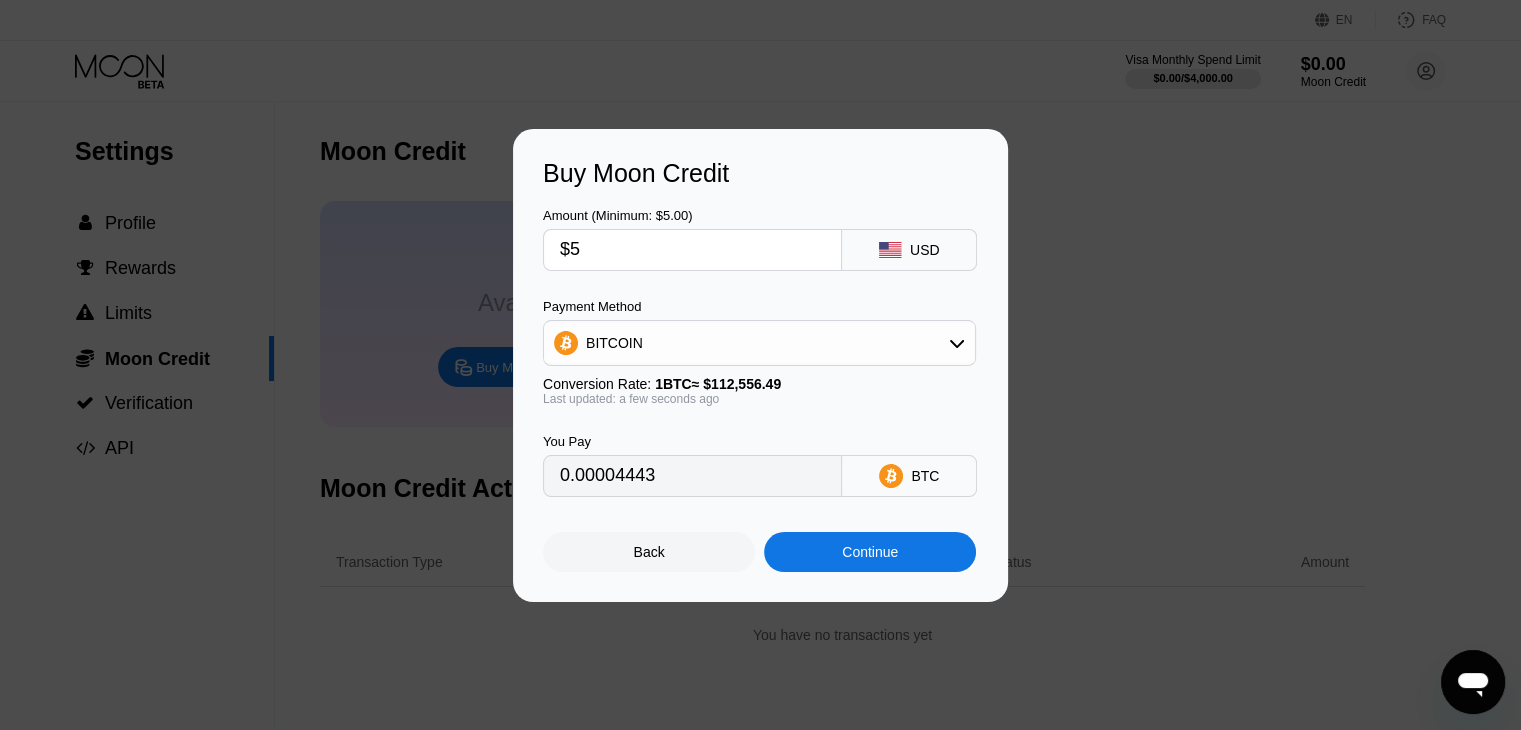 type on "0.00004443" 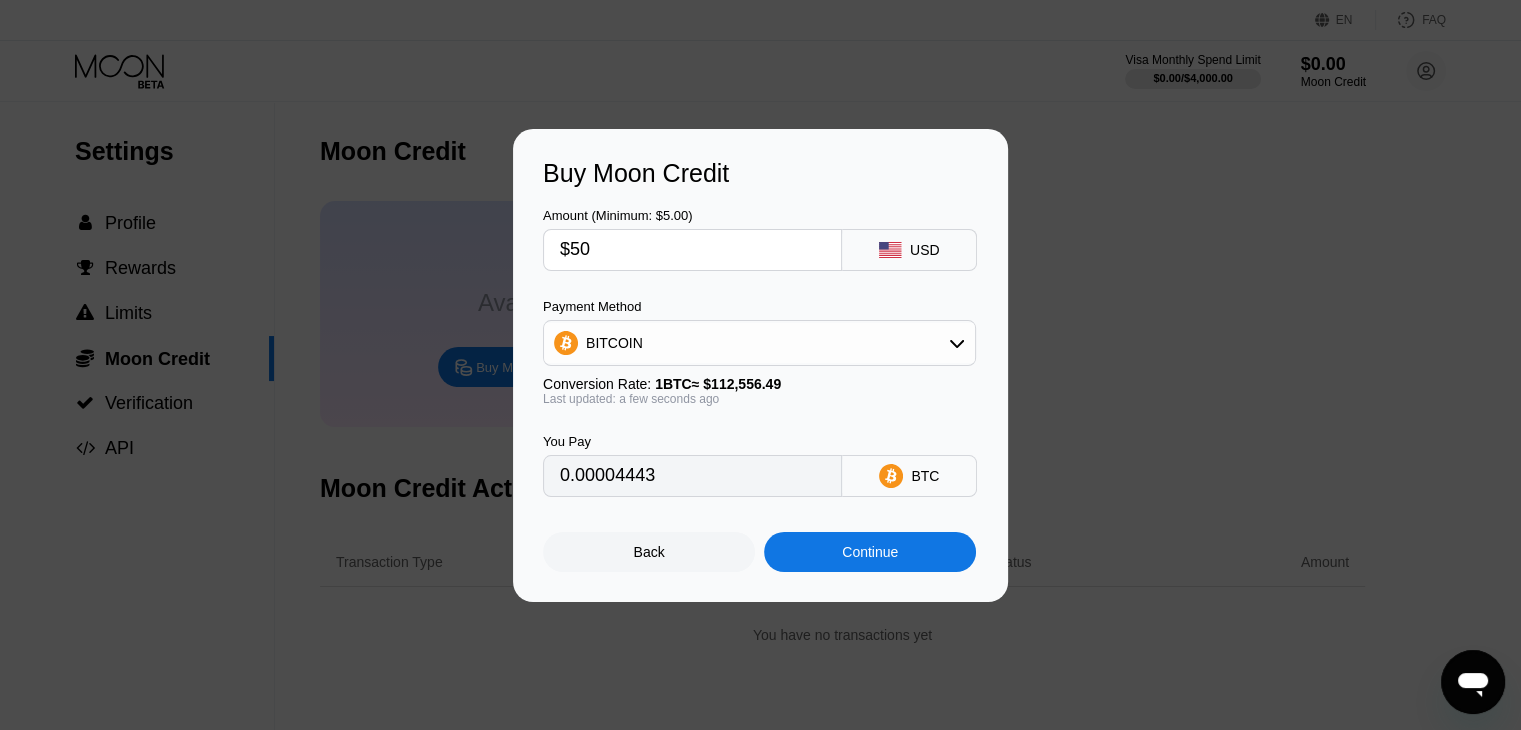 type on "0.00044423" 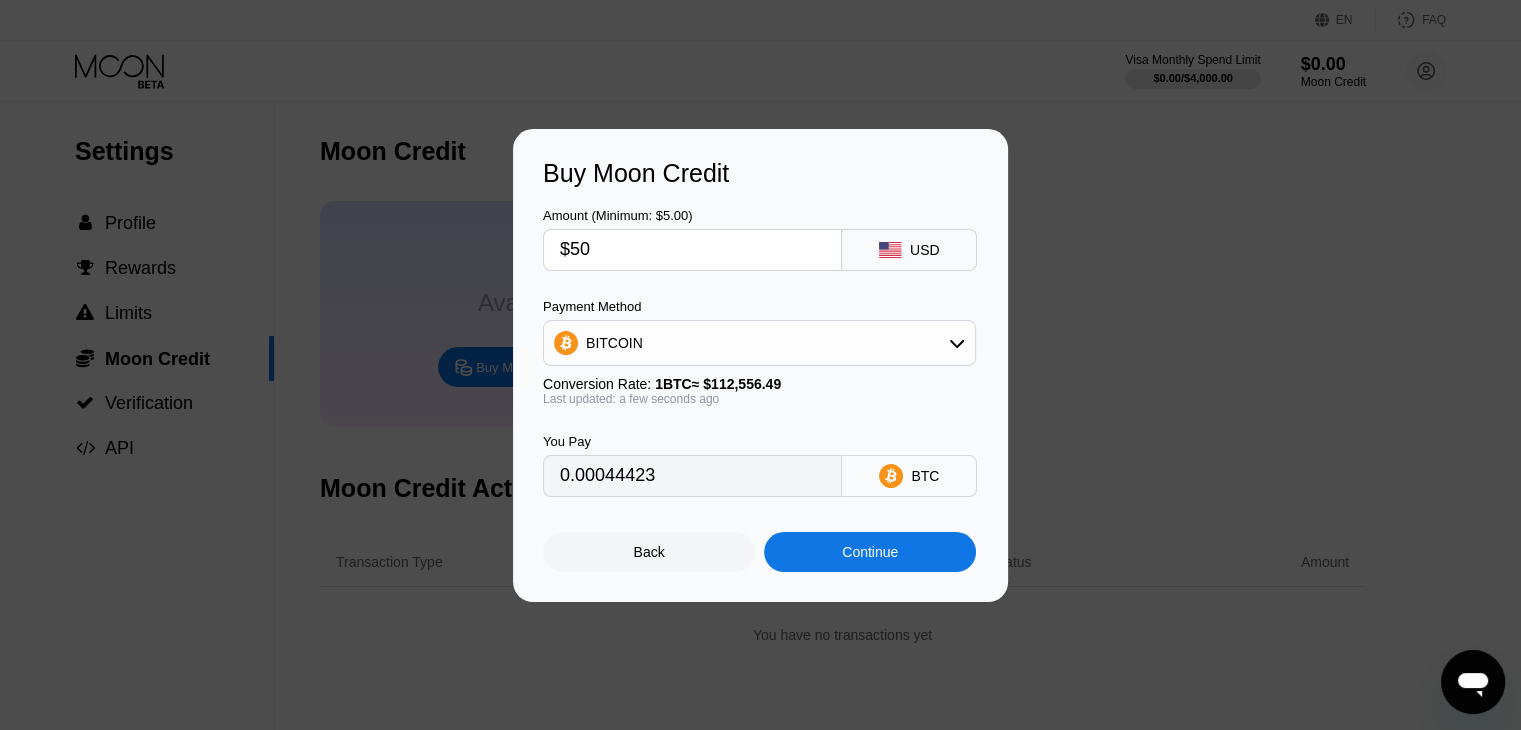 type on "$50" 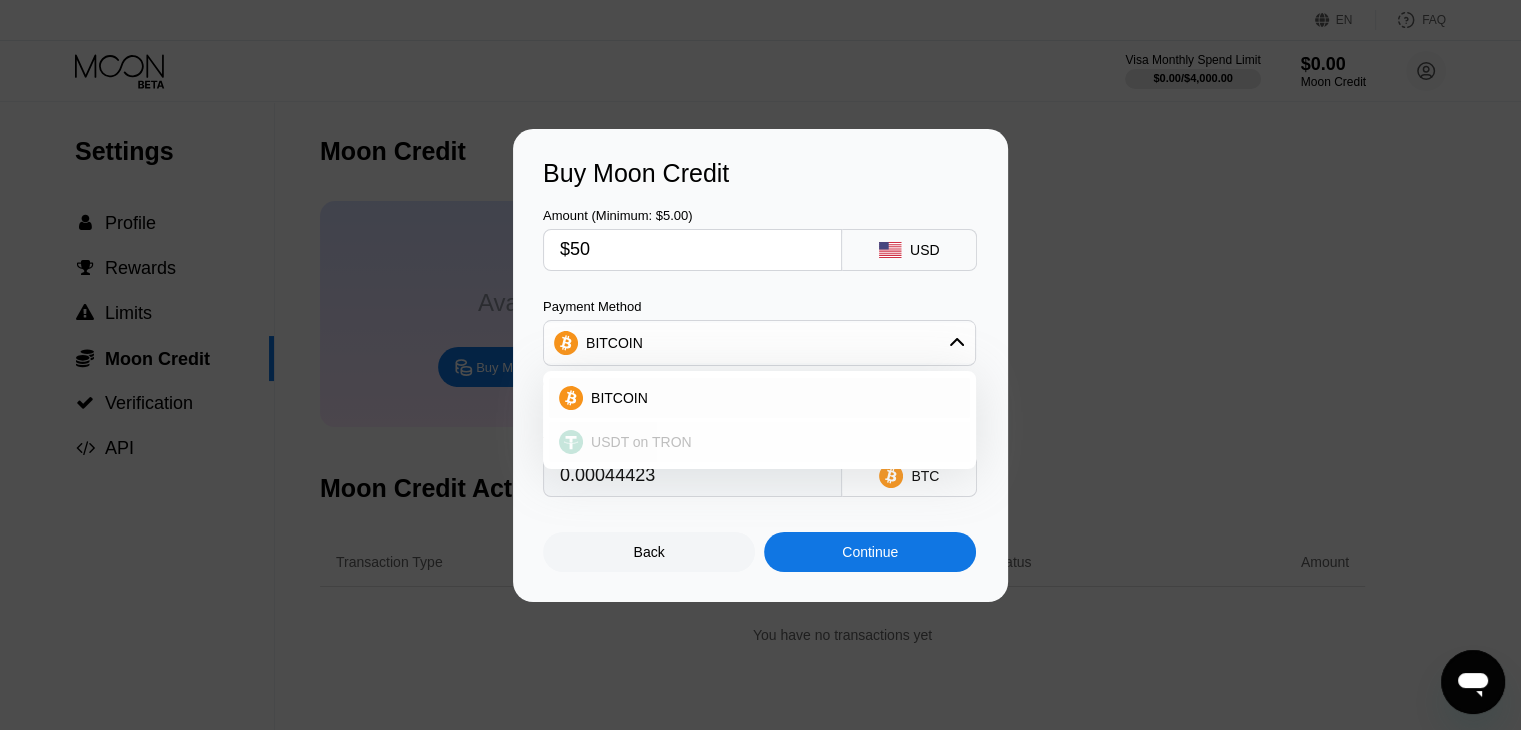 click on "USDT on TRON" at bounding box center [759, 442] 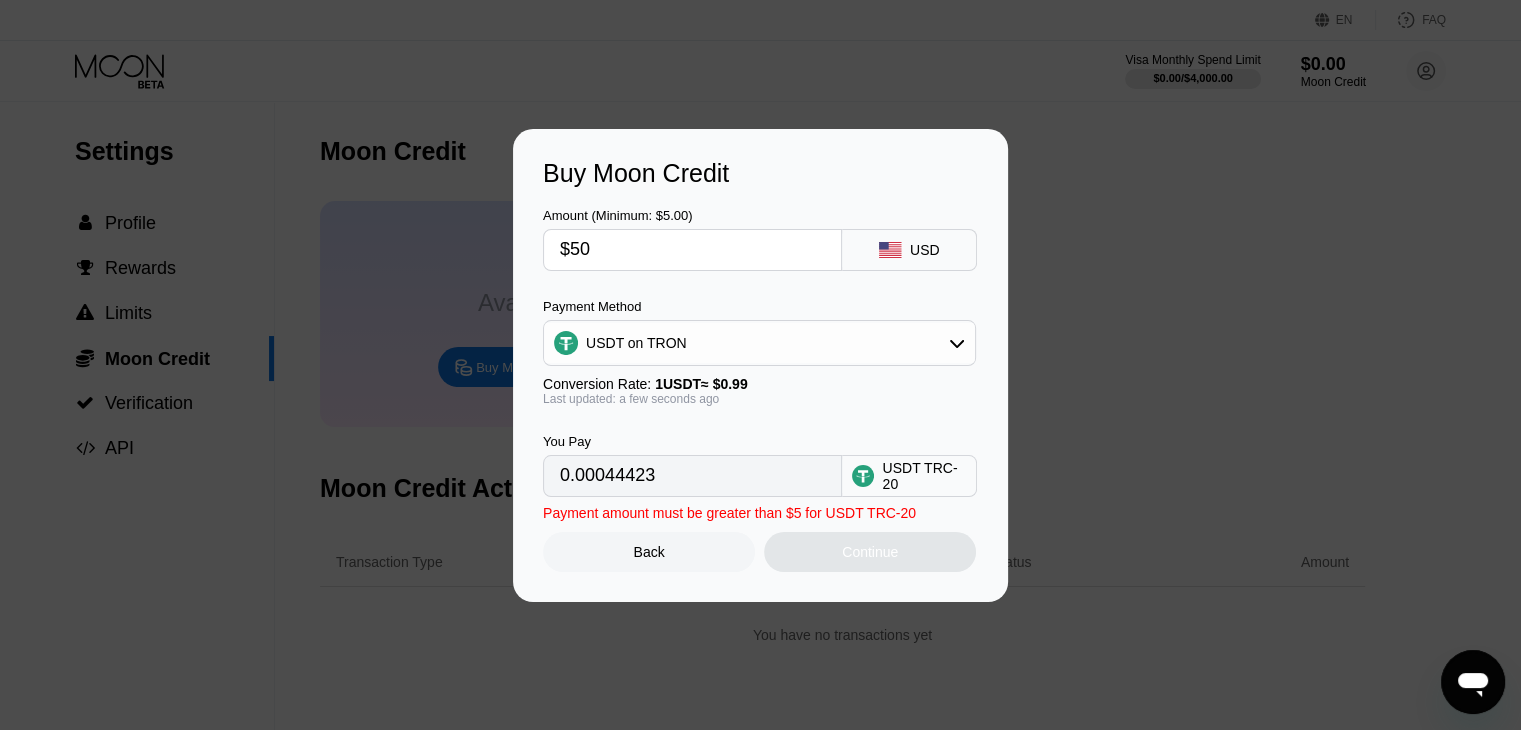 type on "50.51" 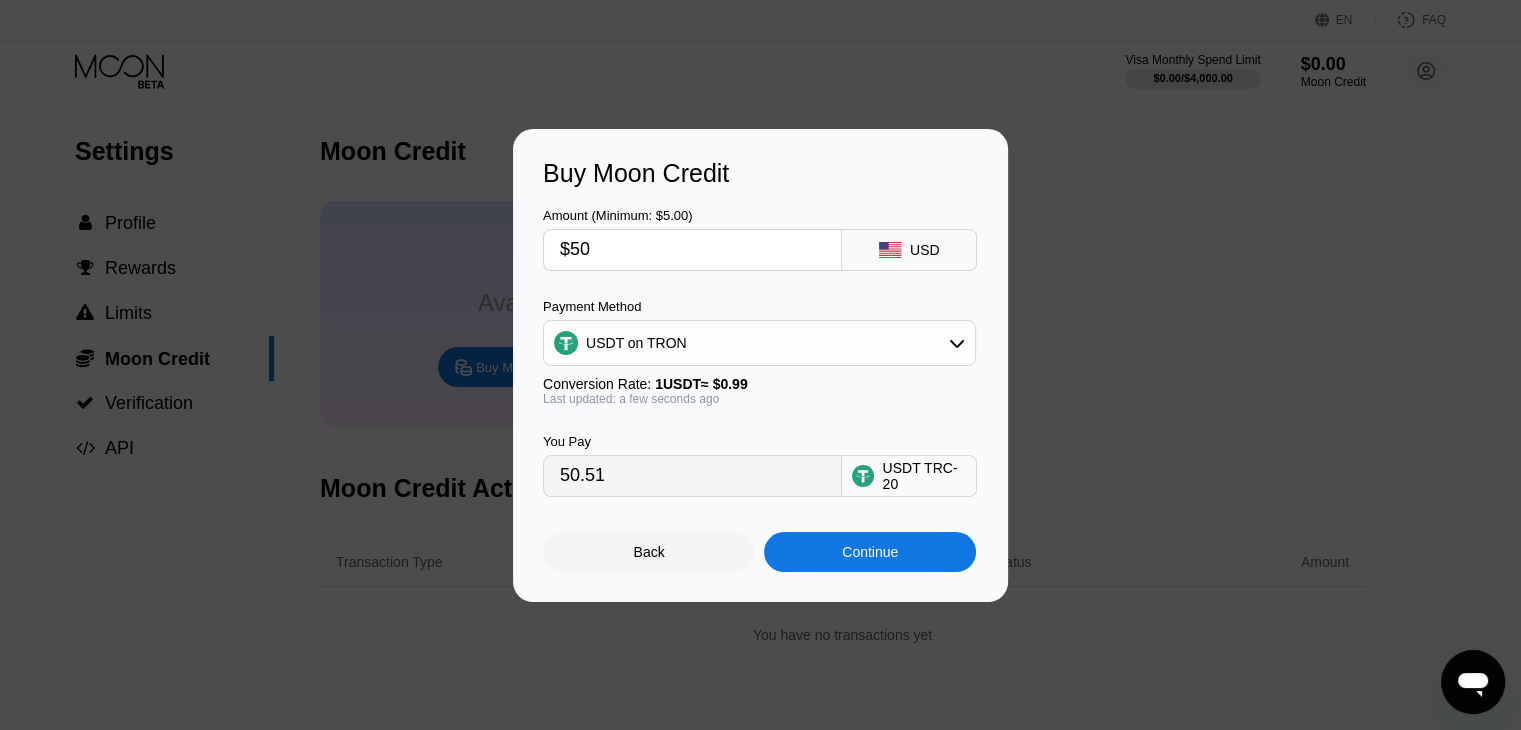 click on "You Pay 50.51 USDT TRC-20" at bounding box center (760, 451) 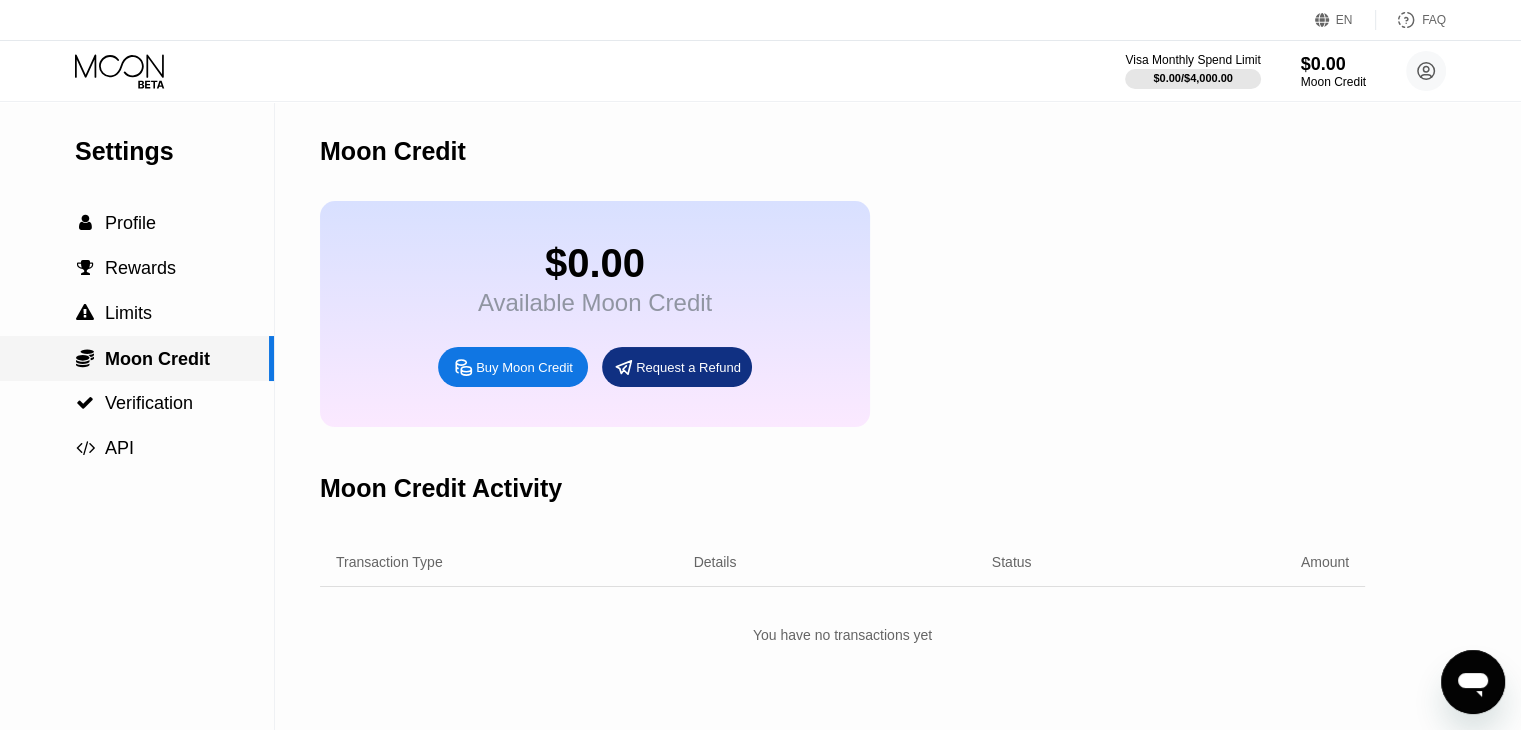 click on " Moon Credit" at bounding box center [137, 358] 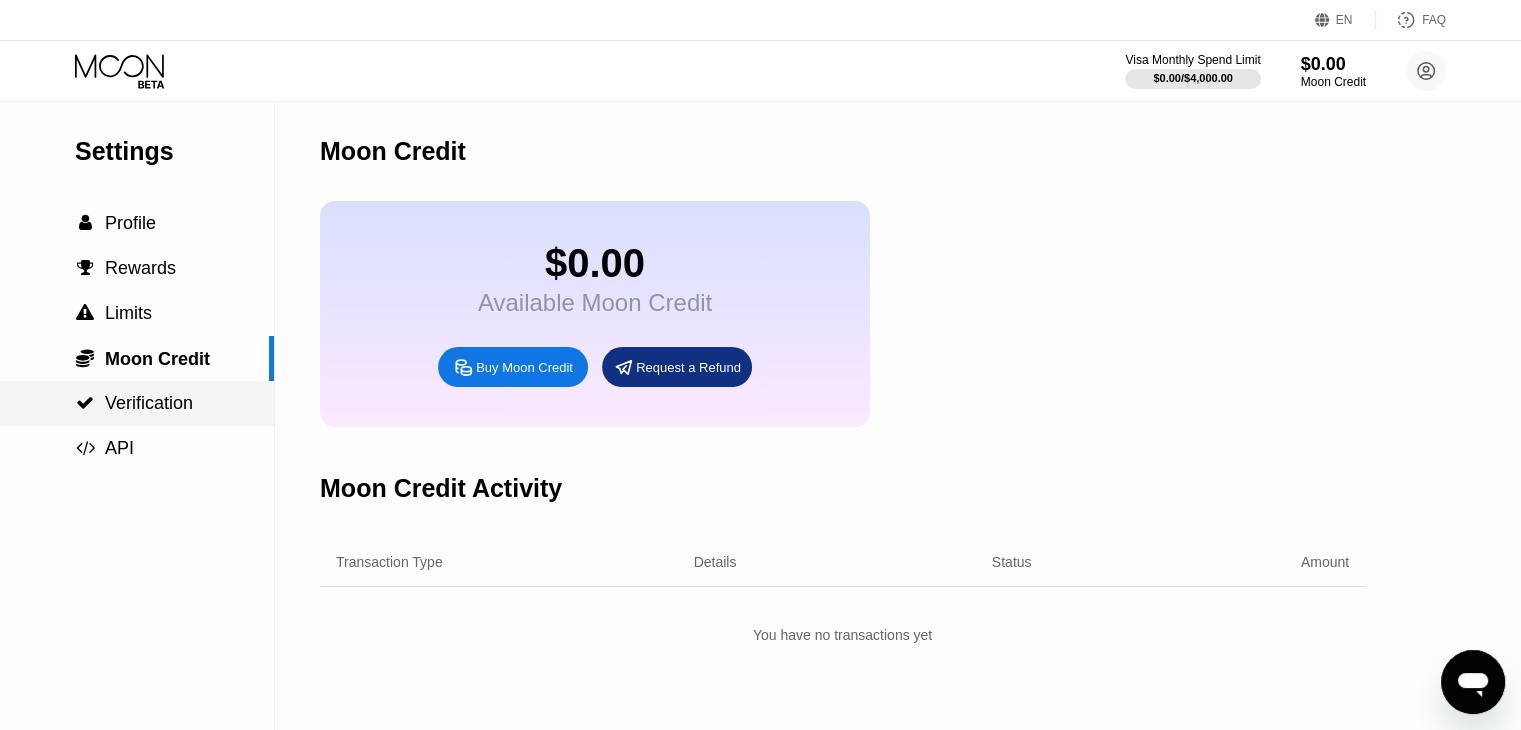 click on "Verification" at bounding box center [149, 403] 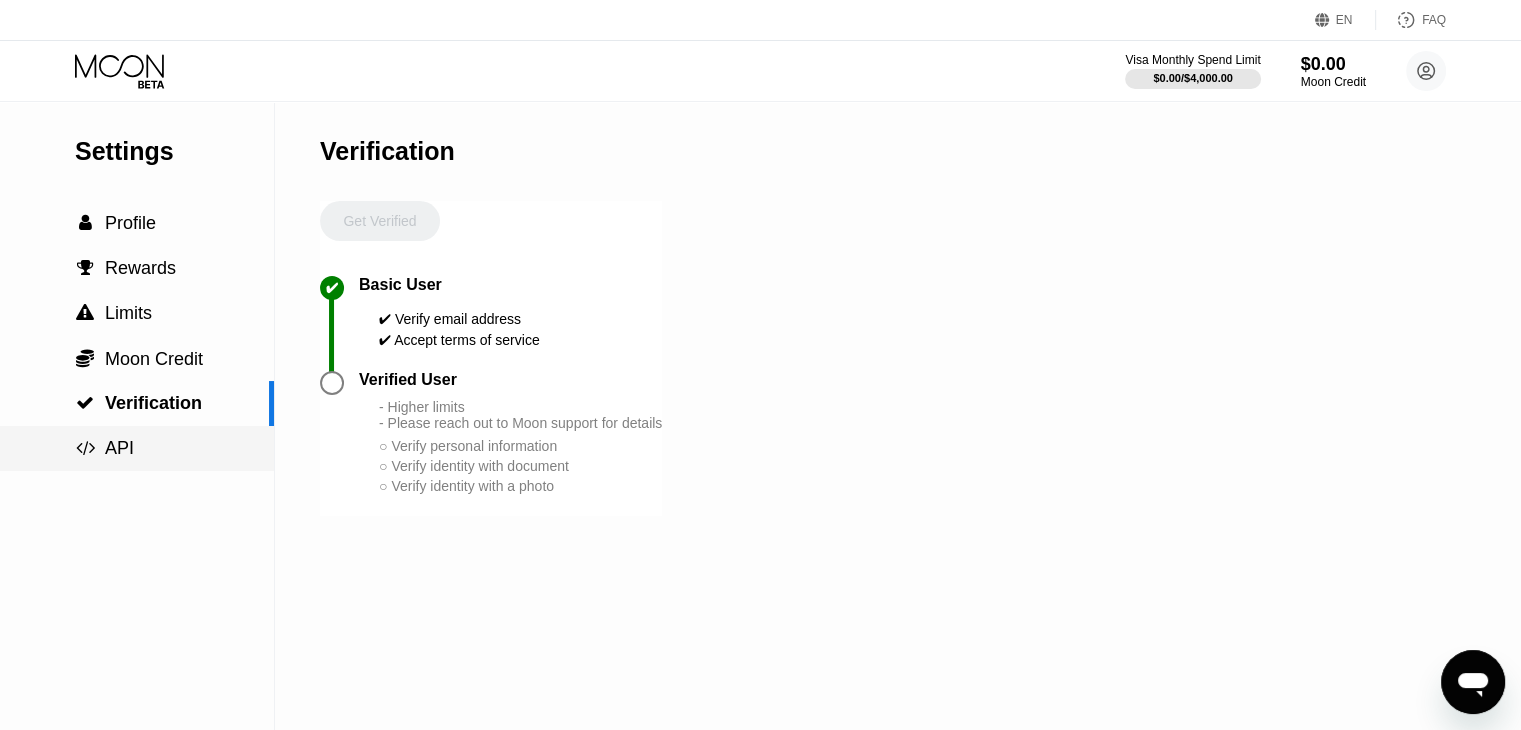 click on " API" at bounding box center [137, 448] 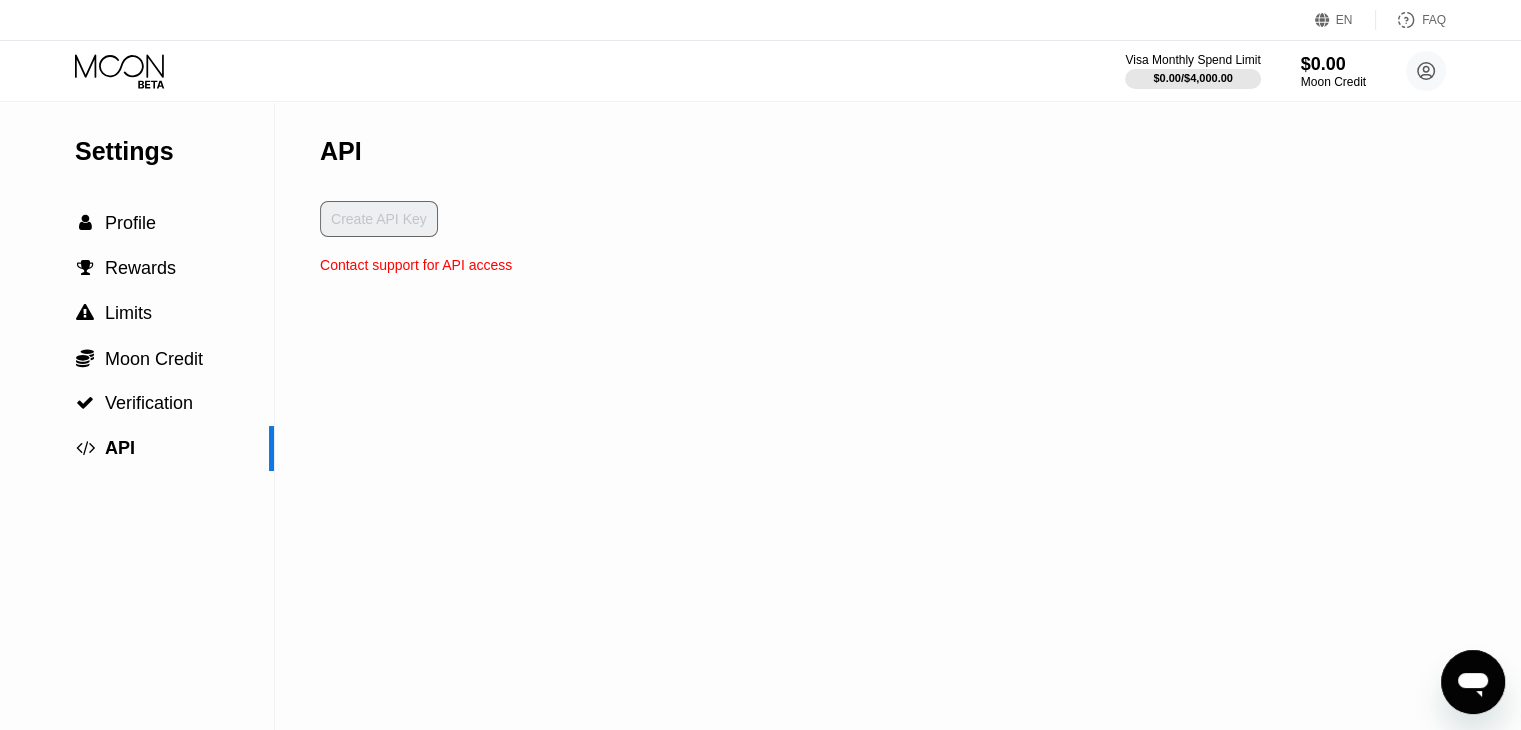click on "Contact support for API access" at bounding box center [416, 265] 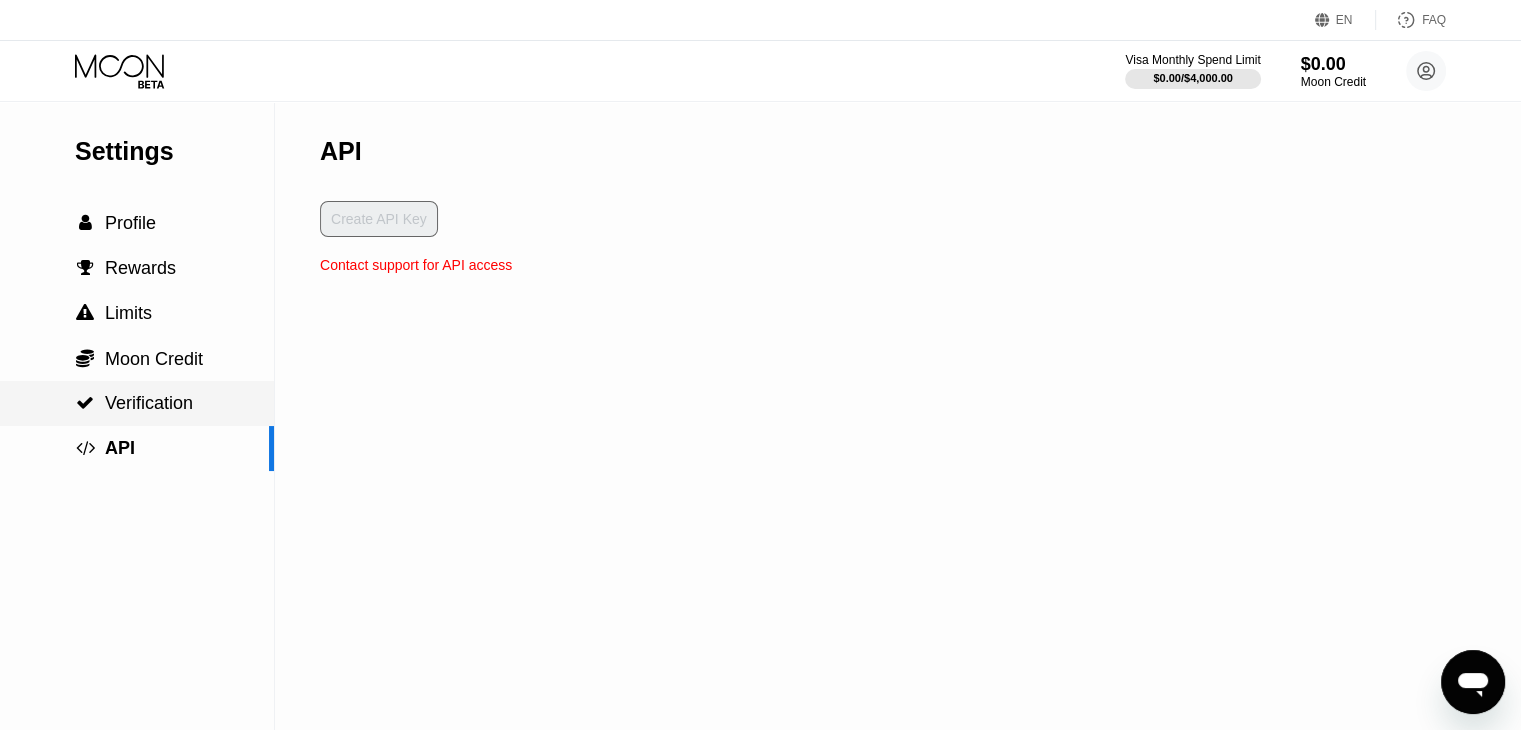 click on "Verification" at bounding box center (149, 403) 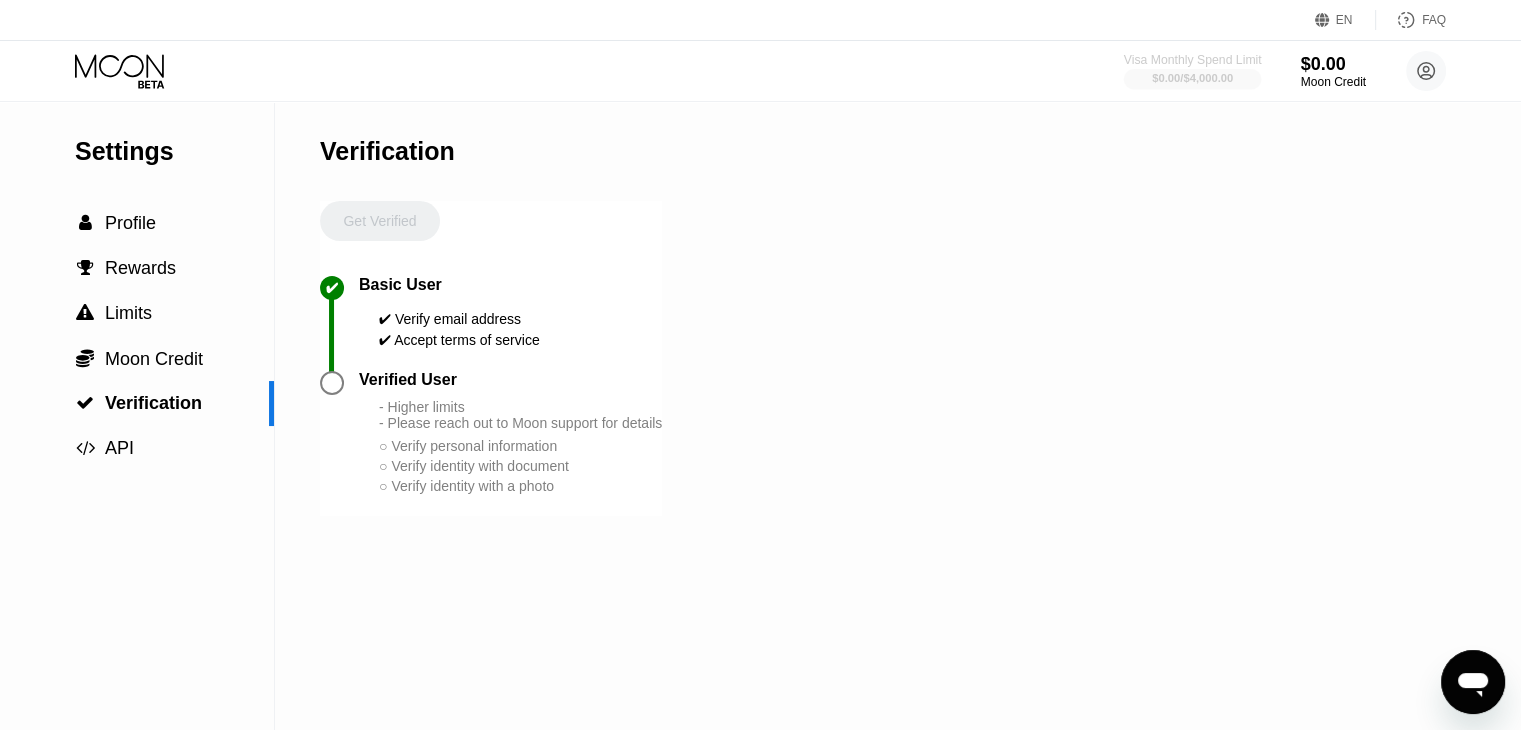 click on "$0.00 / $4,000.00" at bounding box center [1192, 78] 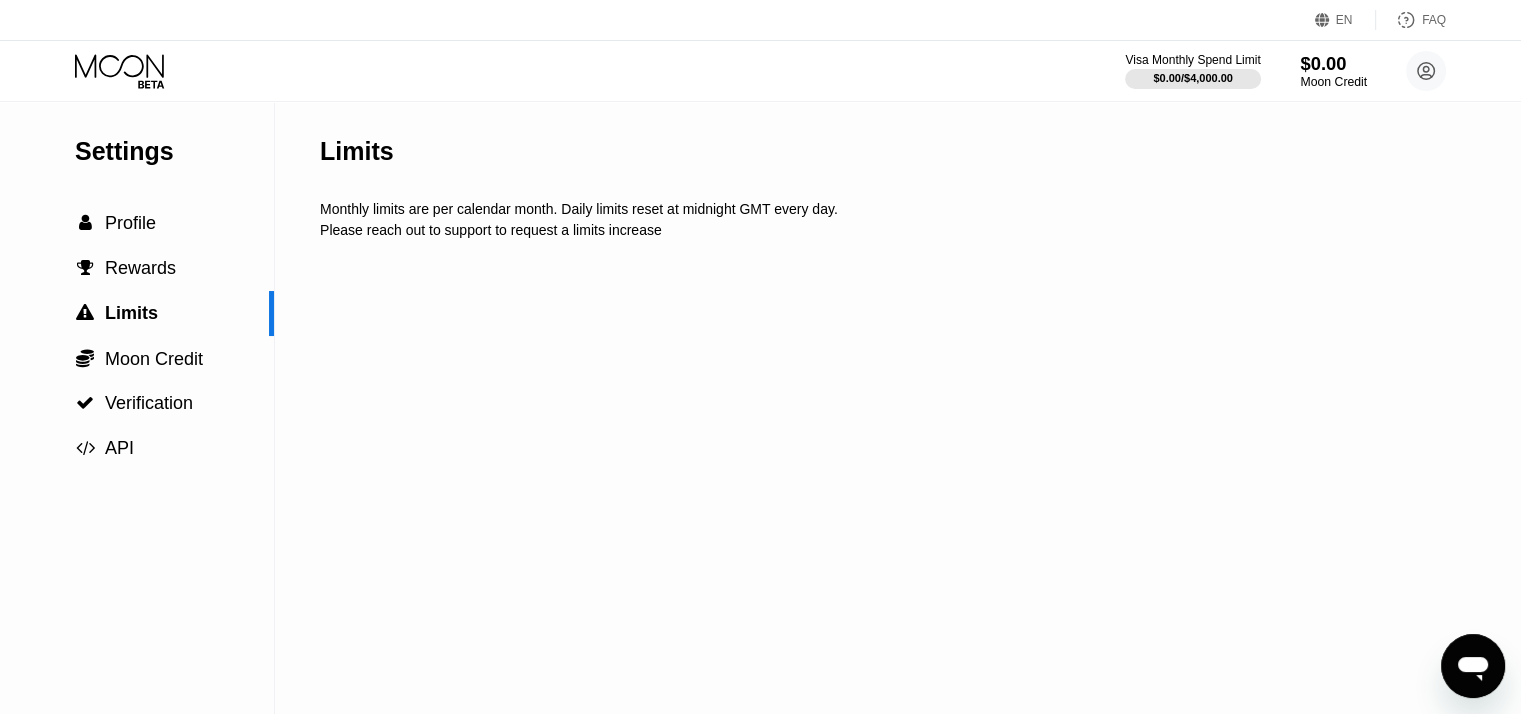 click on "Moon Credit" at bounding box center [1333, 82] 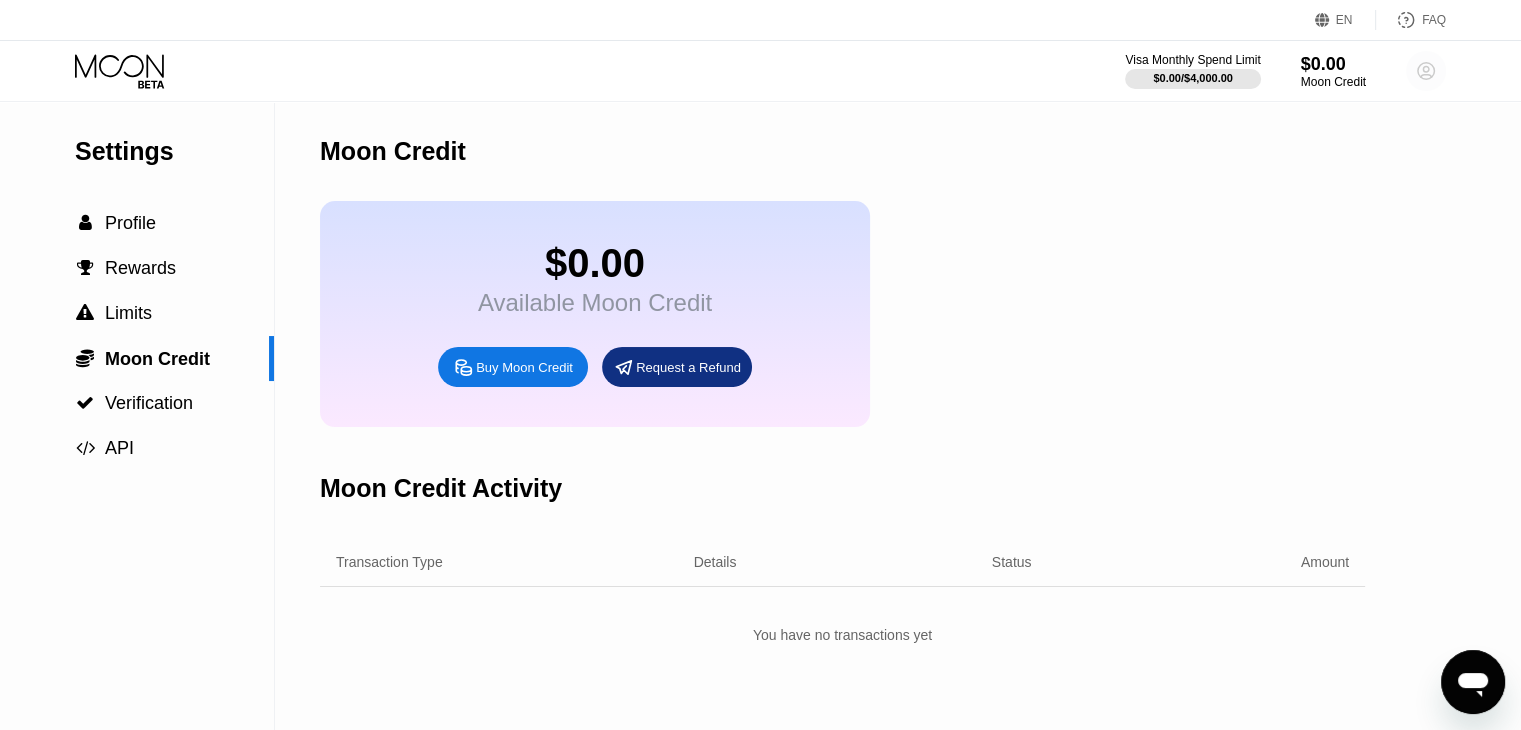 click 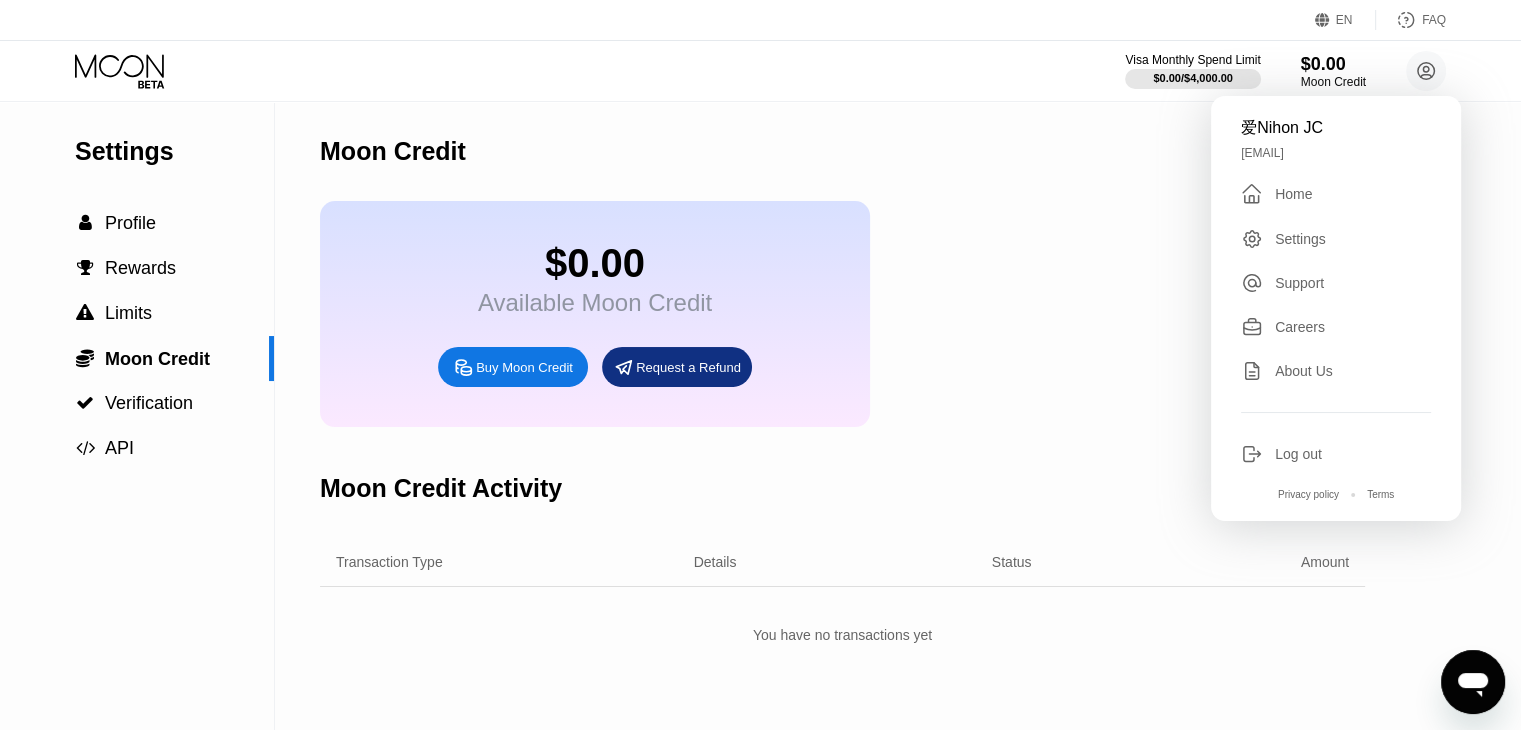 click on " Home" at bounding box center (1336, 194) 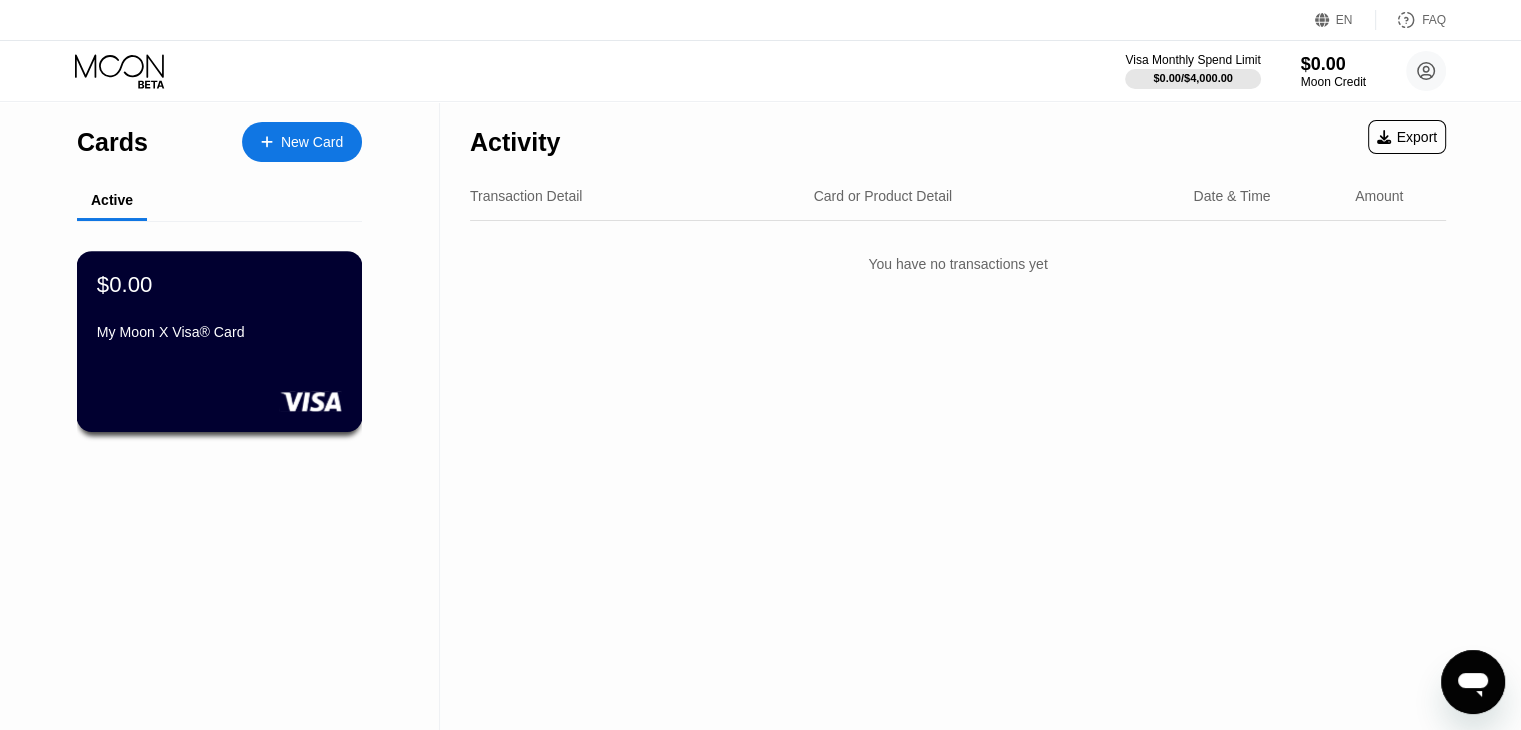 click on "My Moon X Visa® Card" at bounding box center (219, 332) 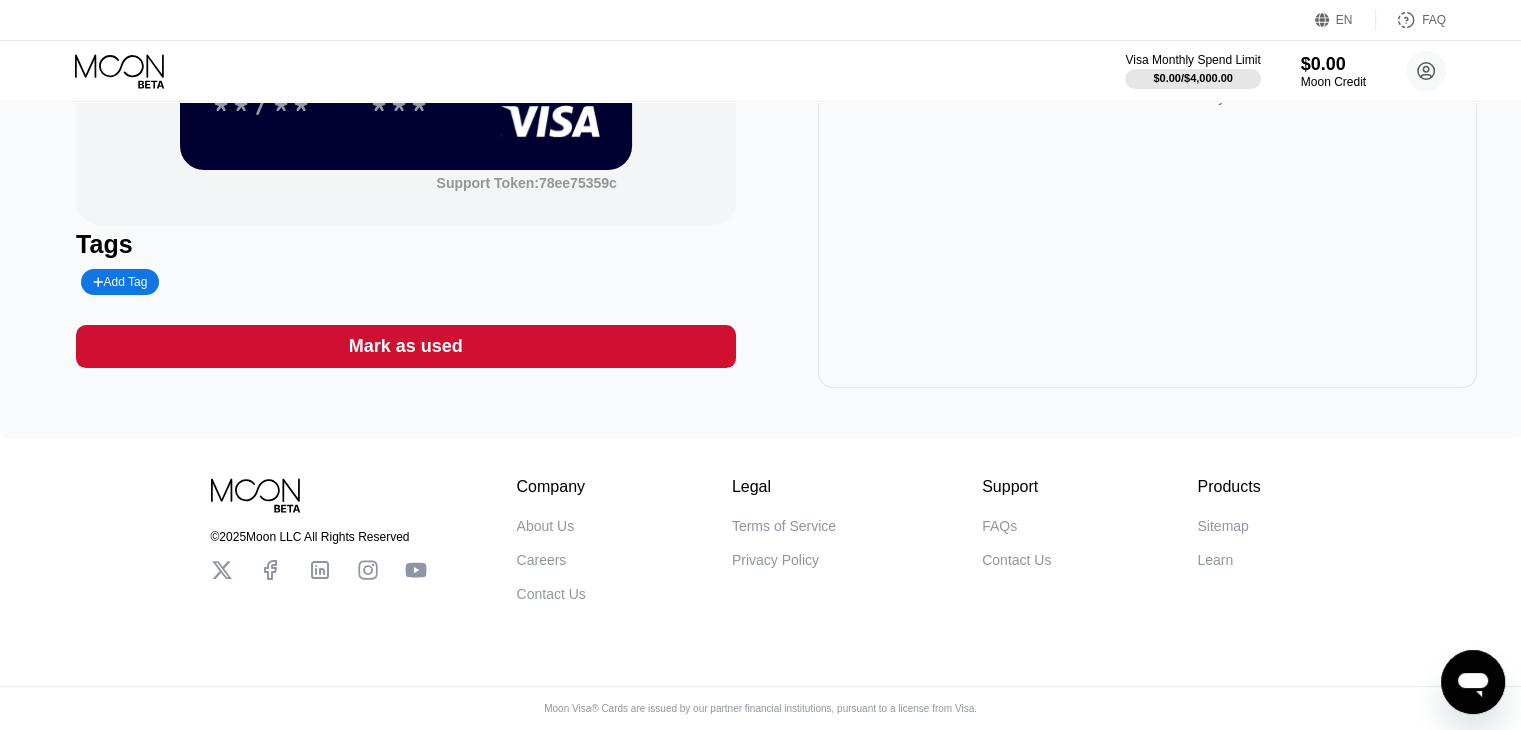 scroll, scrollTop: 0, scrollLeft: 0, axis: both 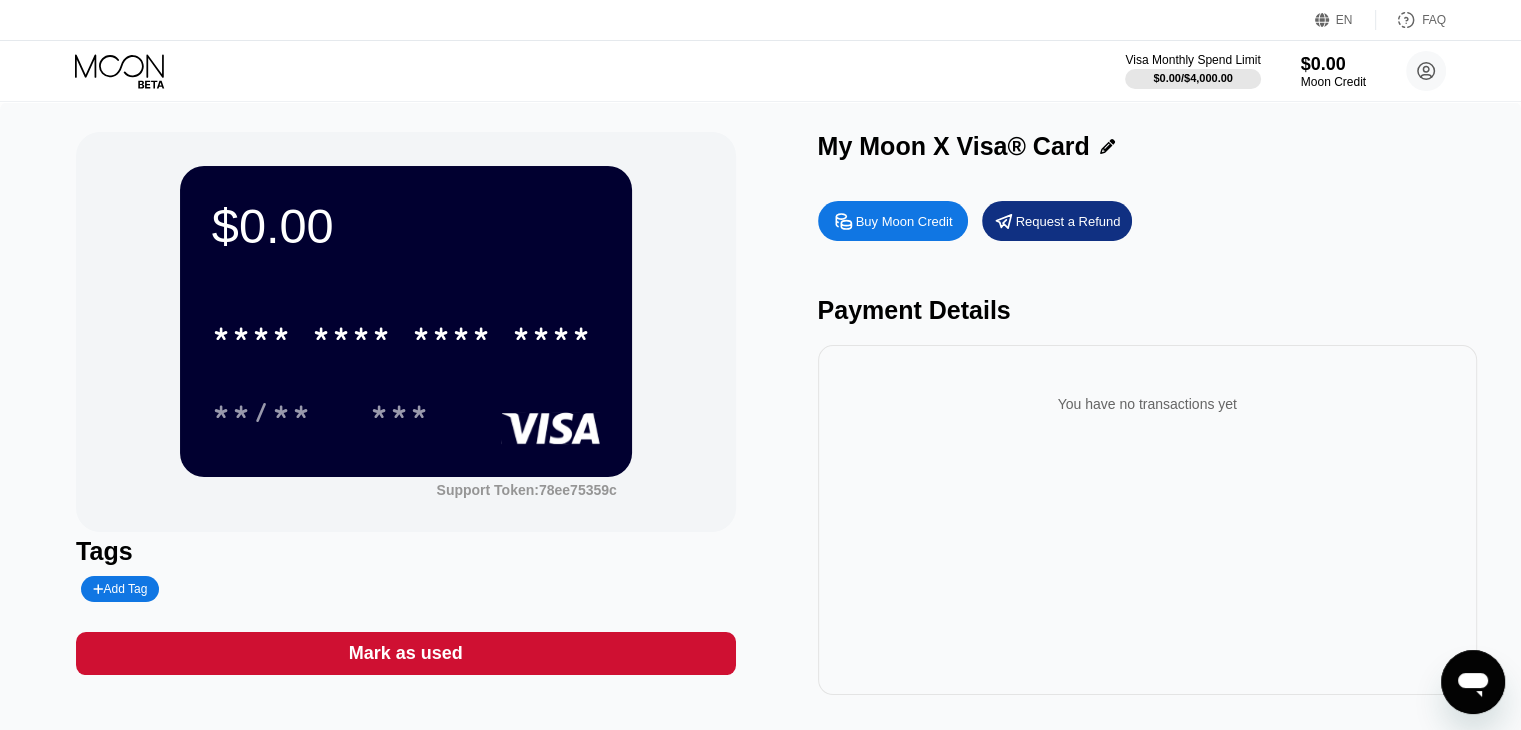 click on "You have no transactions yet" at bounding box center (1147, 404) 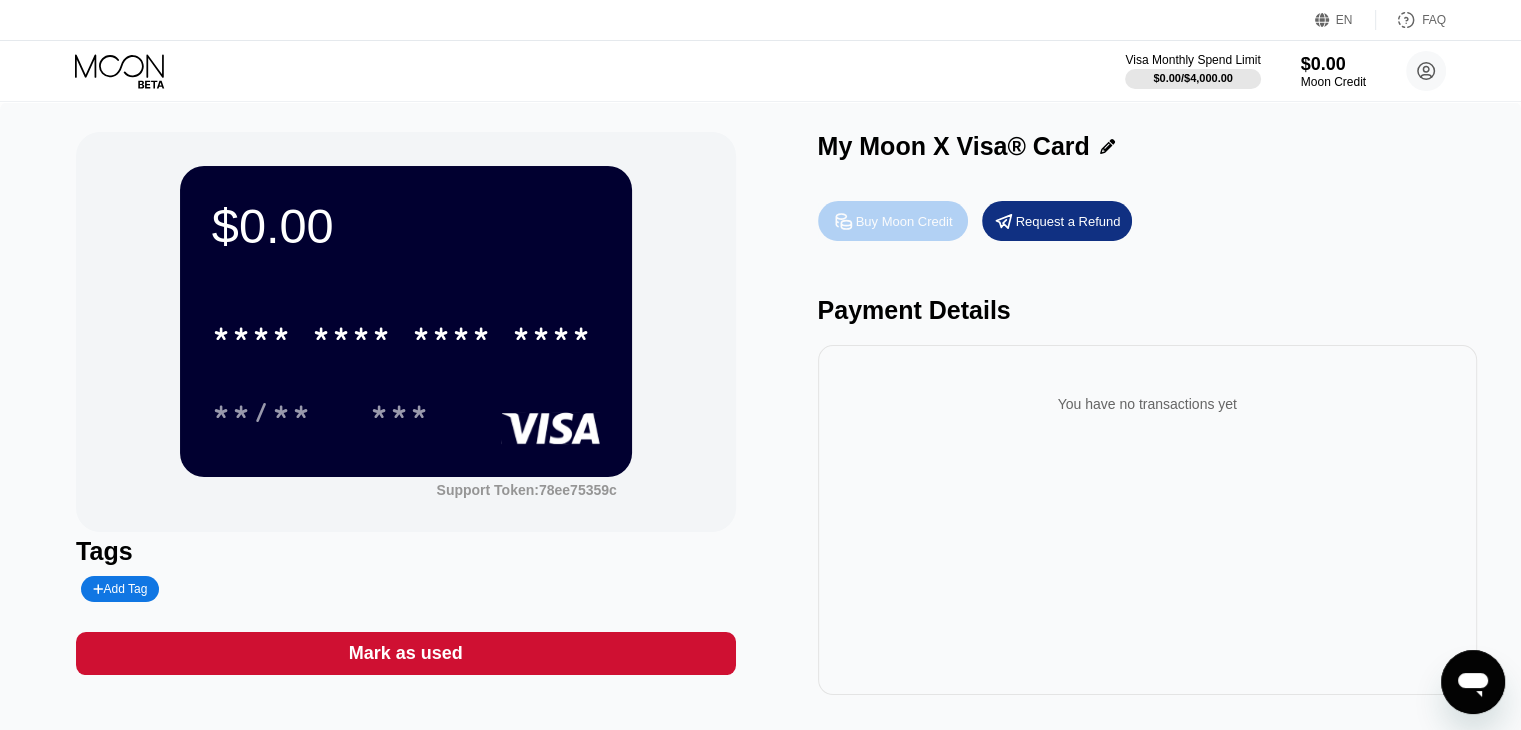 click on "Buy Moon Credit" at bounding box center (904, 221) 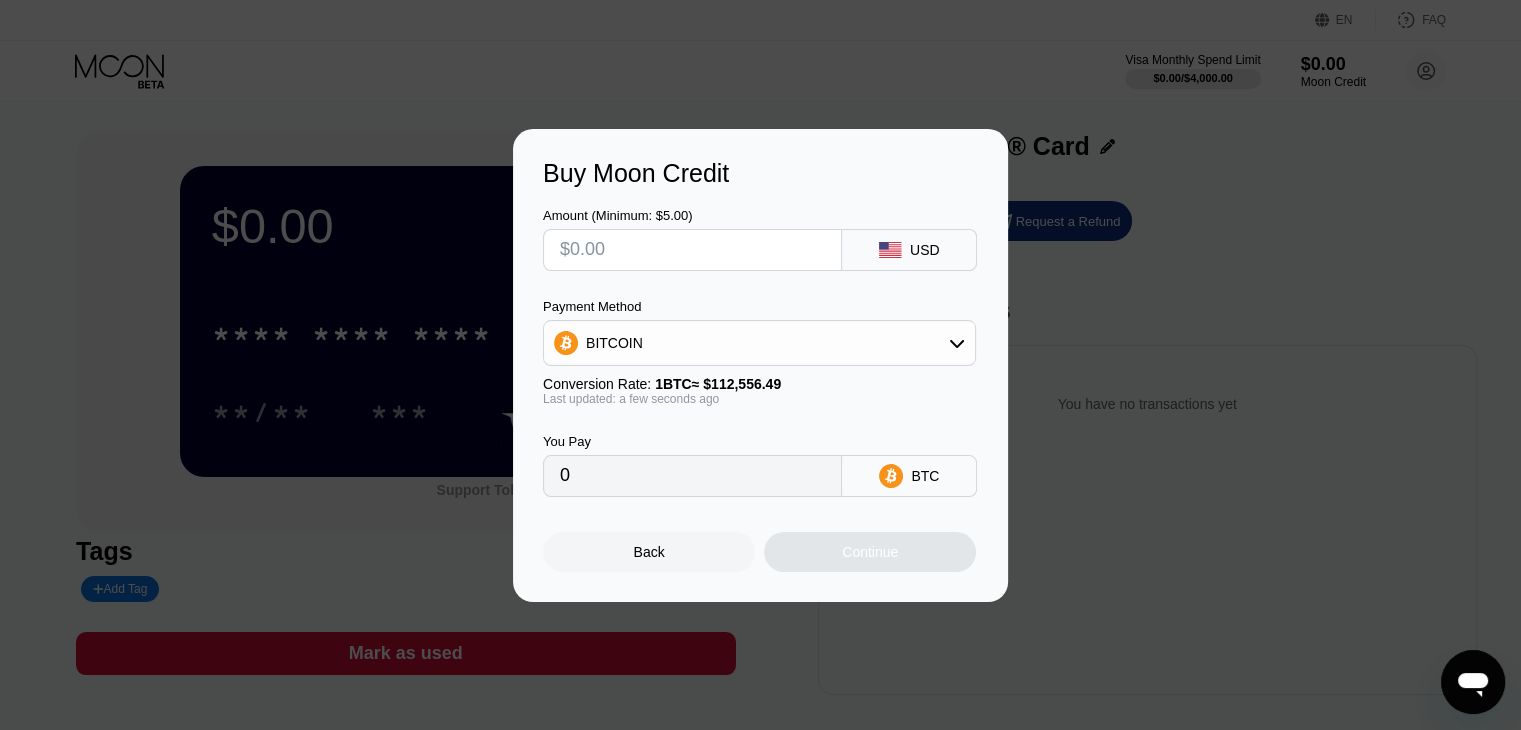 click on "BITCOIN" at bounding box center (759, 343) 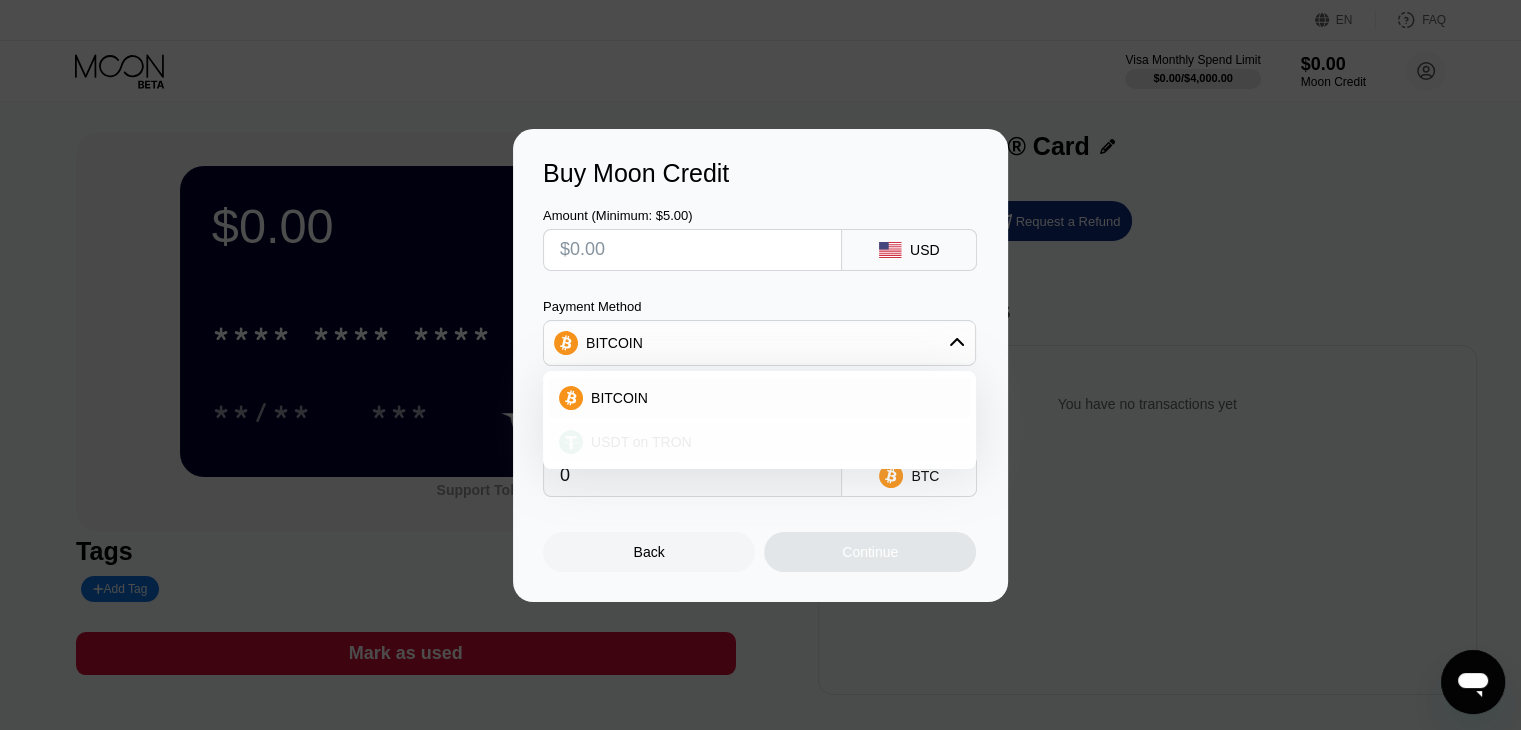 click on "USDT on TRON" at bounding box center (641, 442) 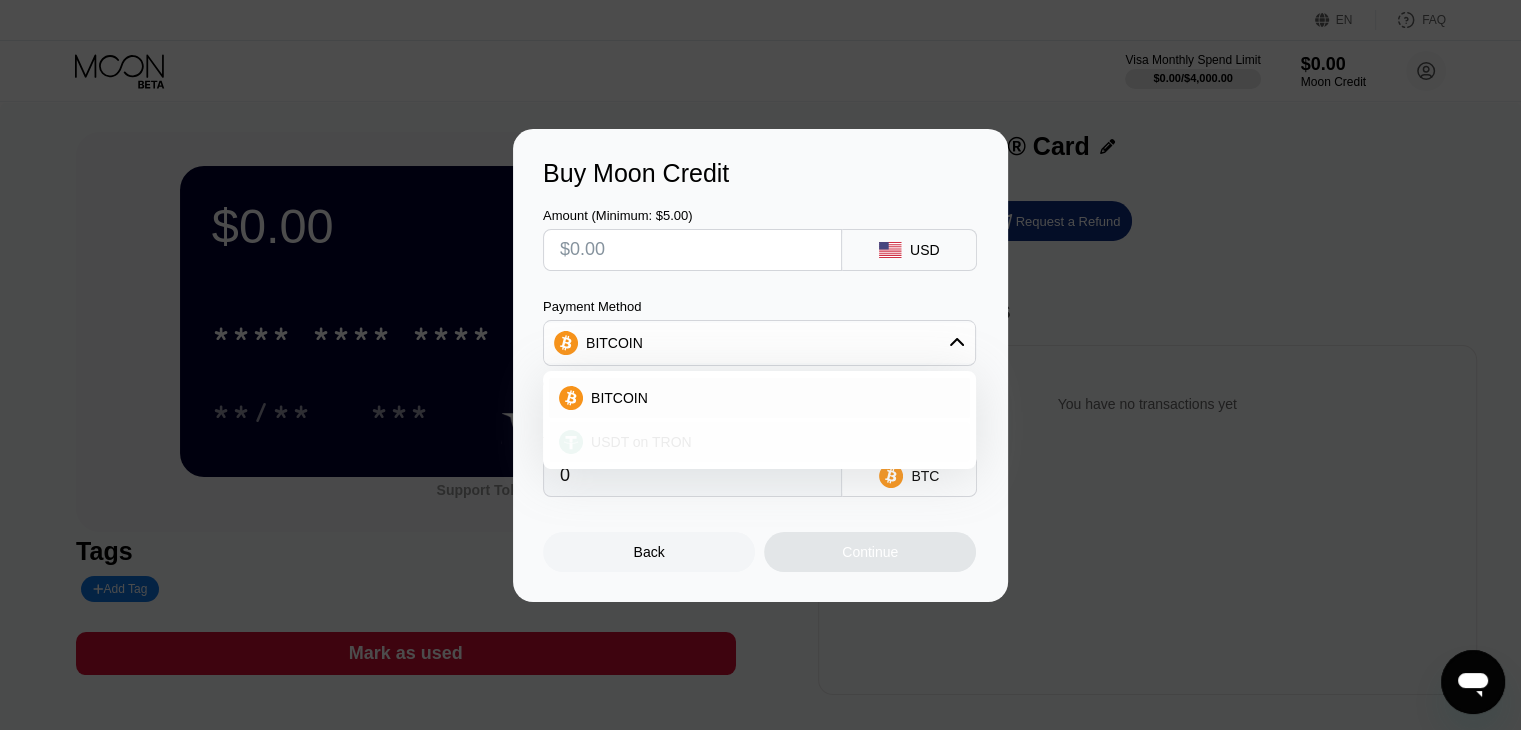 type on "0.00" 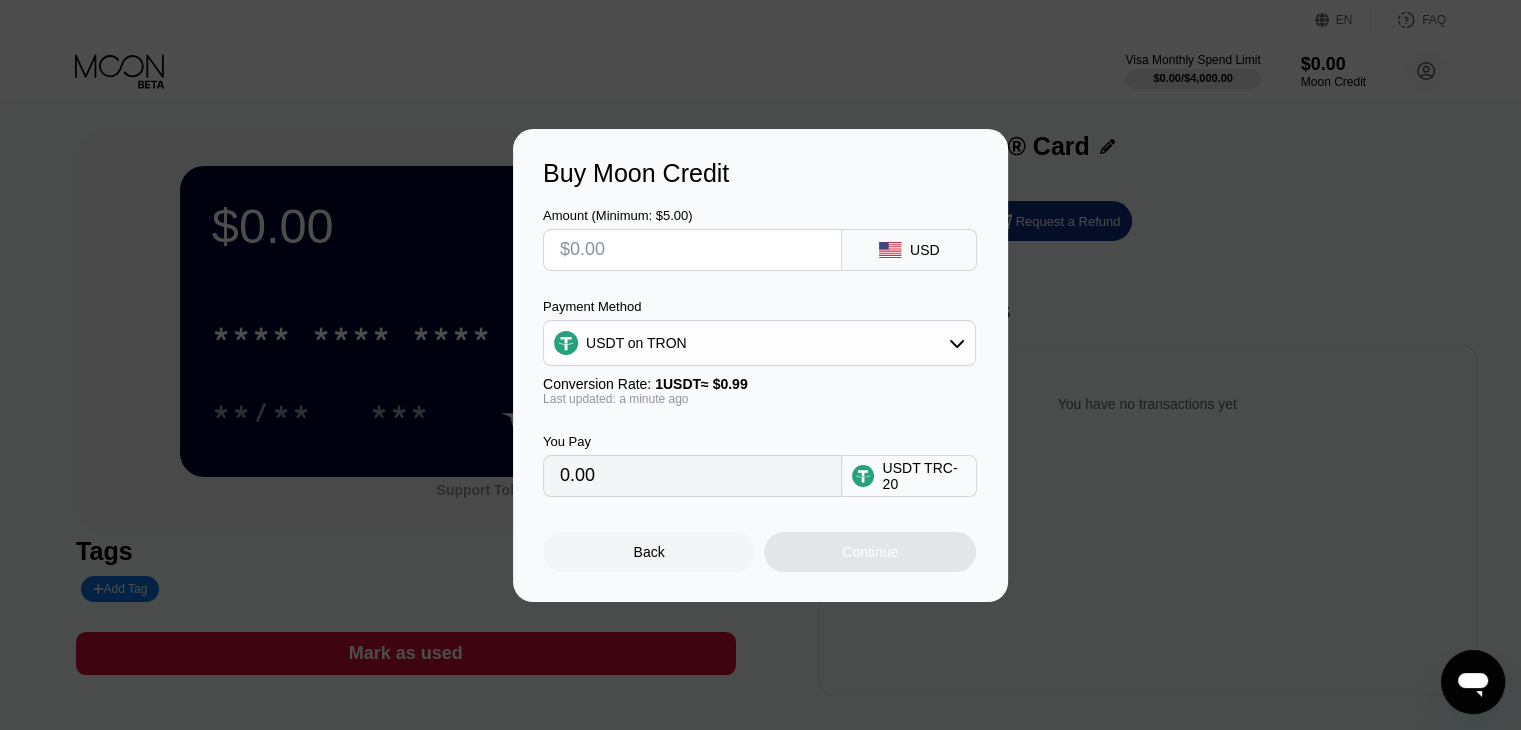 click on "Amount (Minimum: $5.00)" at bounding box center [692, 239] 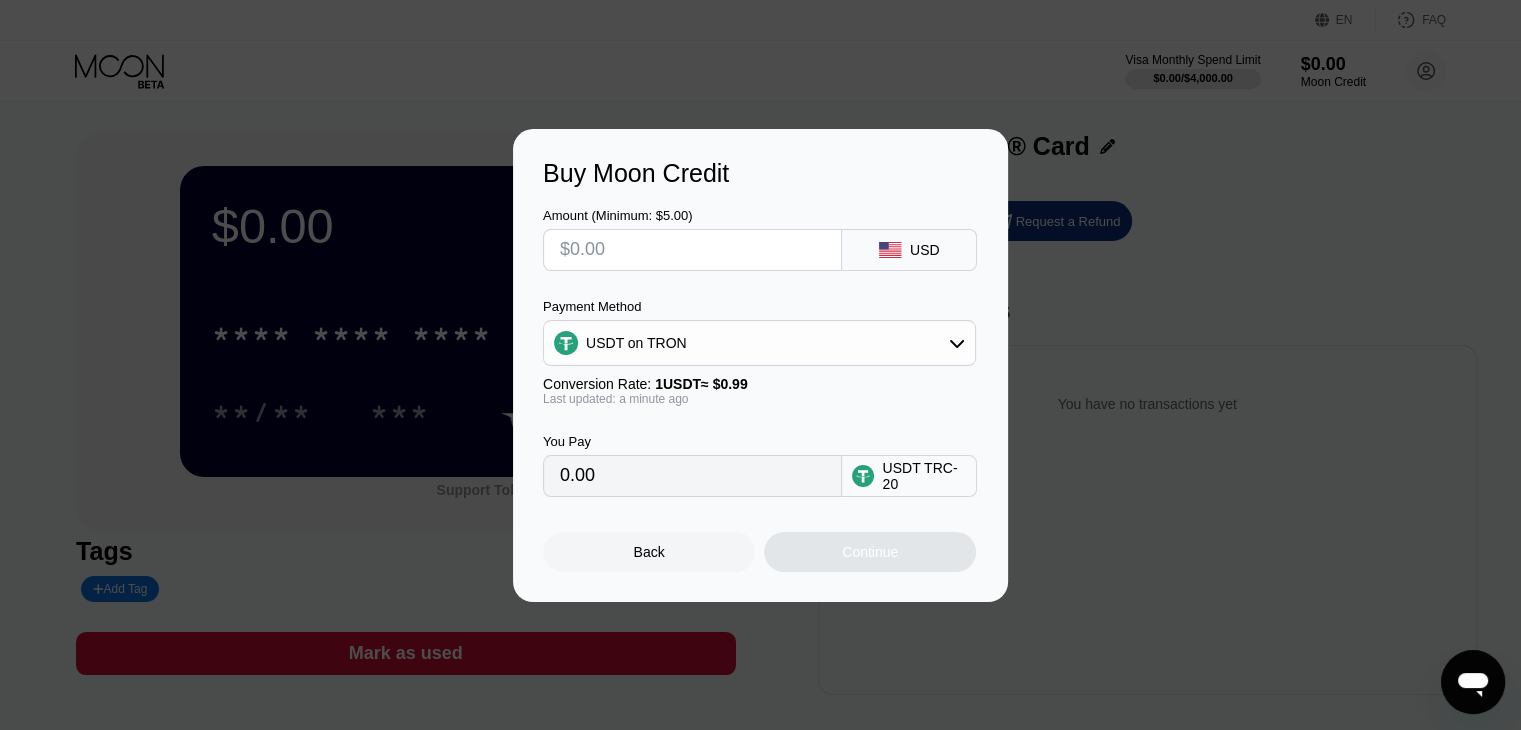 click at bounding box center [692, 250] 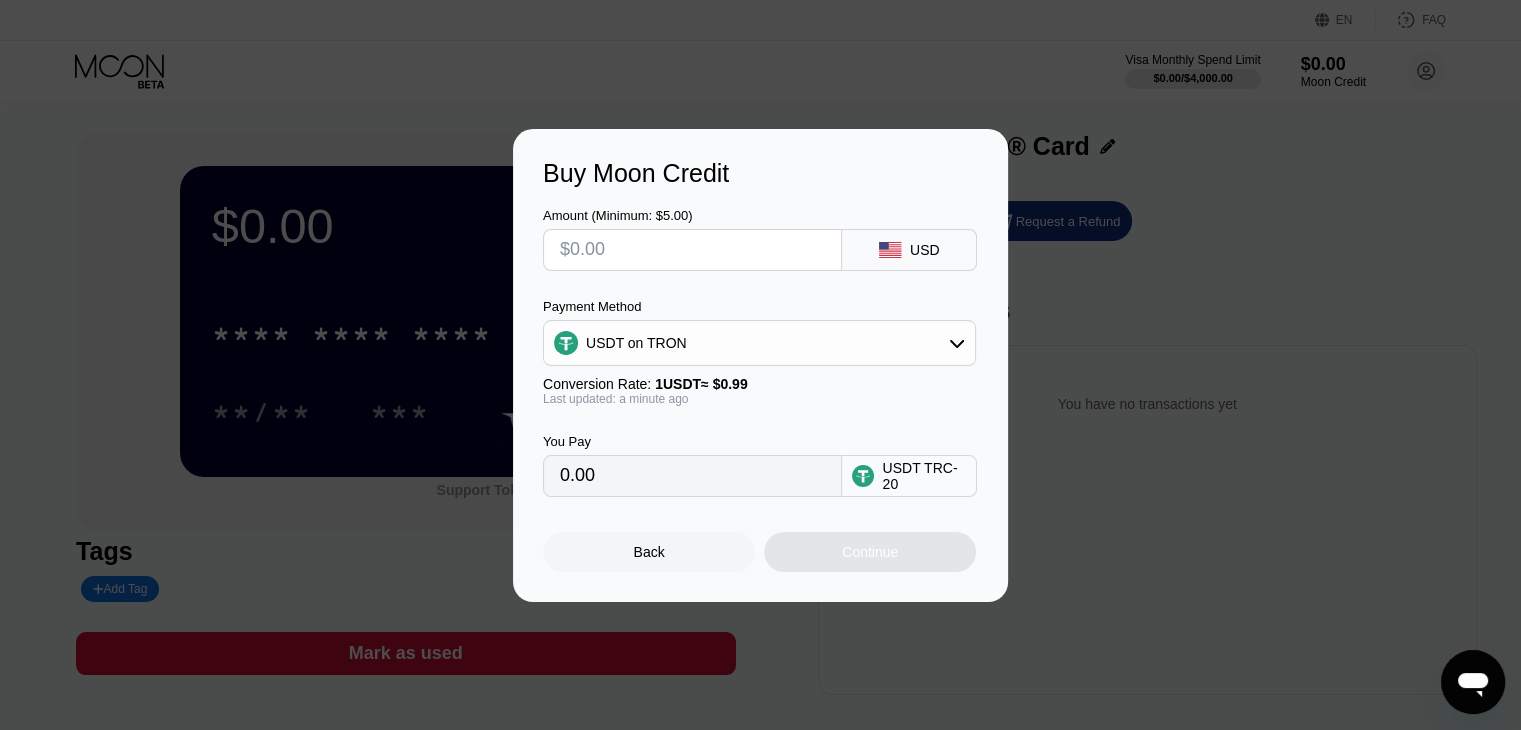 type on "$5" 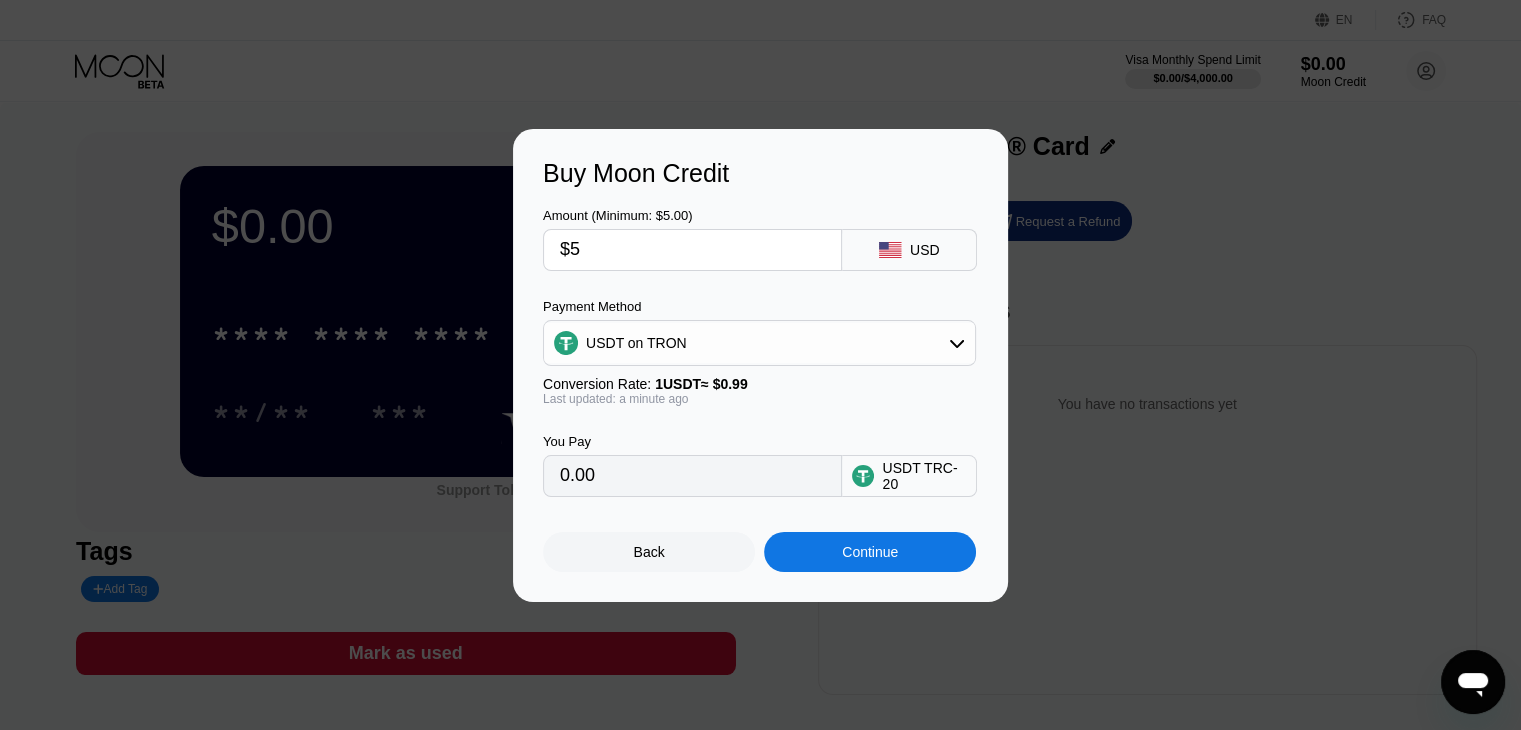type on "5.05" 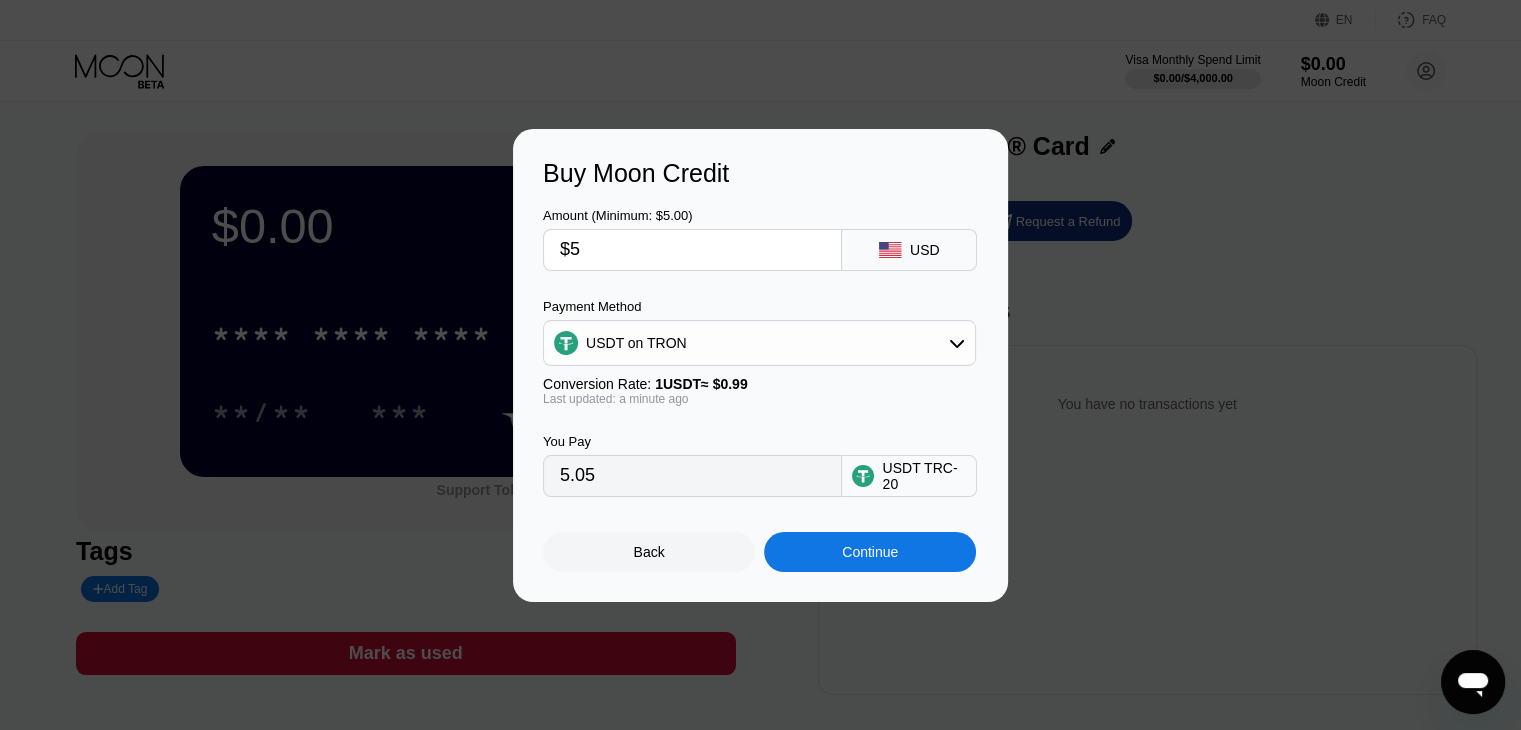 type on "$50" 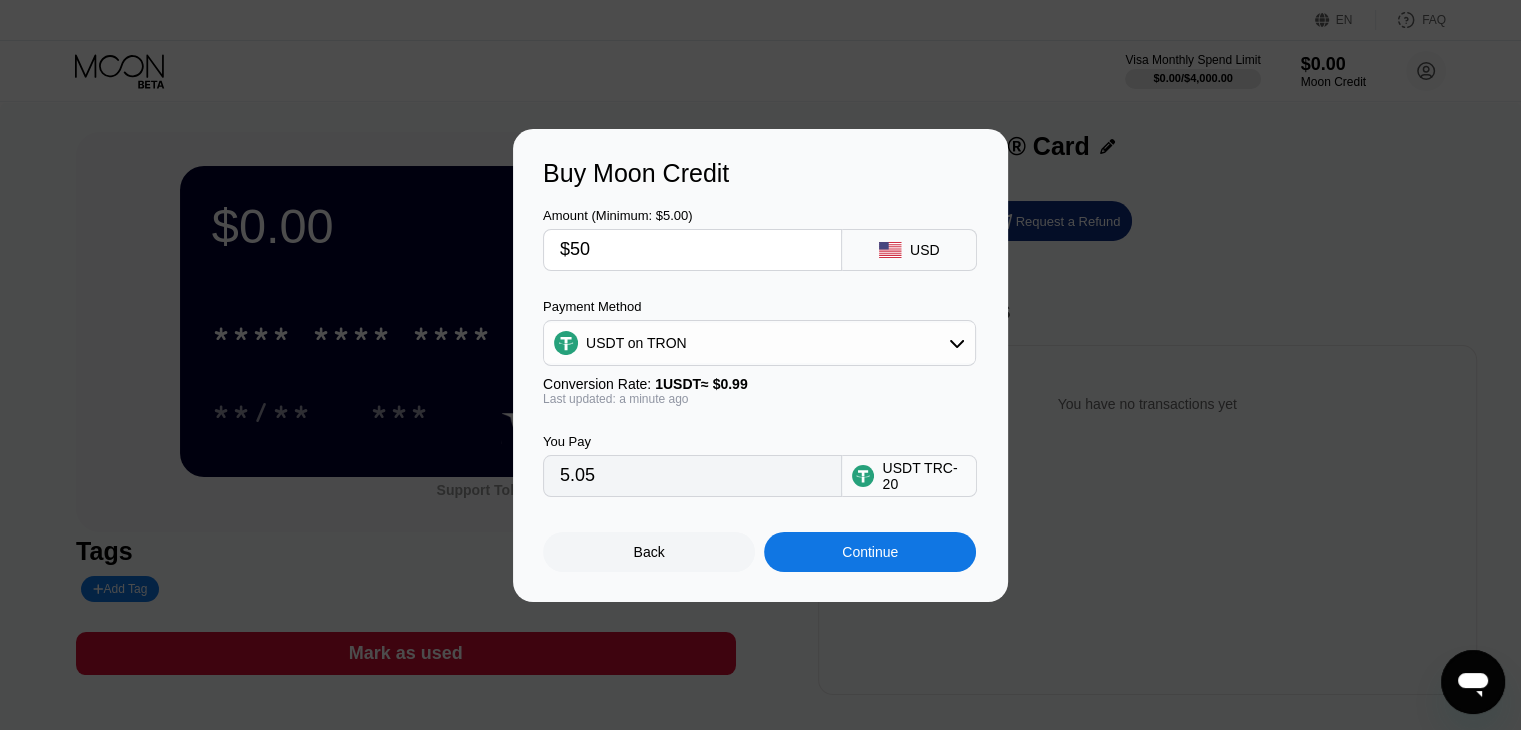 type on "50.51" 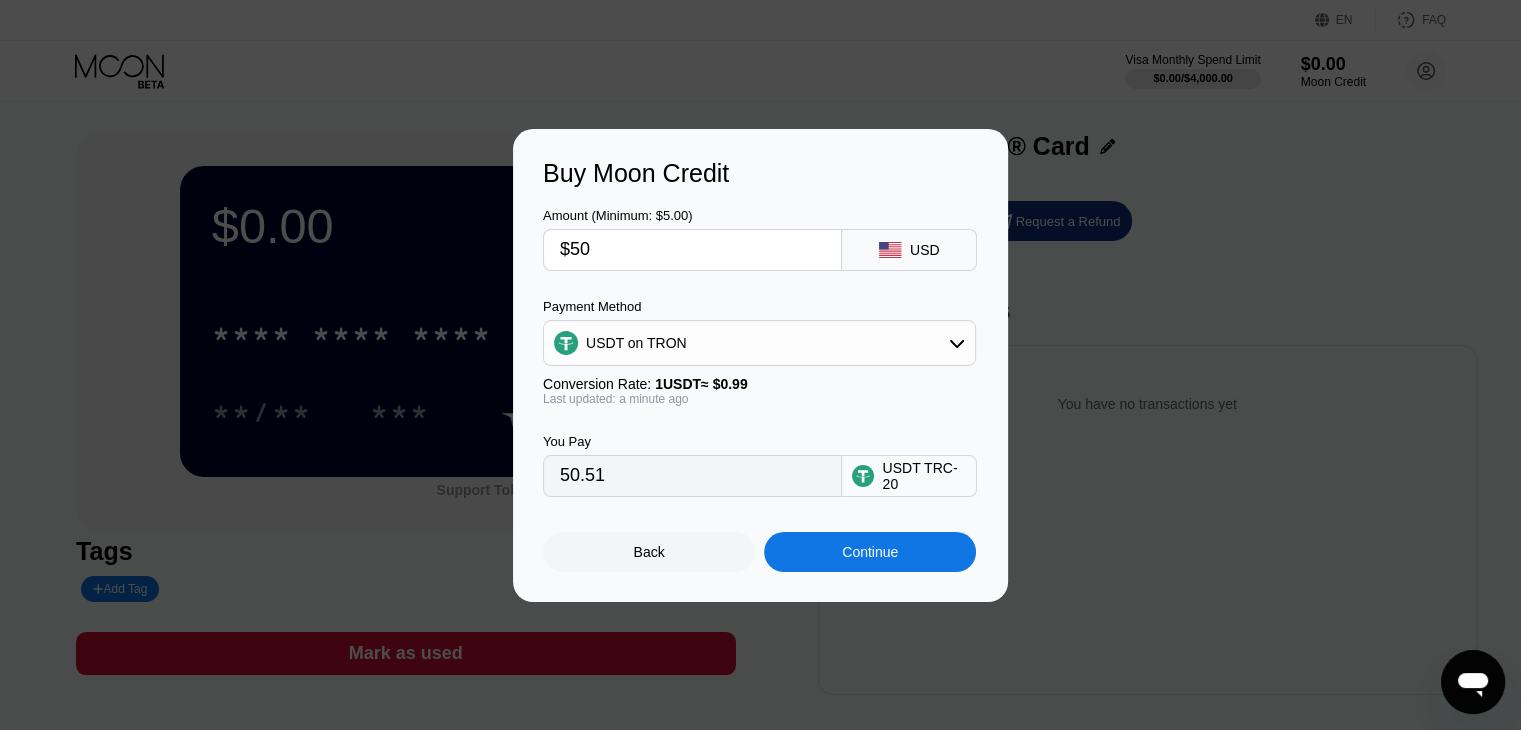 type on "$50" 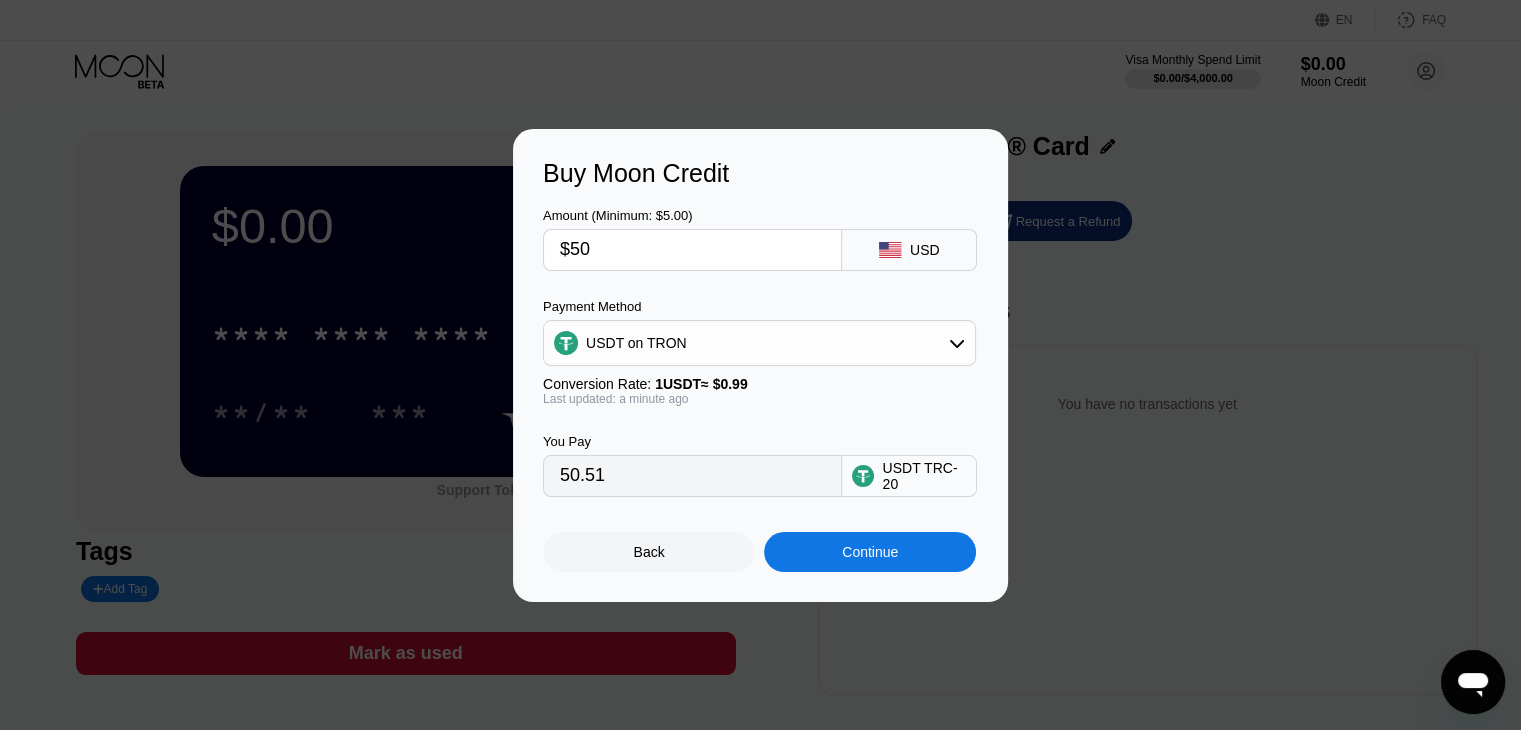 click on "Back" at bounding box center [649, 552] 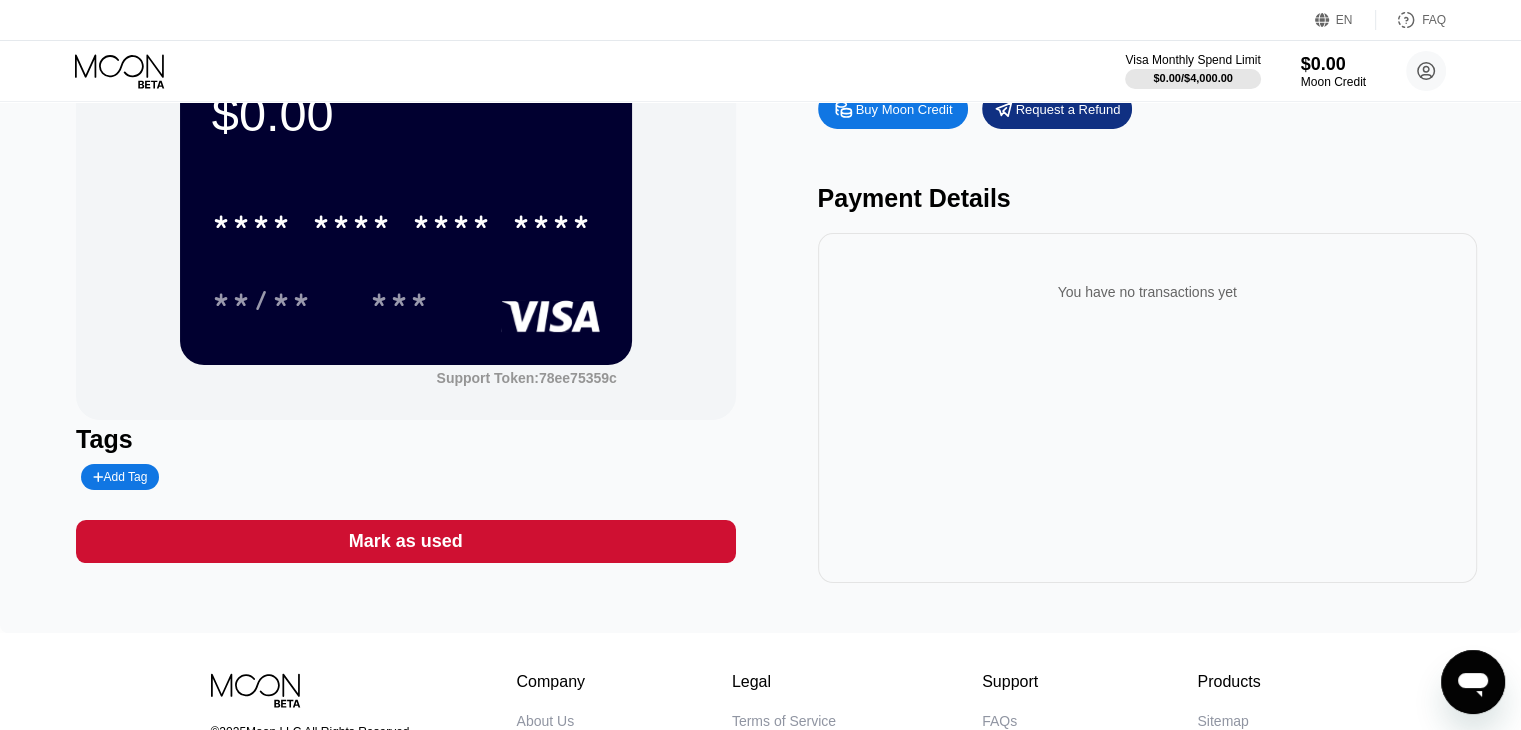 scroll, scrollTop: 0, scrollLeft: 0, axis: both 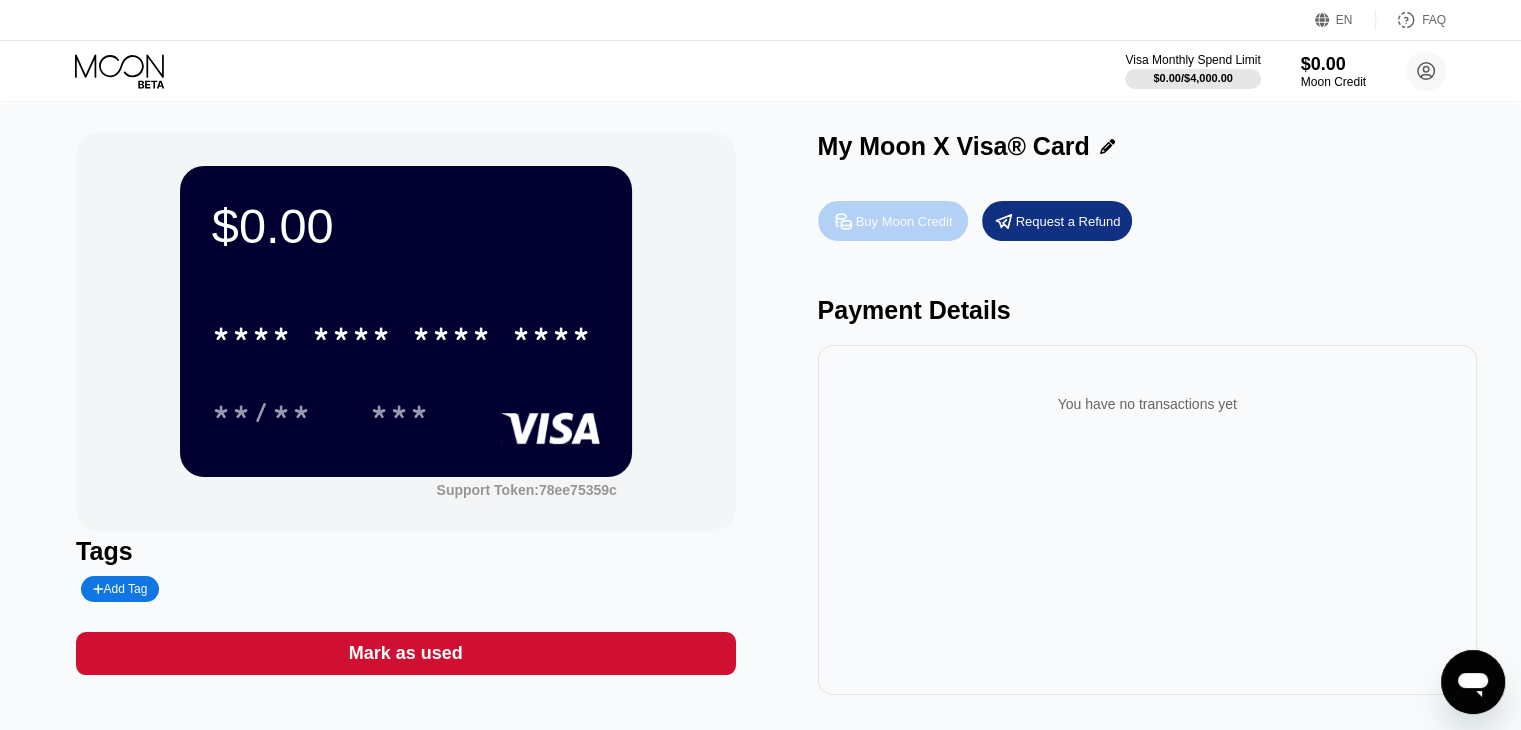 click on "Buy Moon Credit" at bounding box center [904, 221] 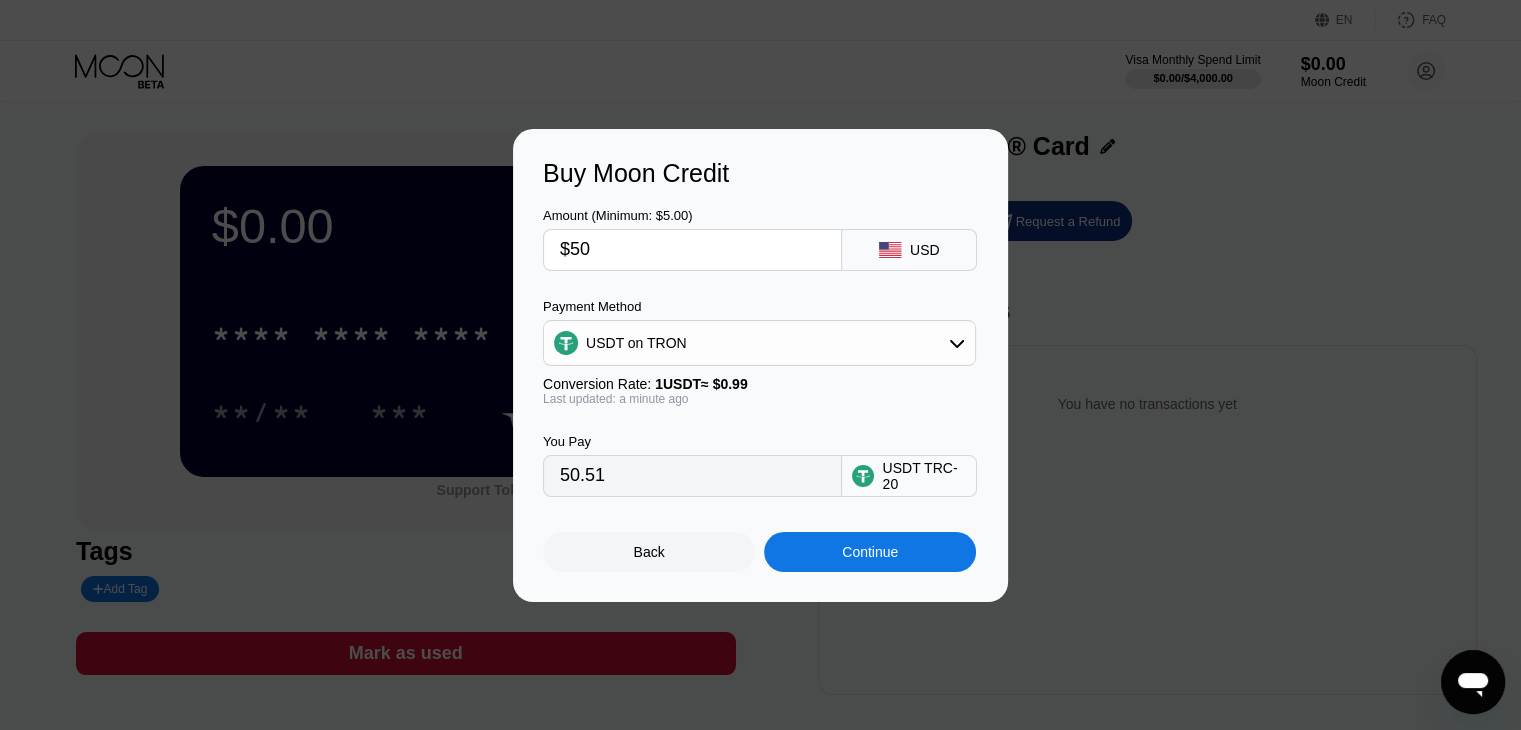 click on "Continue" at bounding box center (870, 552) 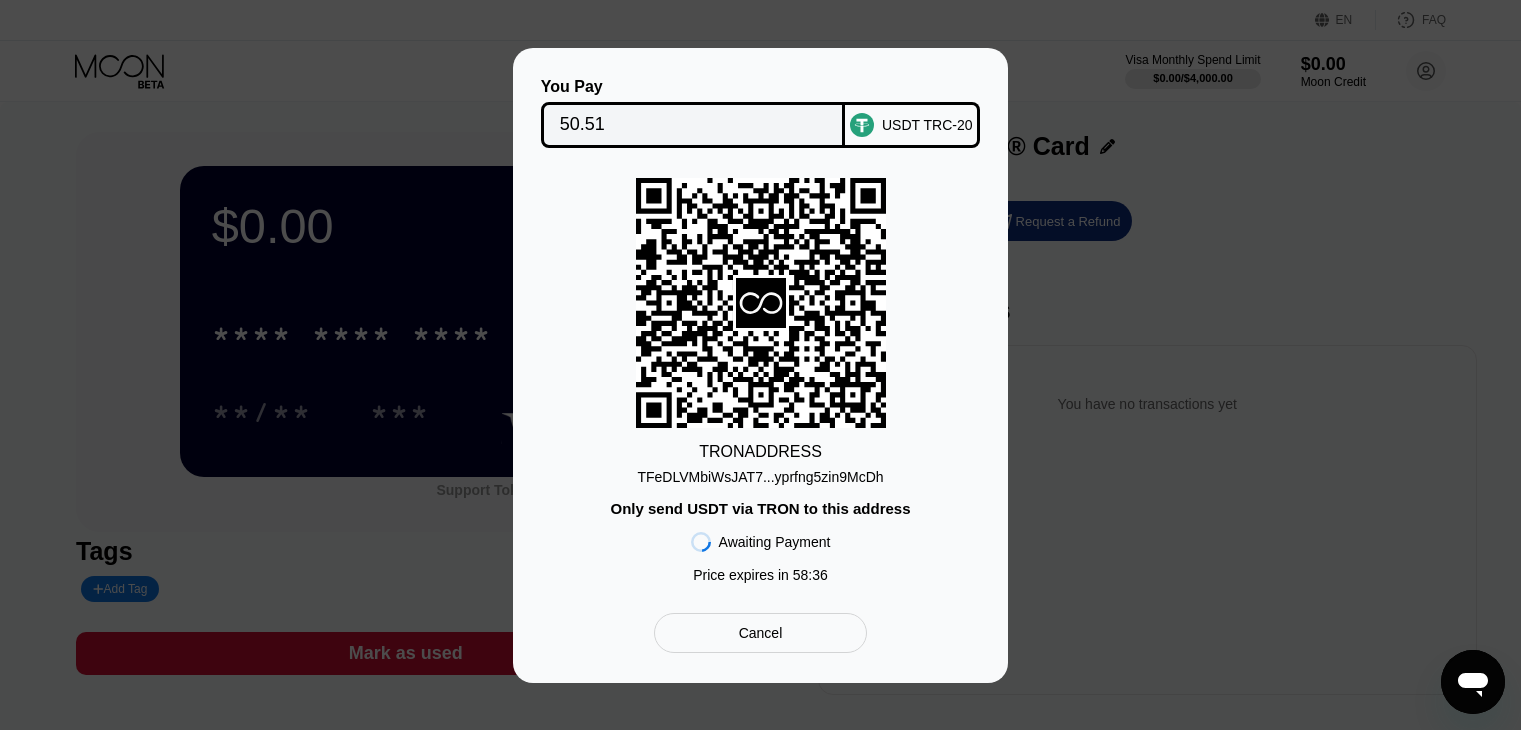 scroll, scrollTop: 0, scrollLeft: 0, axis: both 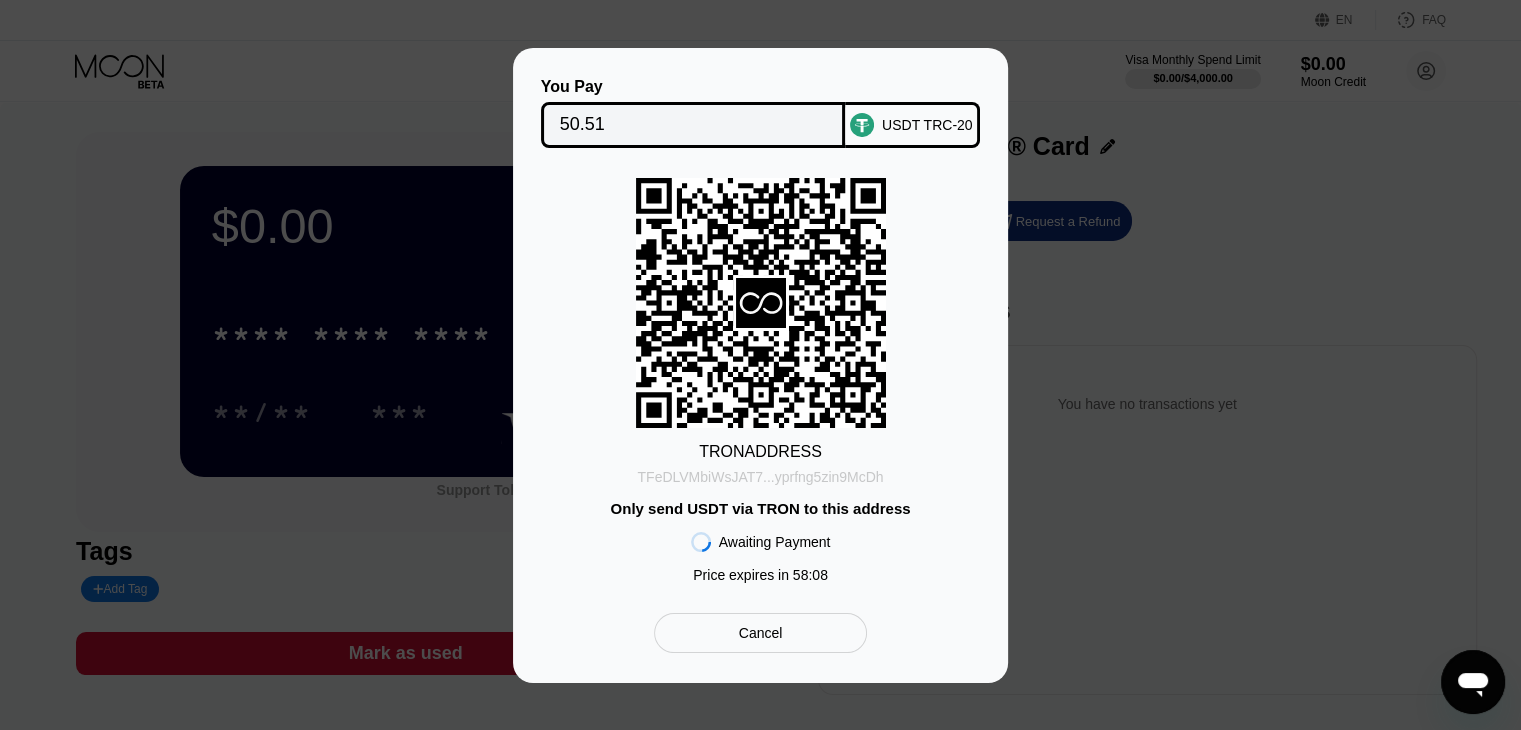 click on "TFeDLVMbiWsJAT7...yprfng5zin9McDh" at bounding box center (760, 477) 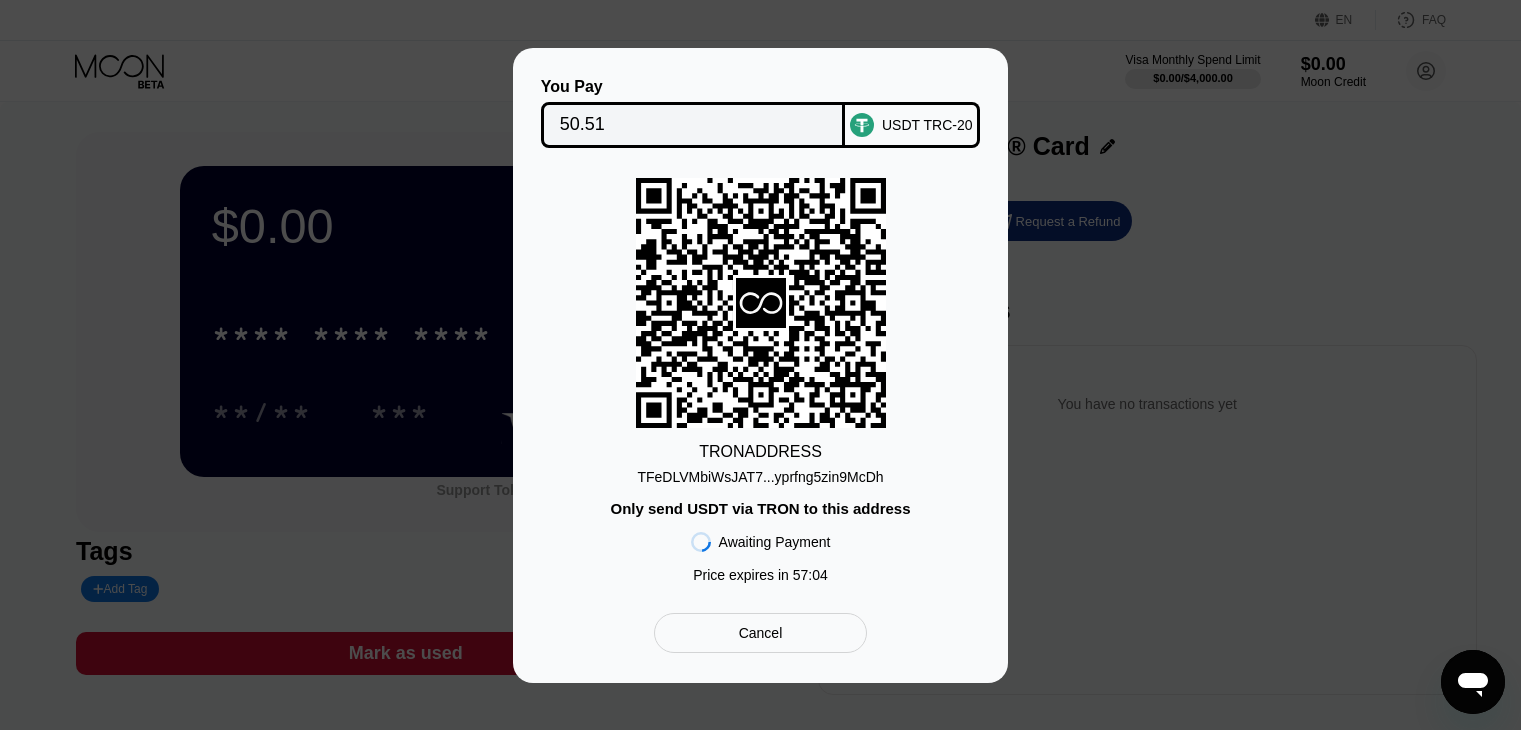 scroll, scrollTop: 0, scrollLeft: 0, axis: both 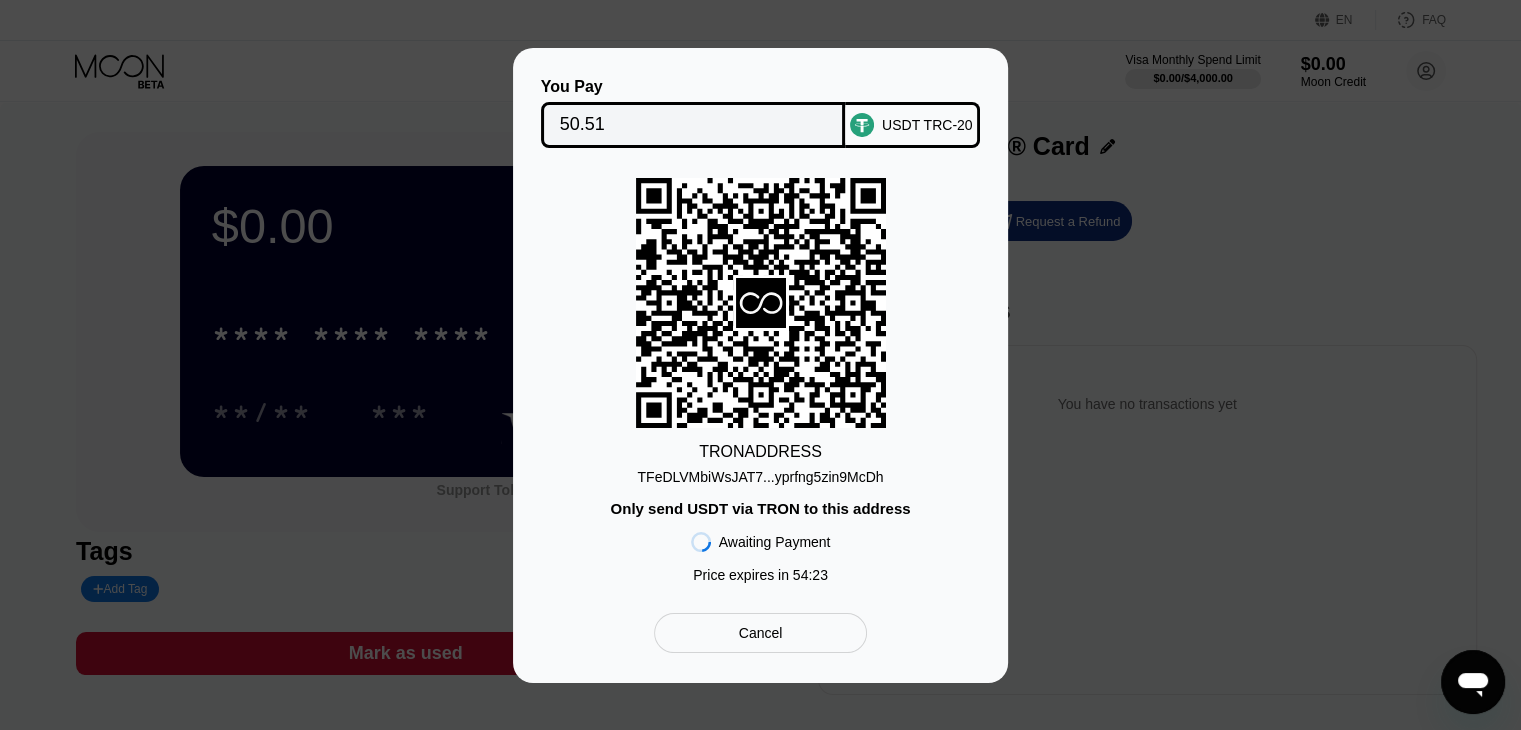 click on "You Pay 50.51 USDT TRC-20 TRON ADDRESS [ADDRESS] Only send USDT via TRON to this address Awaiting Payment Price expires in 54 : 23 Cancel" at bounding box center (760, 365) 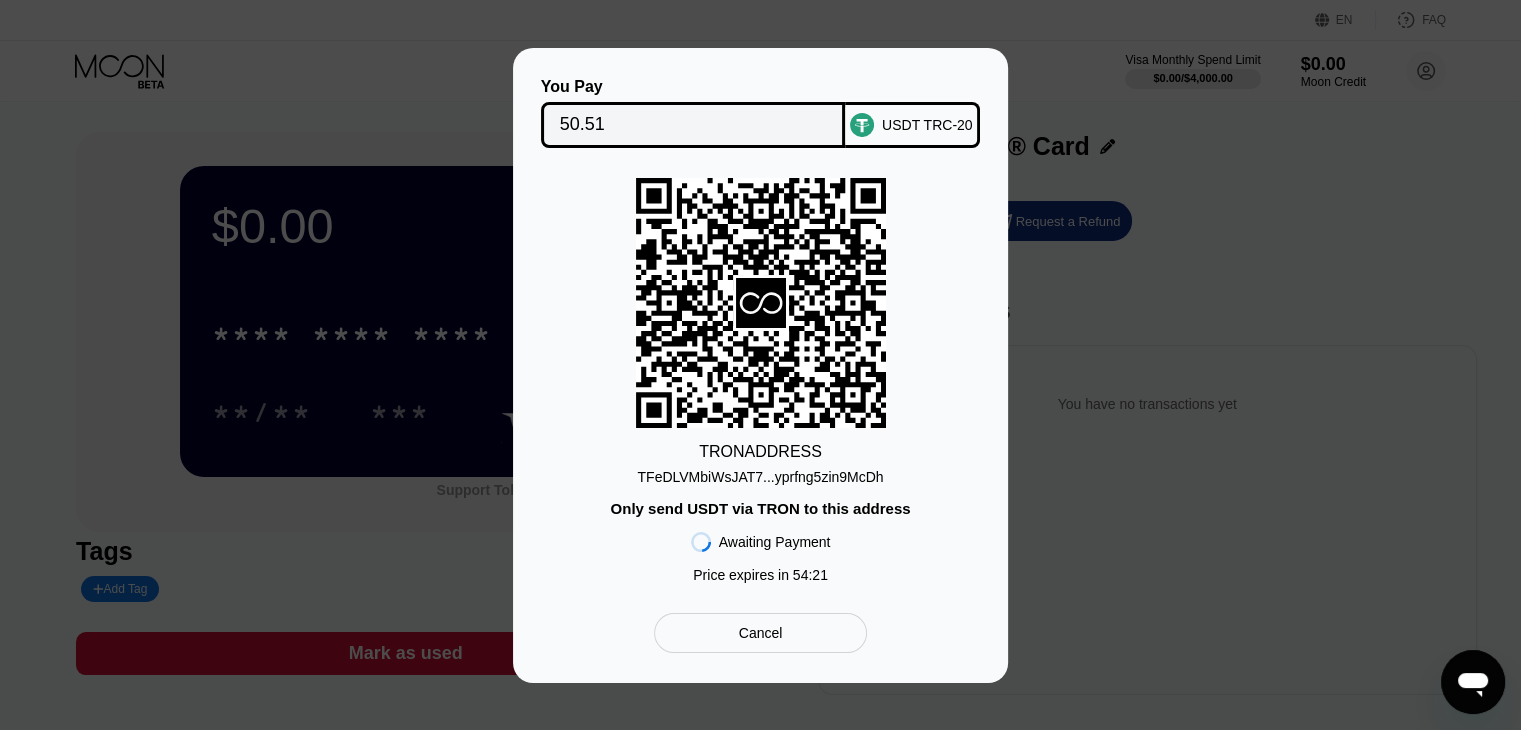 click on "Cancel" at bounding box center [760, 633] 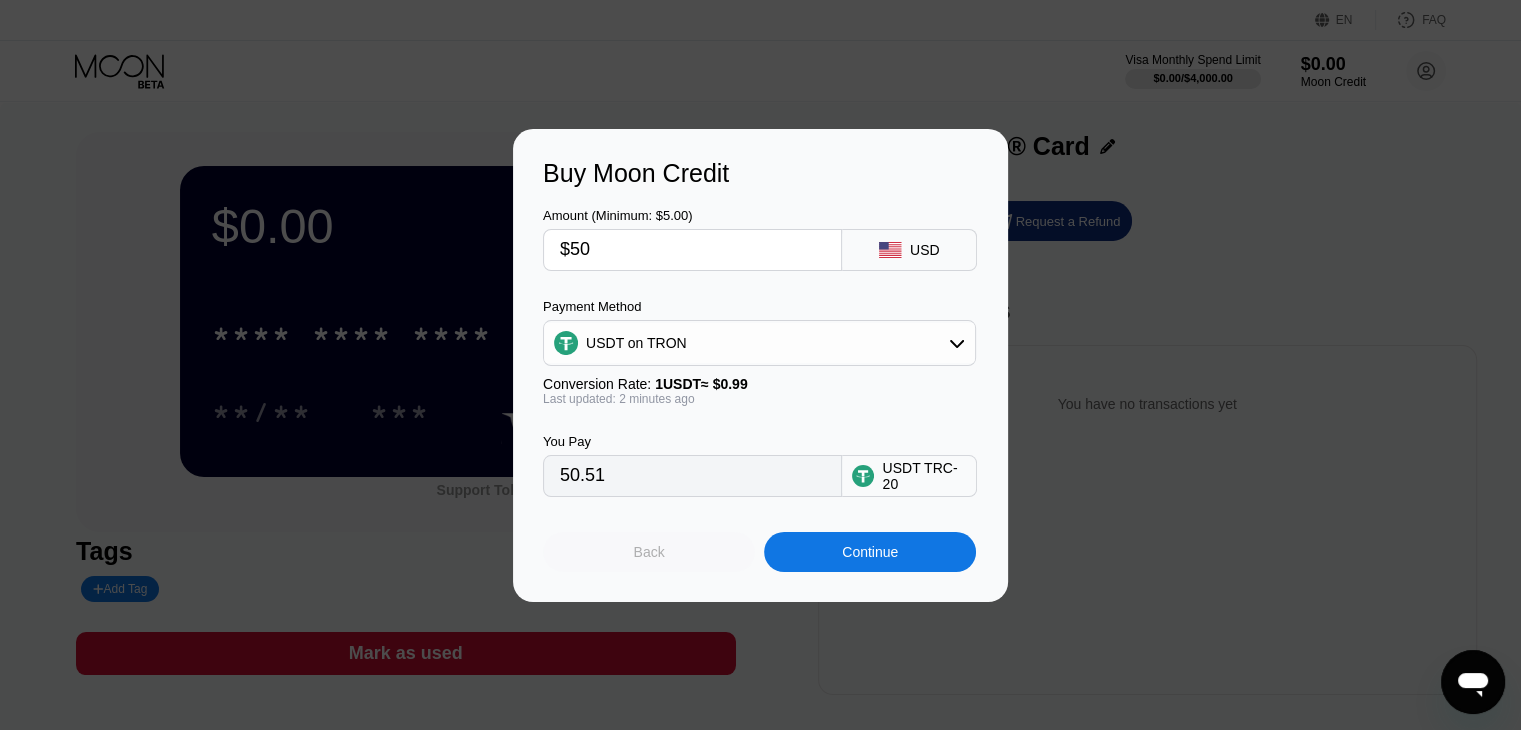 click on "Back" at bounding box center (649, 552) 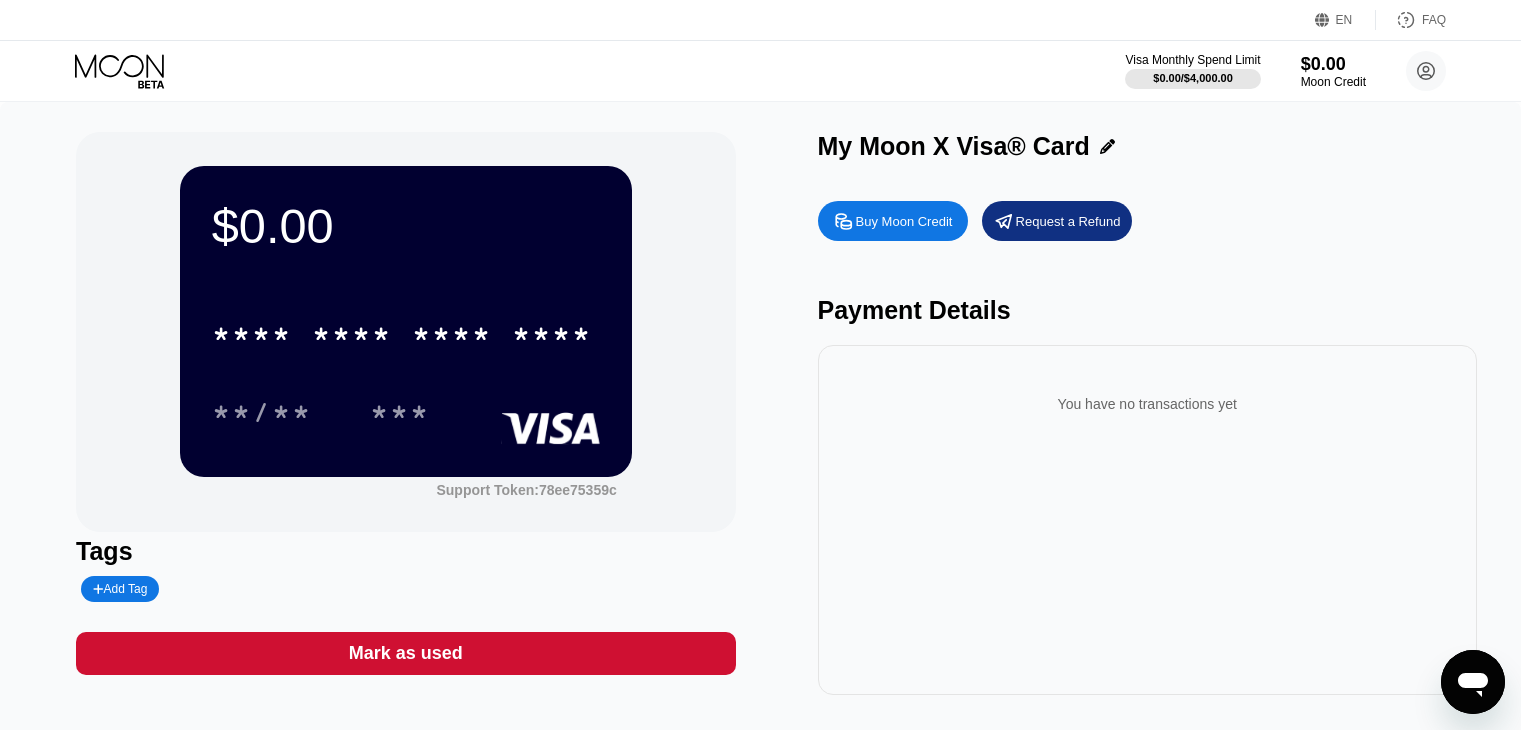 scroll, scrollTop: 0, scrollLeft: 0, axis: both 